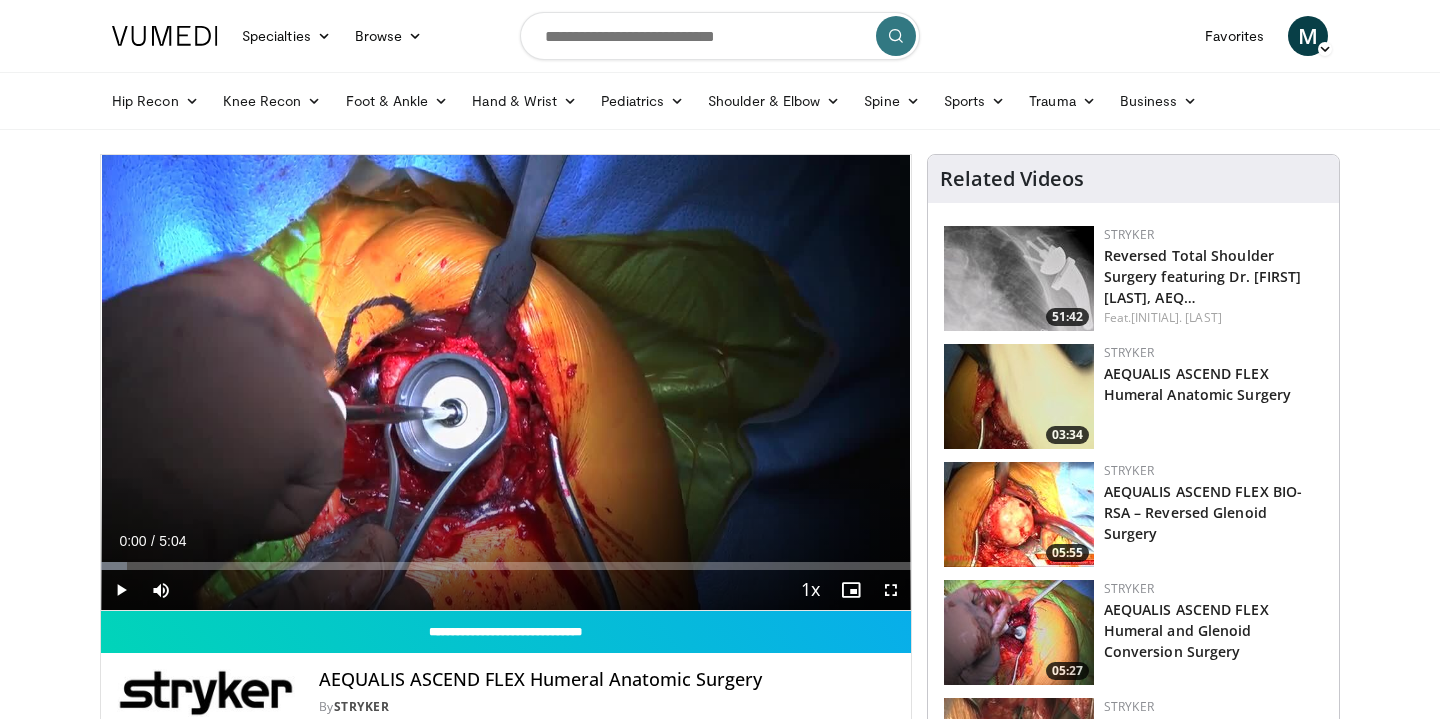 scroll, scrollTop: 0, scrollLeft: 0, axis: both 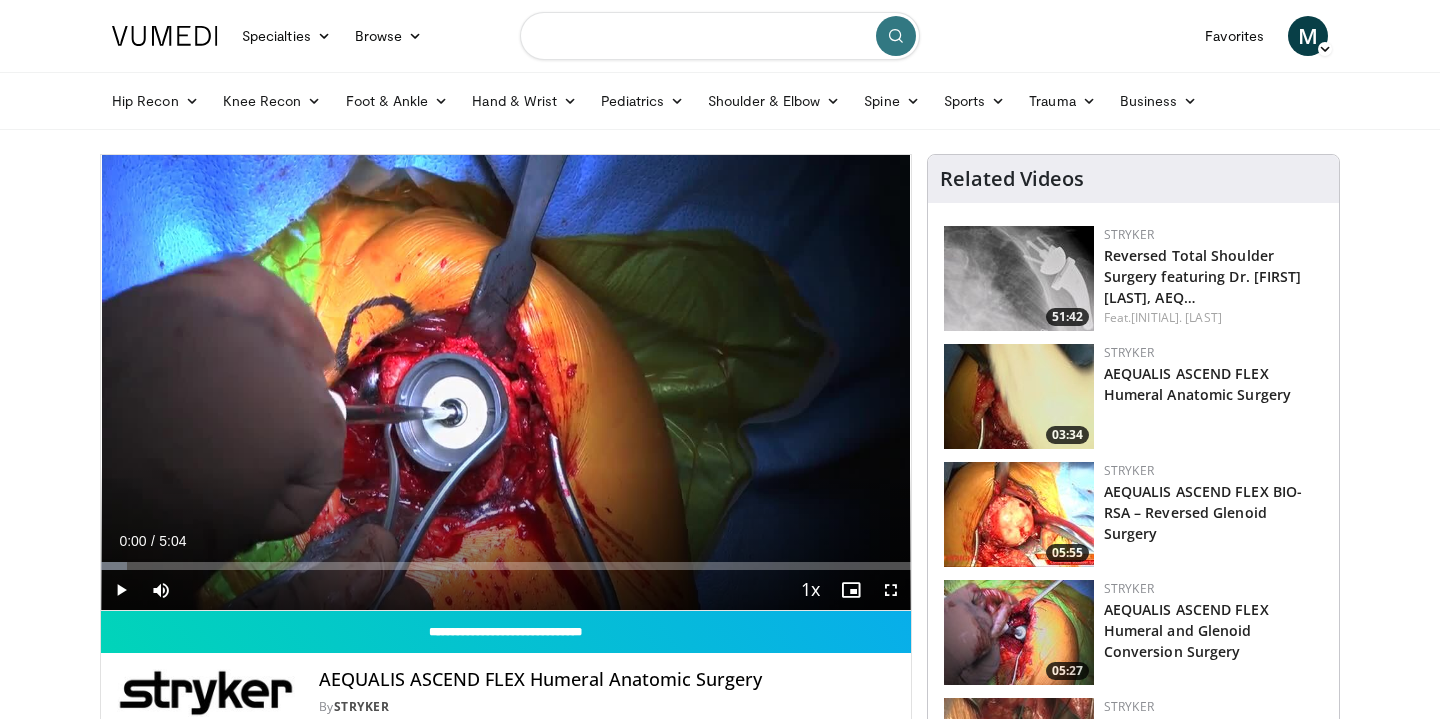 click at bounding box center (720, 36) 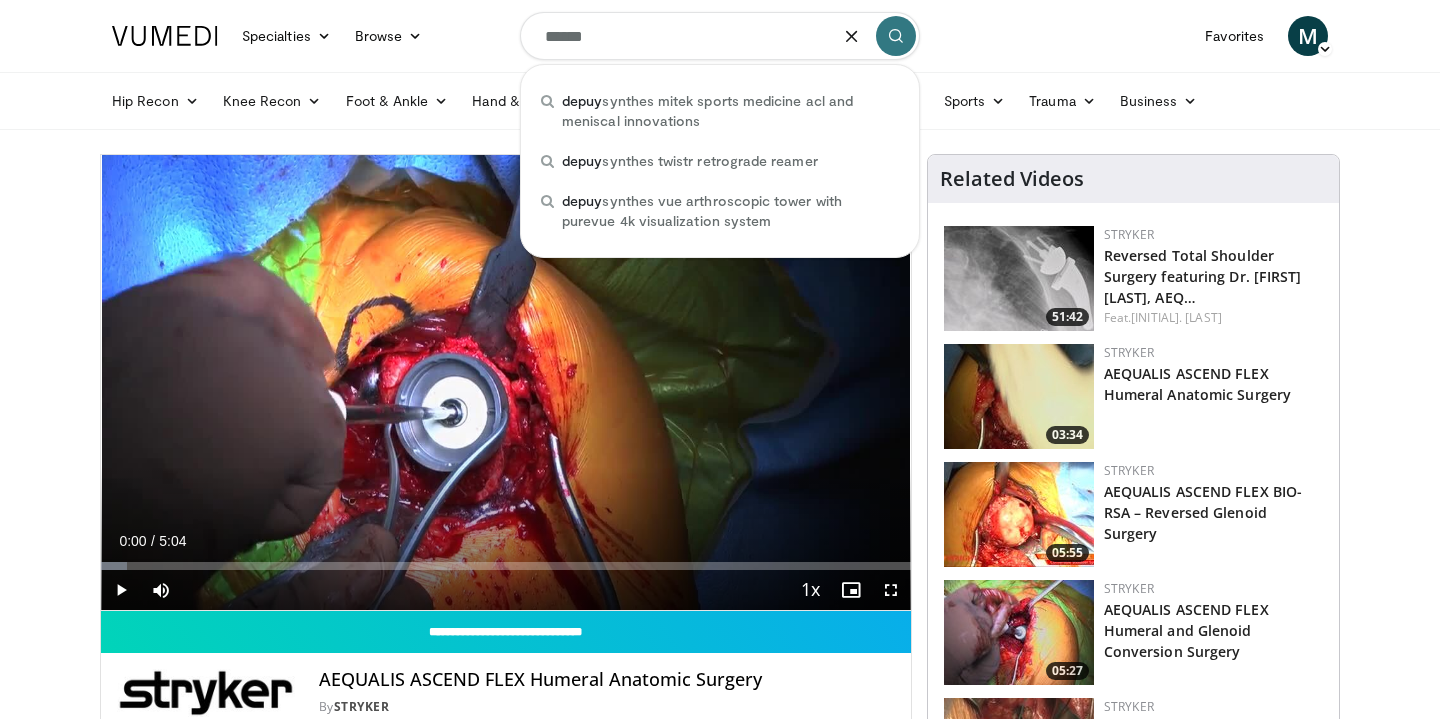 click on "Specialties
Adult & Family Medicine
Allergy, Asthma, Immunology
Anesthesiology
Cardiology
Dental
Dermatology
Endocrinology
Gastroenterology & Hepatology
General Surgery
Hematology & Oncology
Infectious Disease
Nephrology
Neurology
Neurosurgery
Obstetrics & Gynecology
Ophthalmology
Oral Maxillofacial
Orthopaedics
Otolaryngology
Pediatrics
Plastic Surgery
Podiatry
Psychiatry
Pulmonology
Radiation Oncology
Radiology
Rheumatology
Urology" at bounding box center [720, 1517] 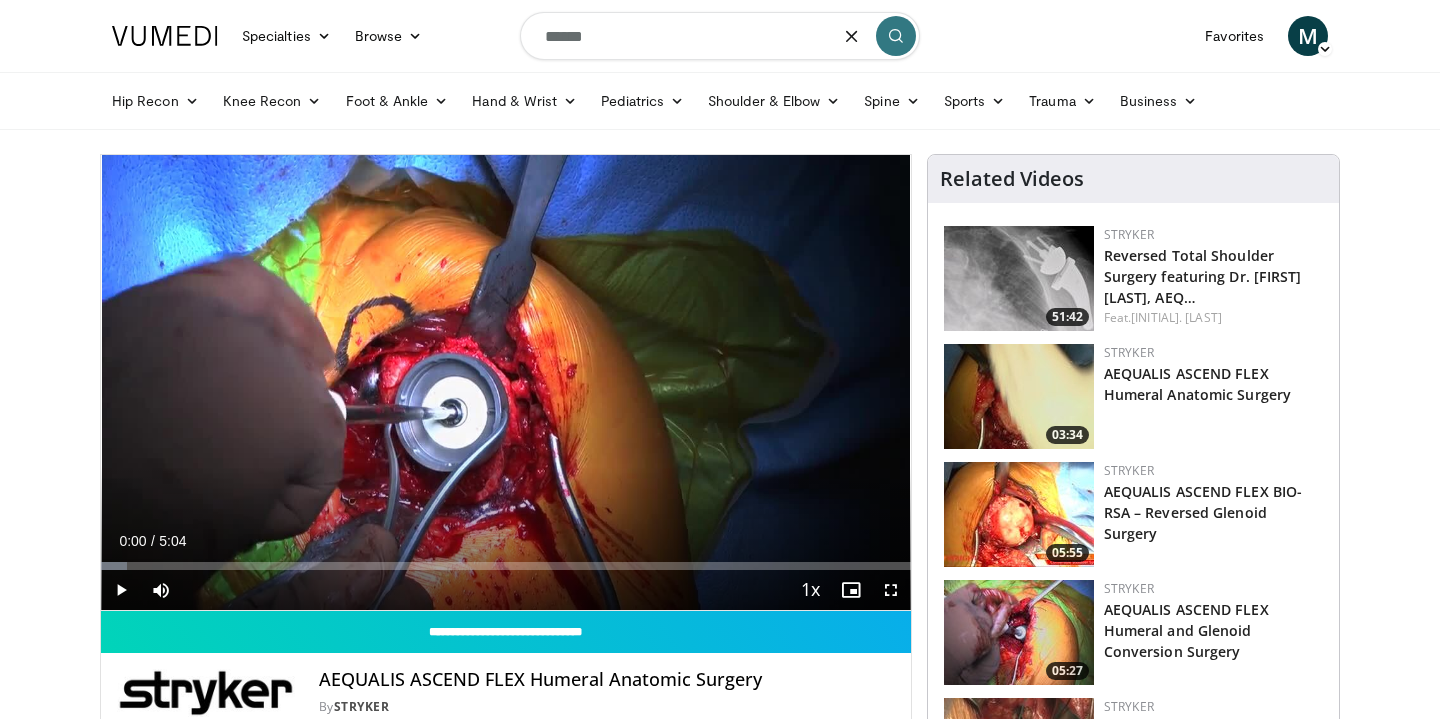 click on "*****" at bounding box center (720, 36) 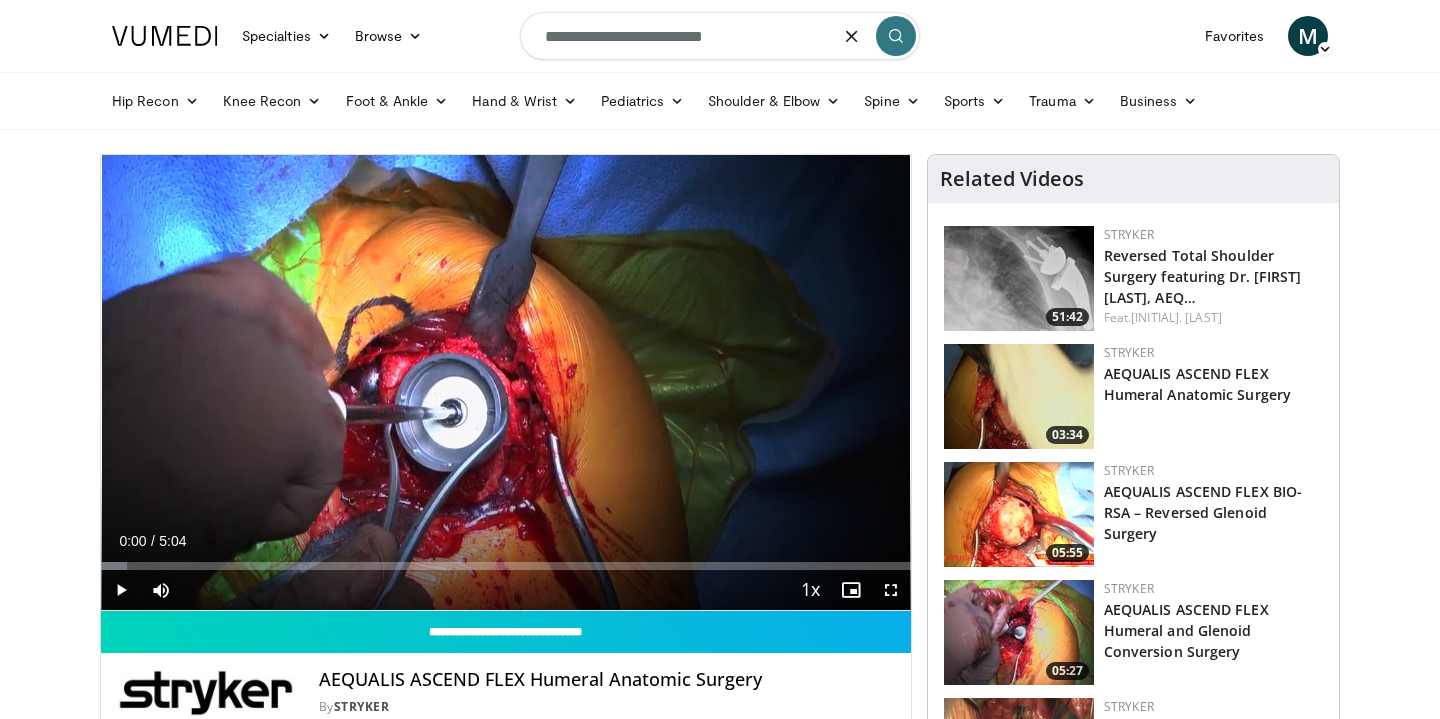 type on "**********" 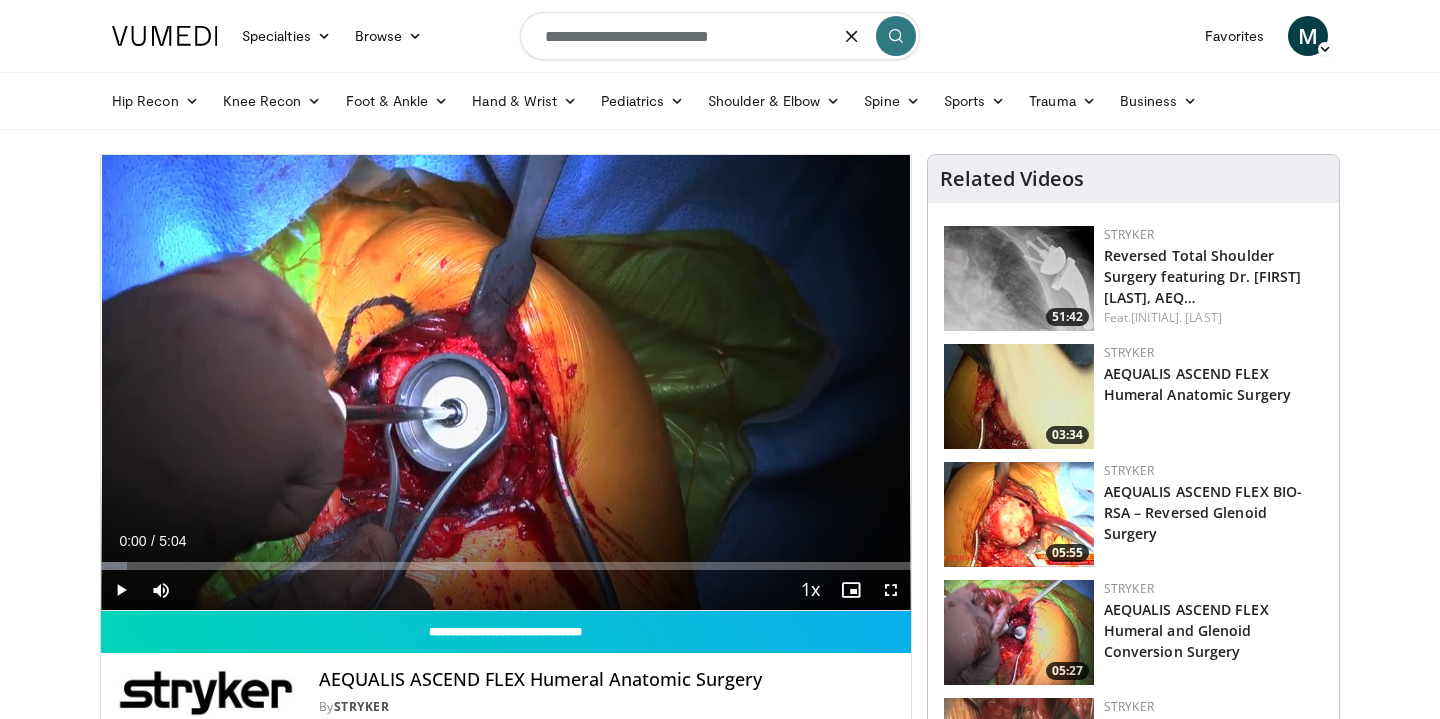 click on "**********" at bounding box center [720, 36] 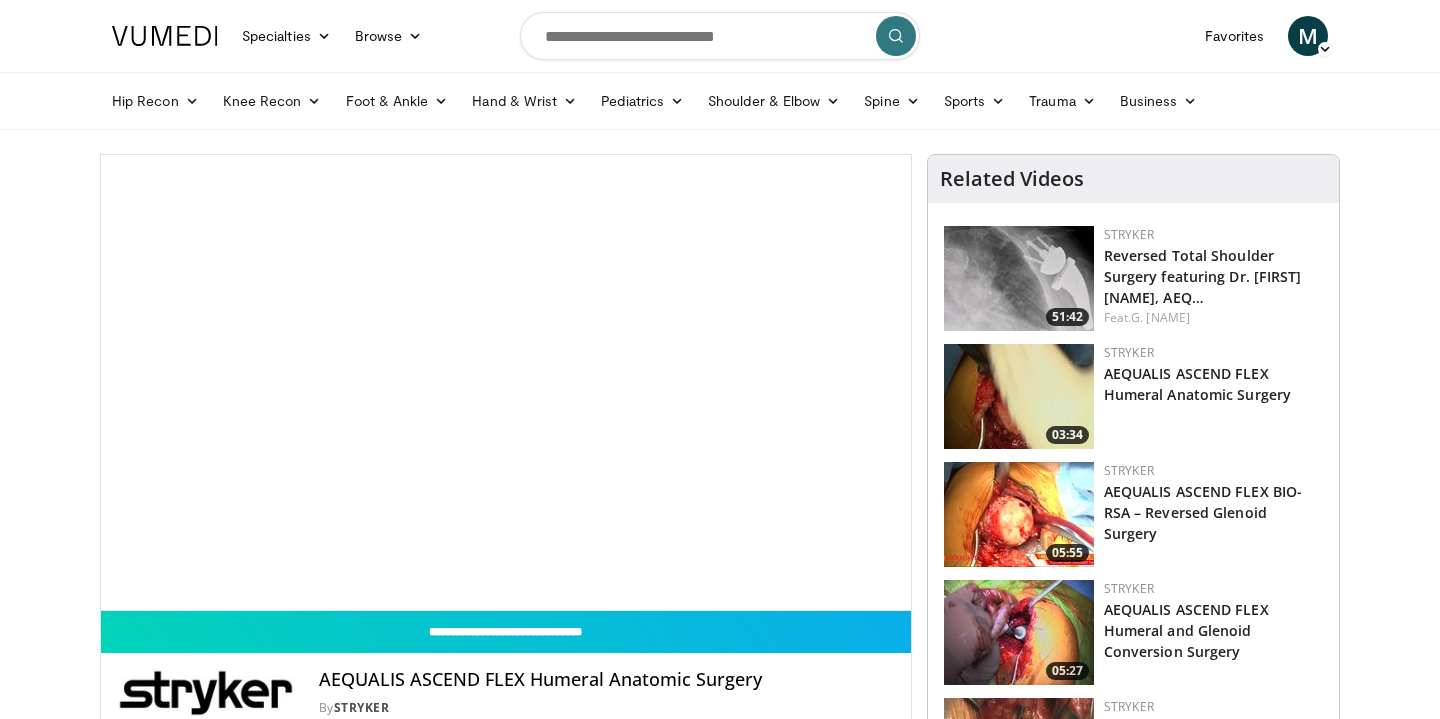 scroll, scrollTop: 0, scrollLeft: 0, axis: both 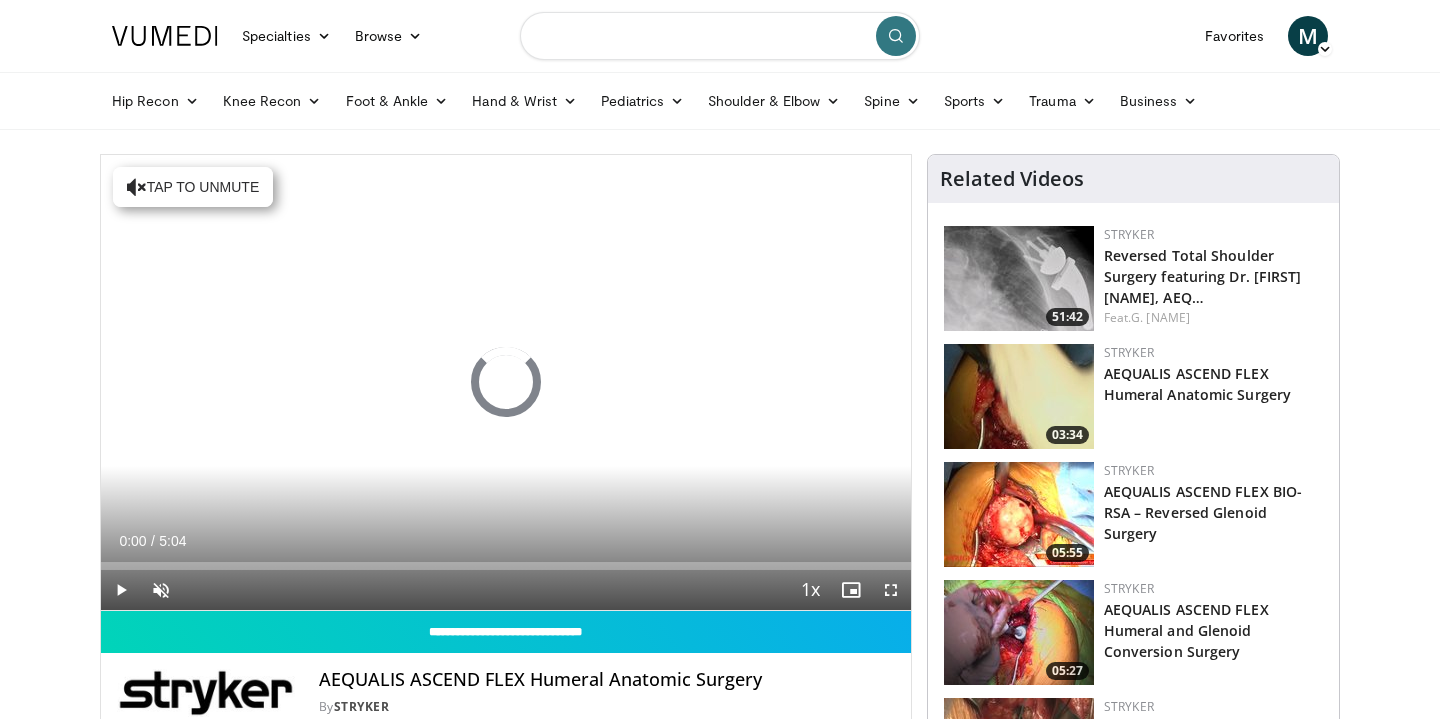 click at bounding box center (720, 36) 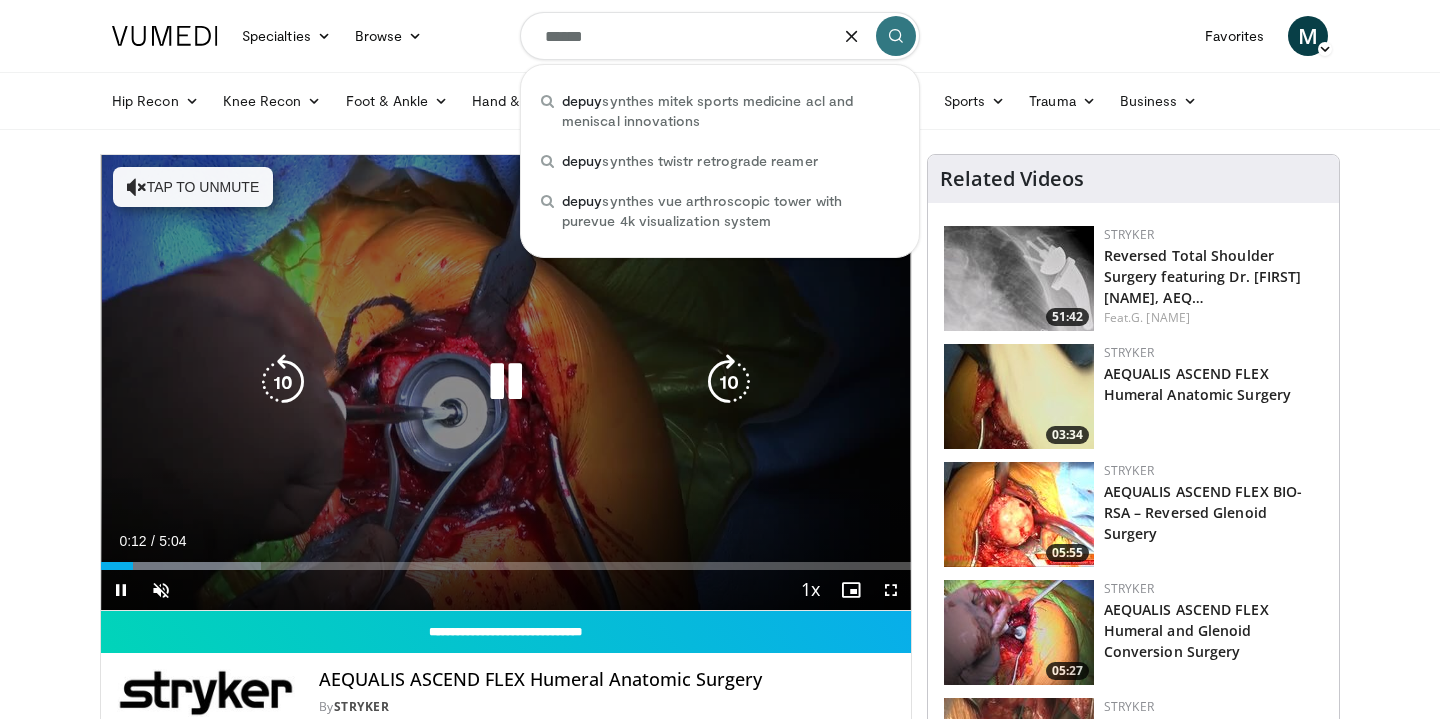 click on "10 seconds
Tap to unmute" at bounding box center (506, 382) 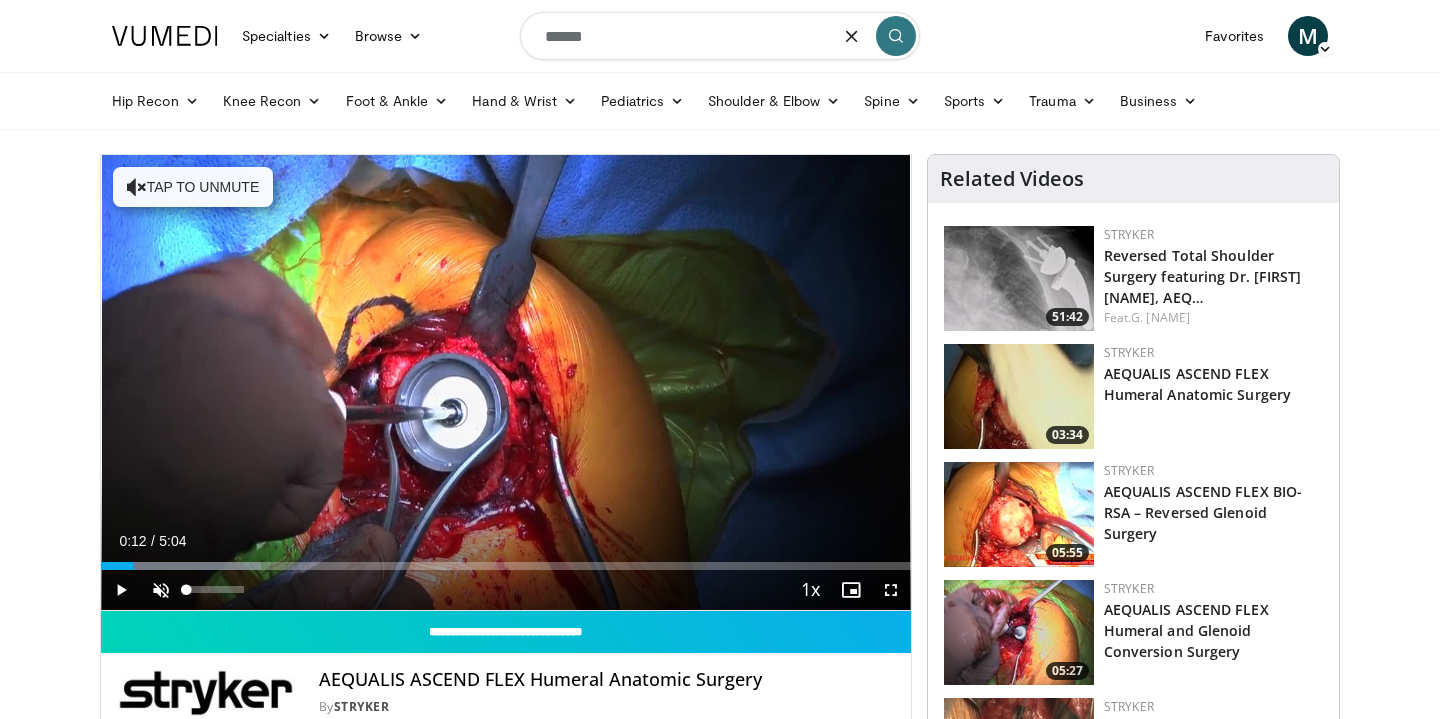 click at bounding box center [161, 590] 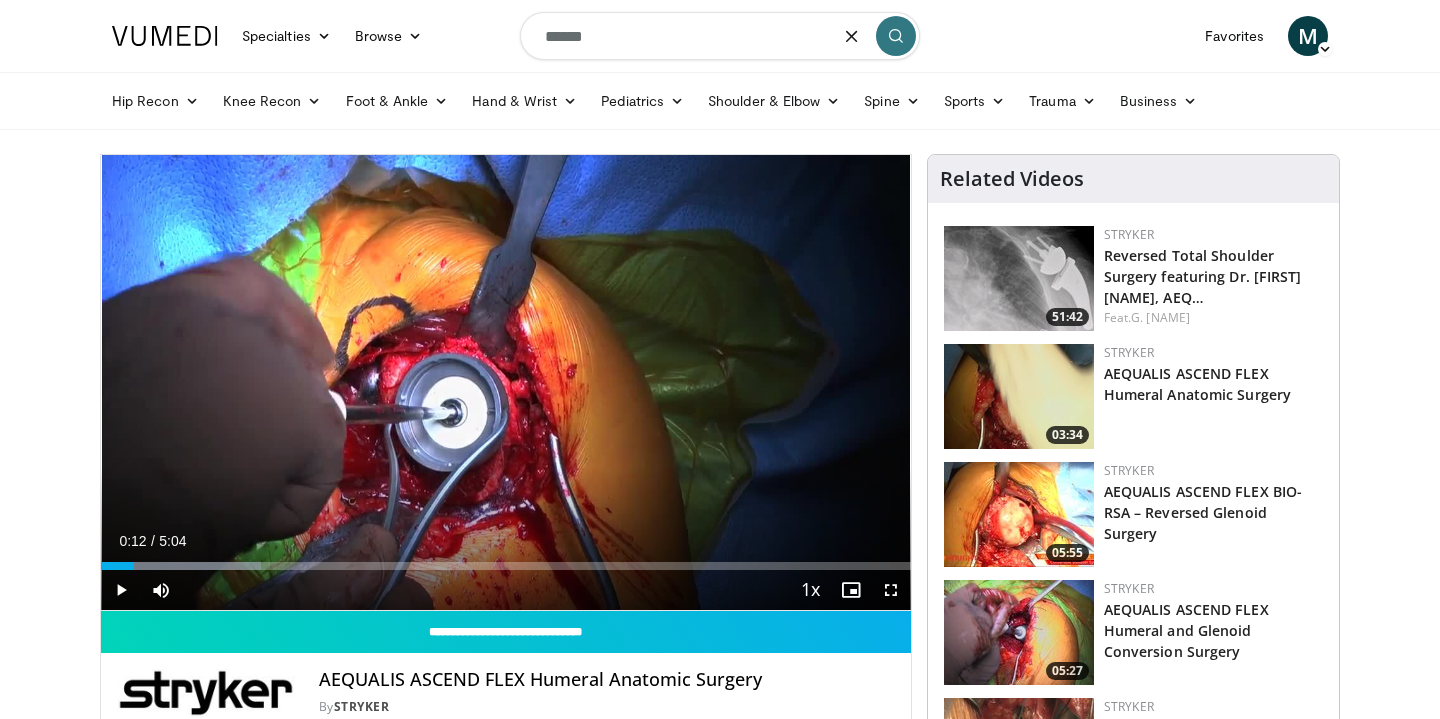 click at bounding box center [891, 590] 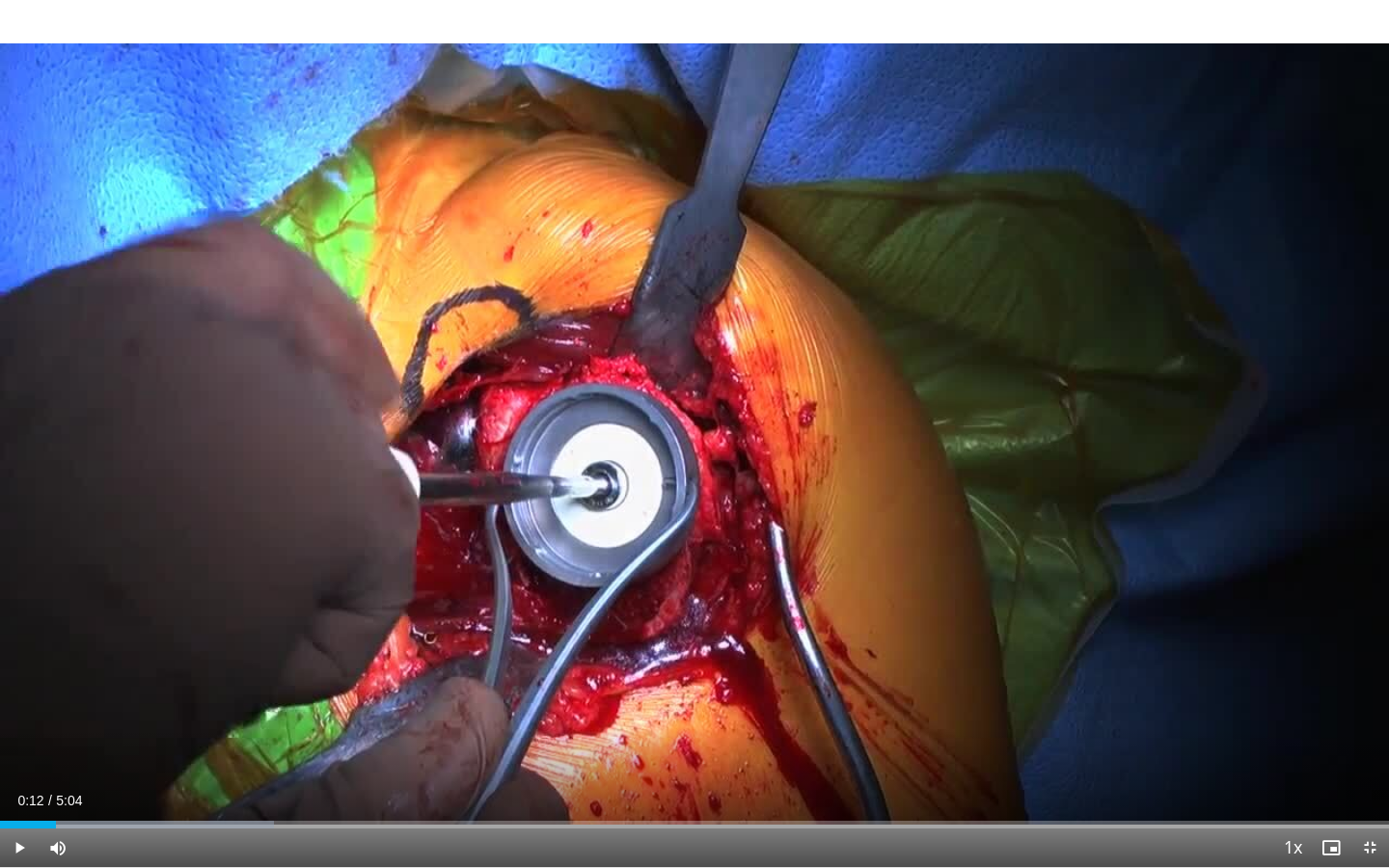 click at bounding box center (19, 848) 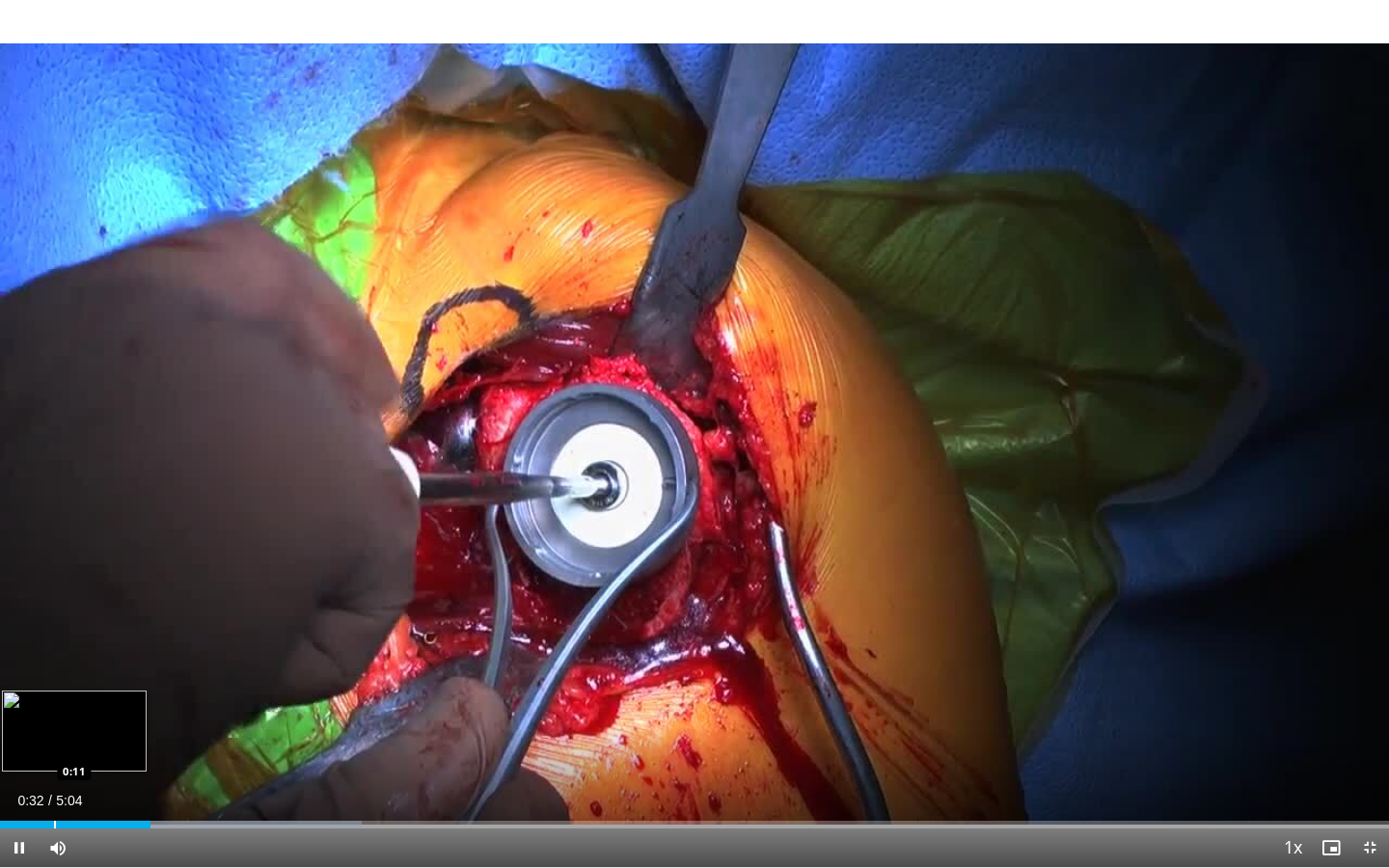 click at bounding box center [55, 825] 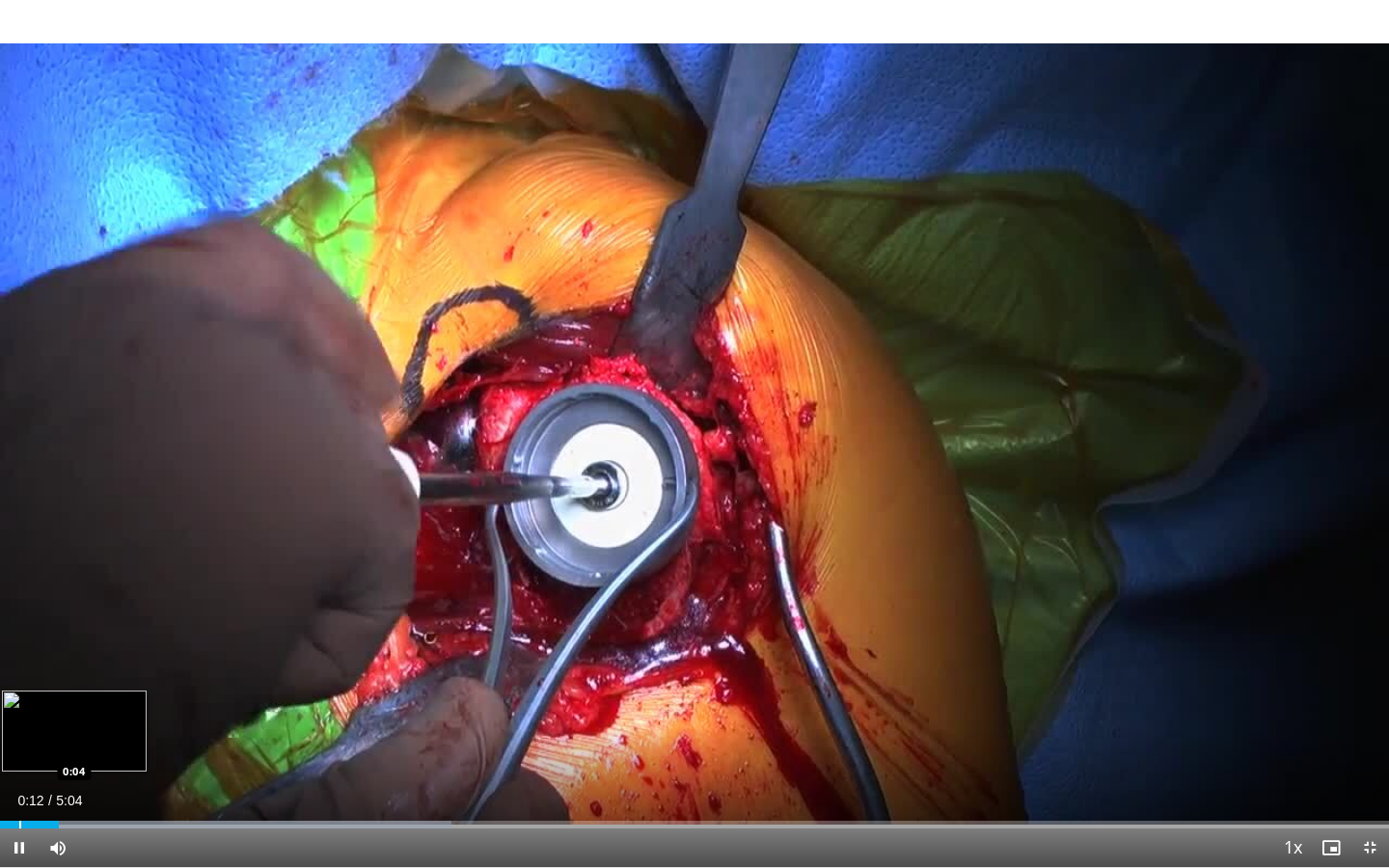 click at bounding box center (20, 825) 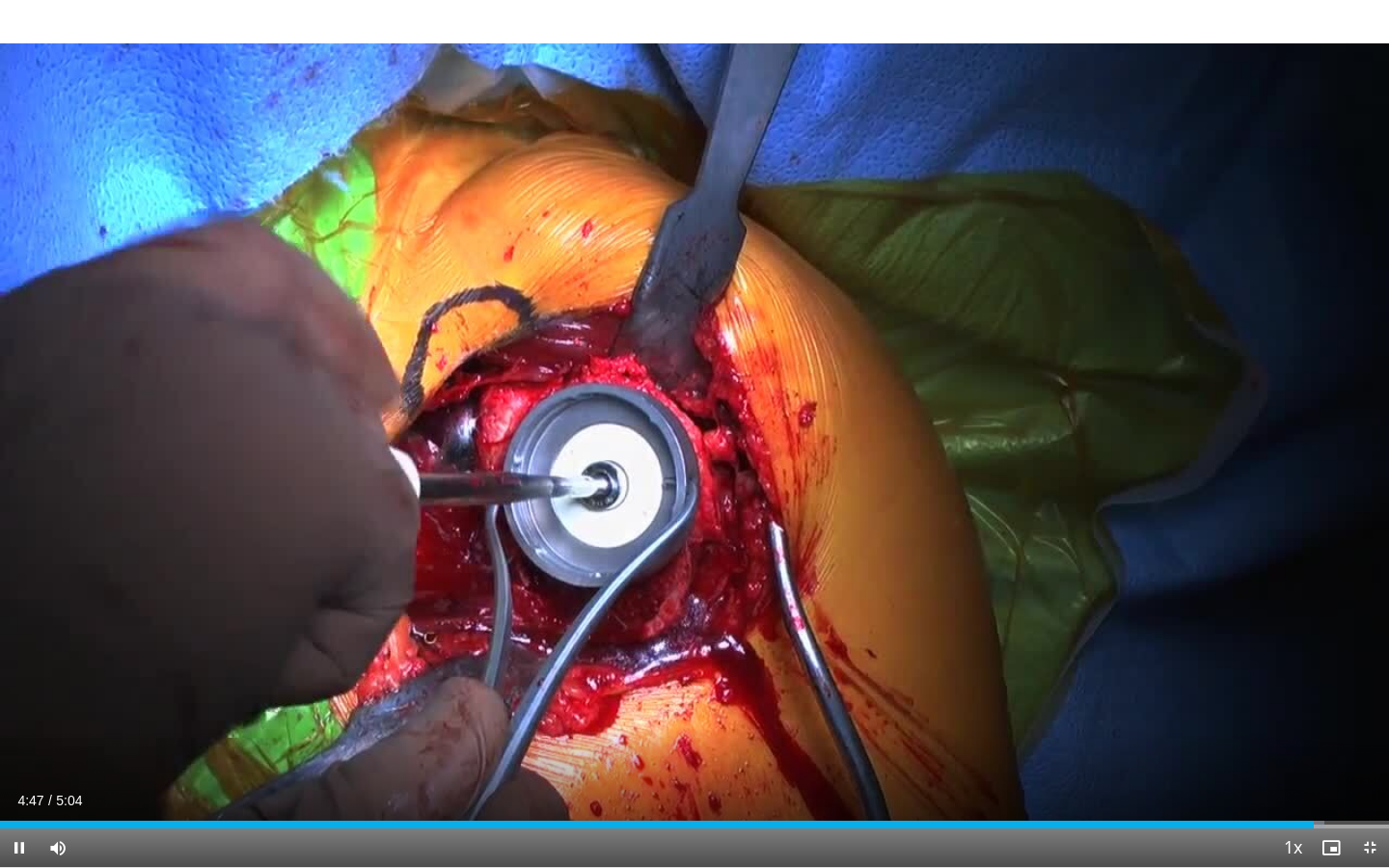 click at bounding box center [1370, 848] 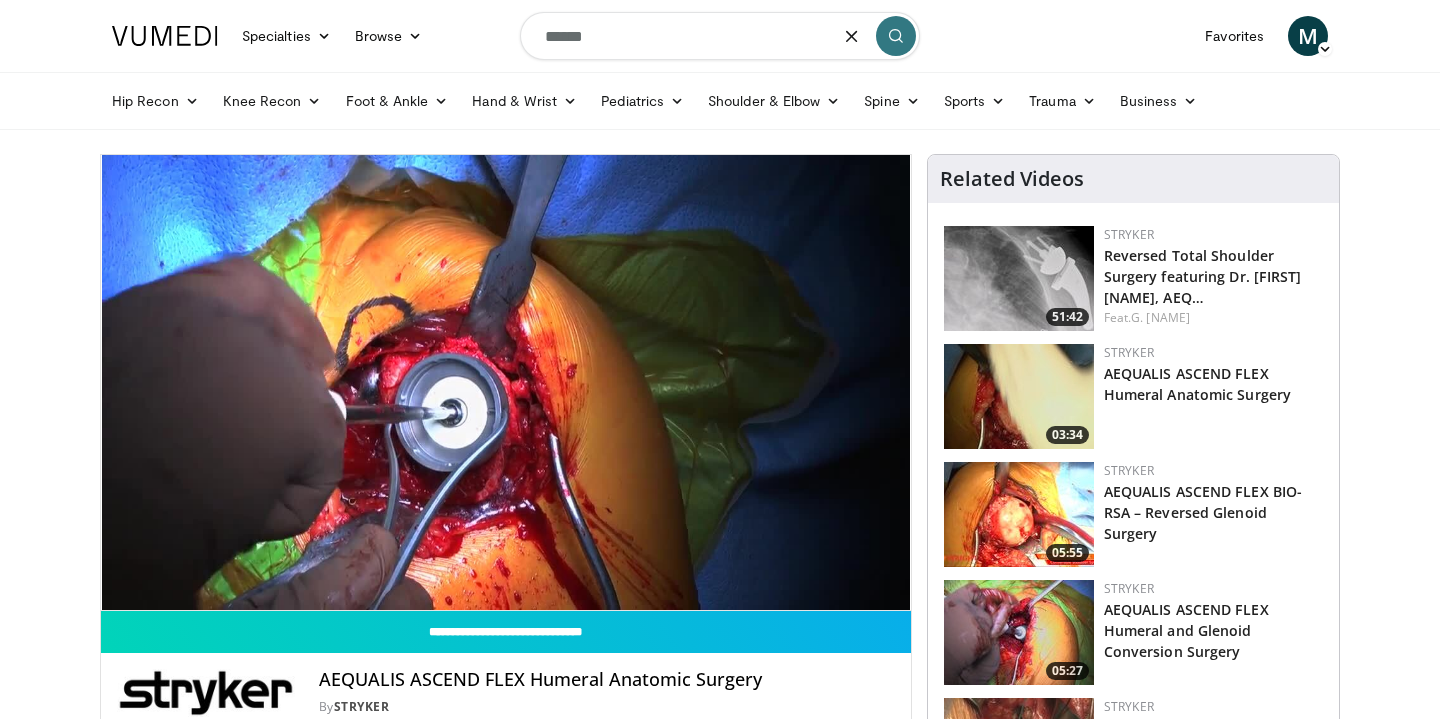 click on "*****" at bounding box center [720, 36] 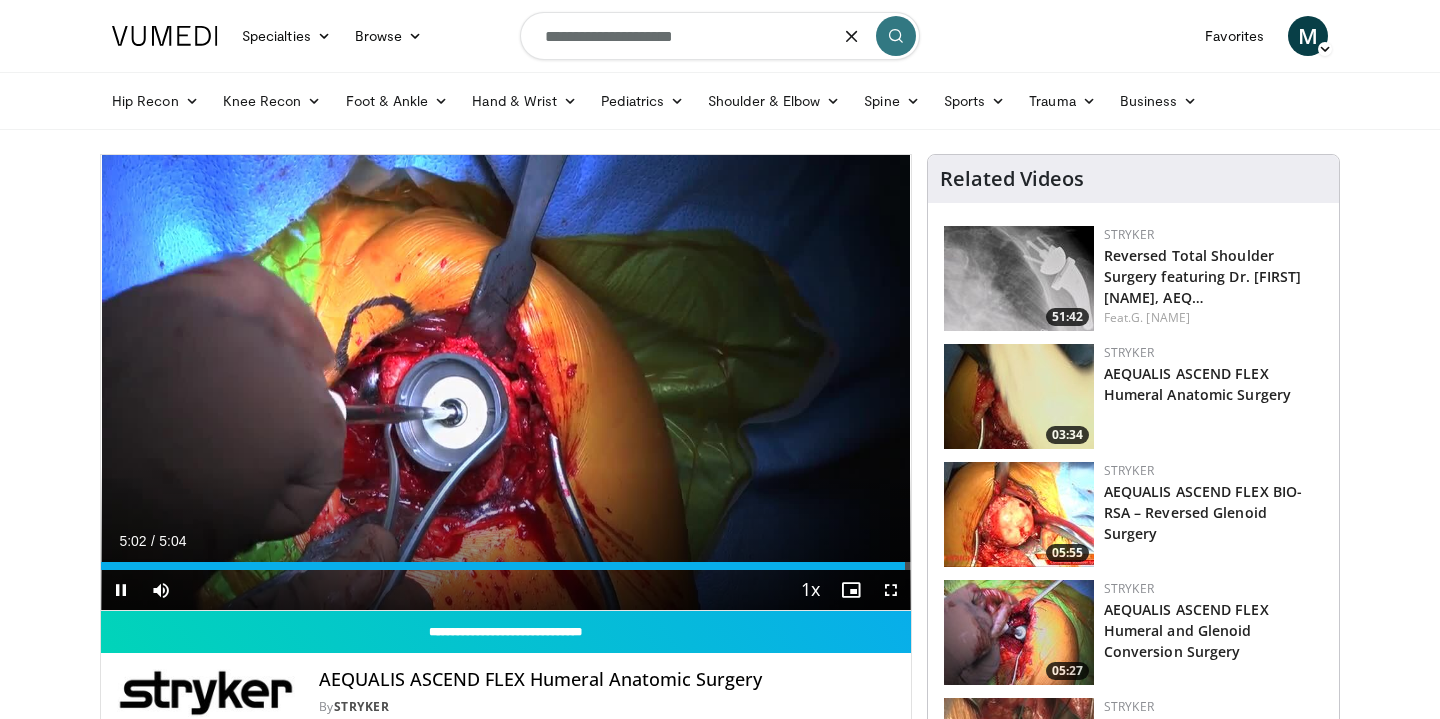 click at bounding box center (121, 590) 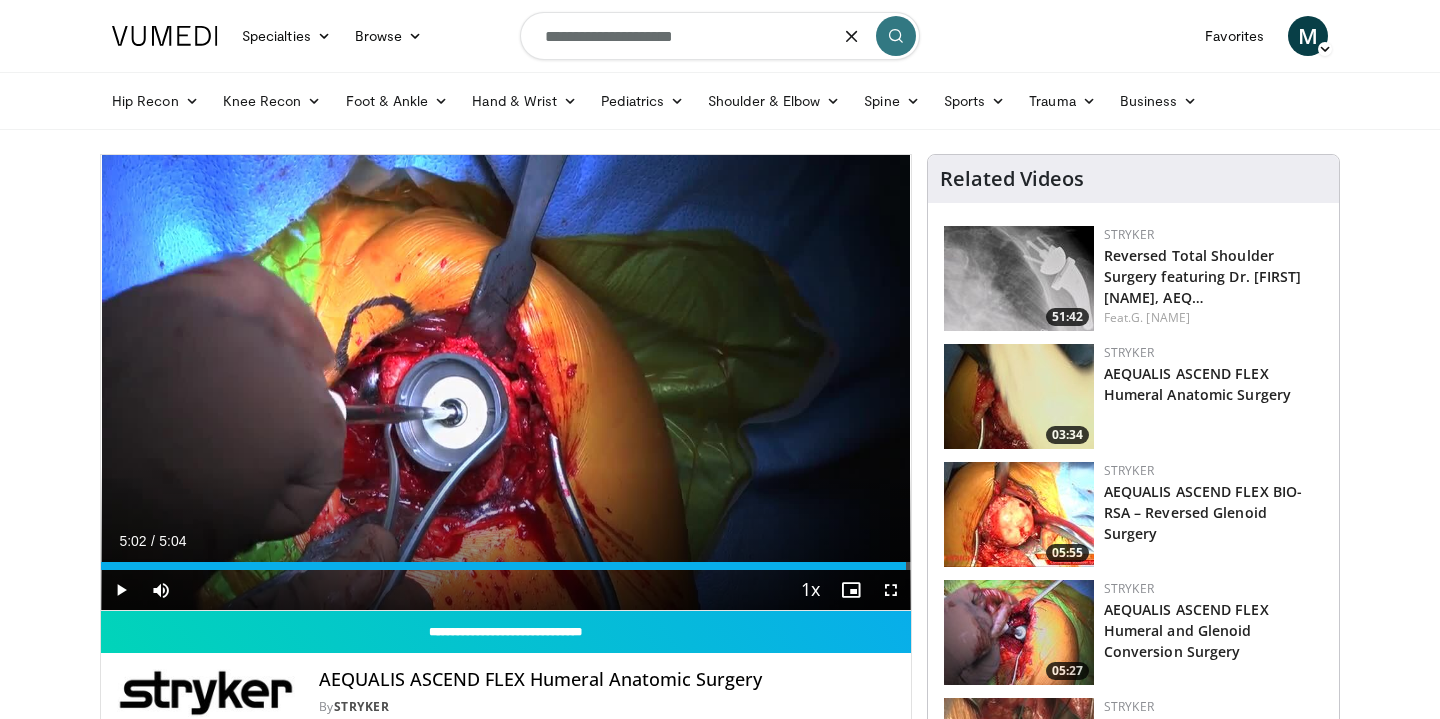 click on "**********" at bounding box center (720, 36) 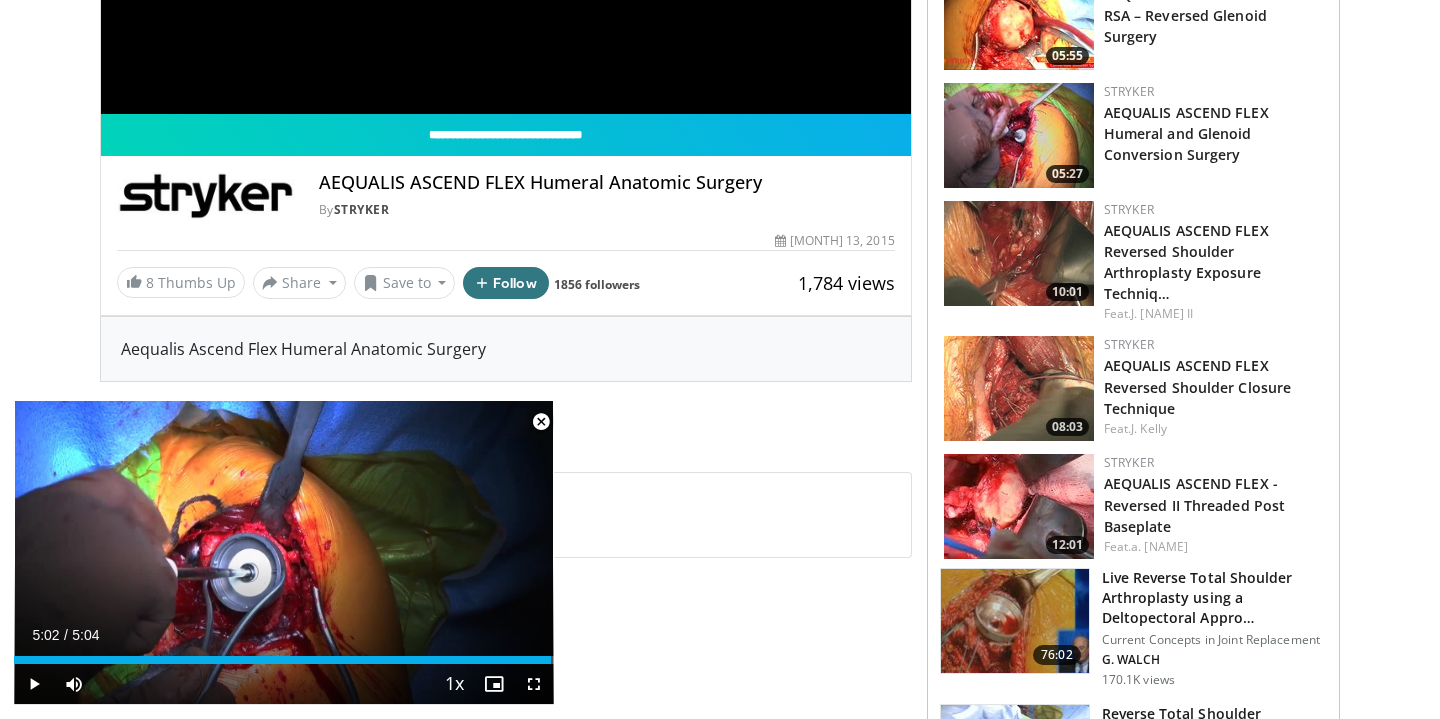 scroll, scrollTop: 496, scrollLeft: 0, axis: vertical 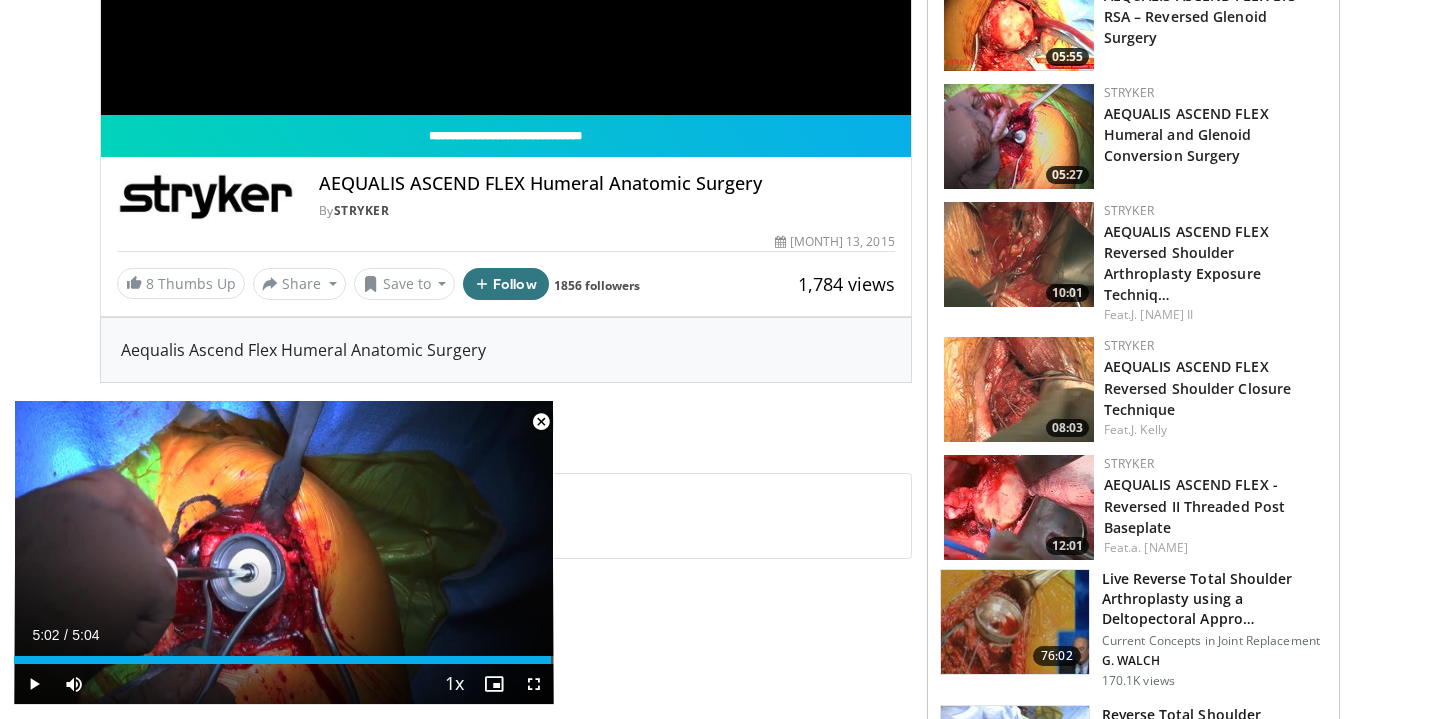 click at bounding box center (541, 422) 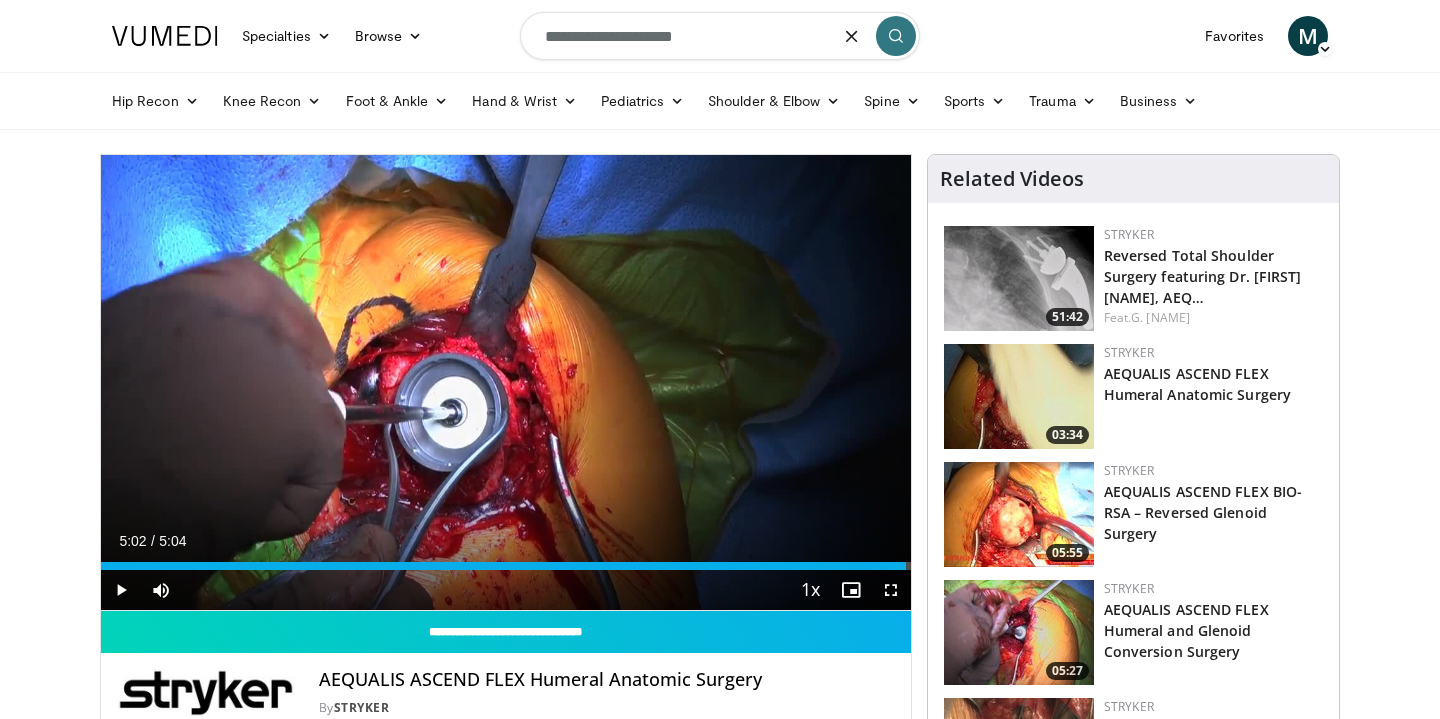 scroll, scrollTop: 0, scrollLeft: 0, axis: both 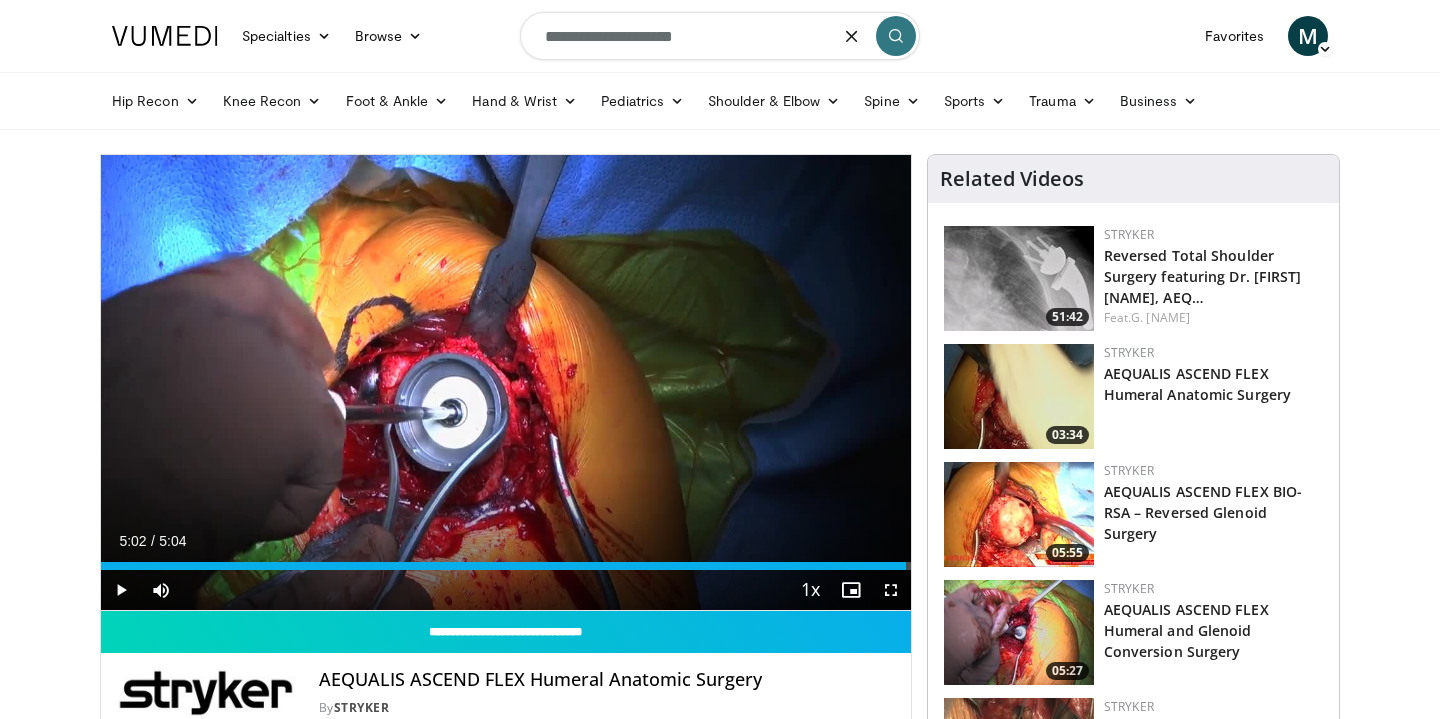 click on "**********" at bounding box center [720, 36] 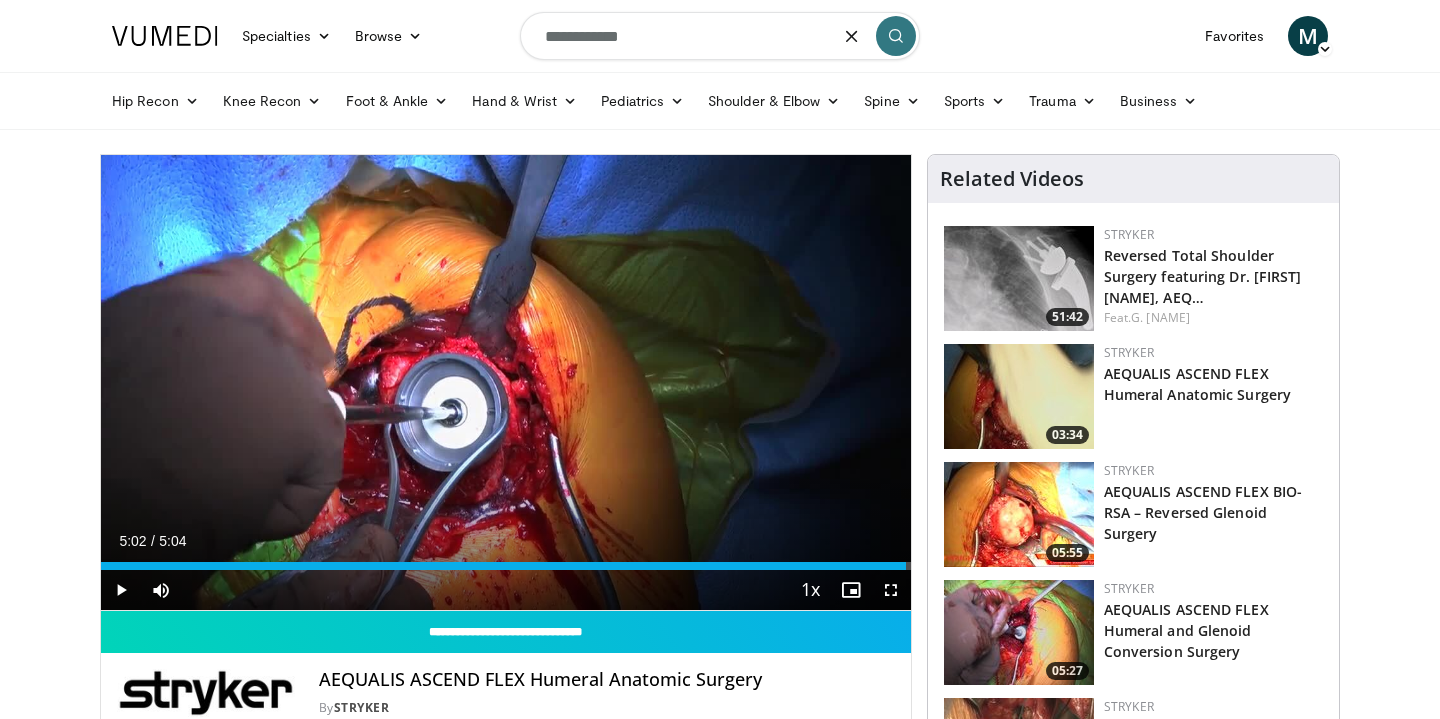type on "**********" 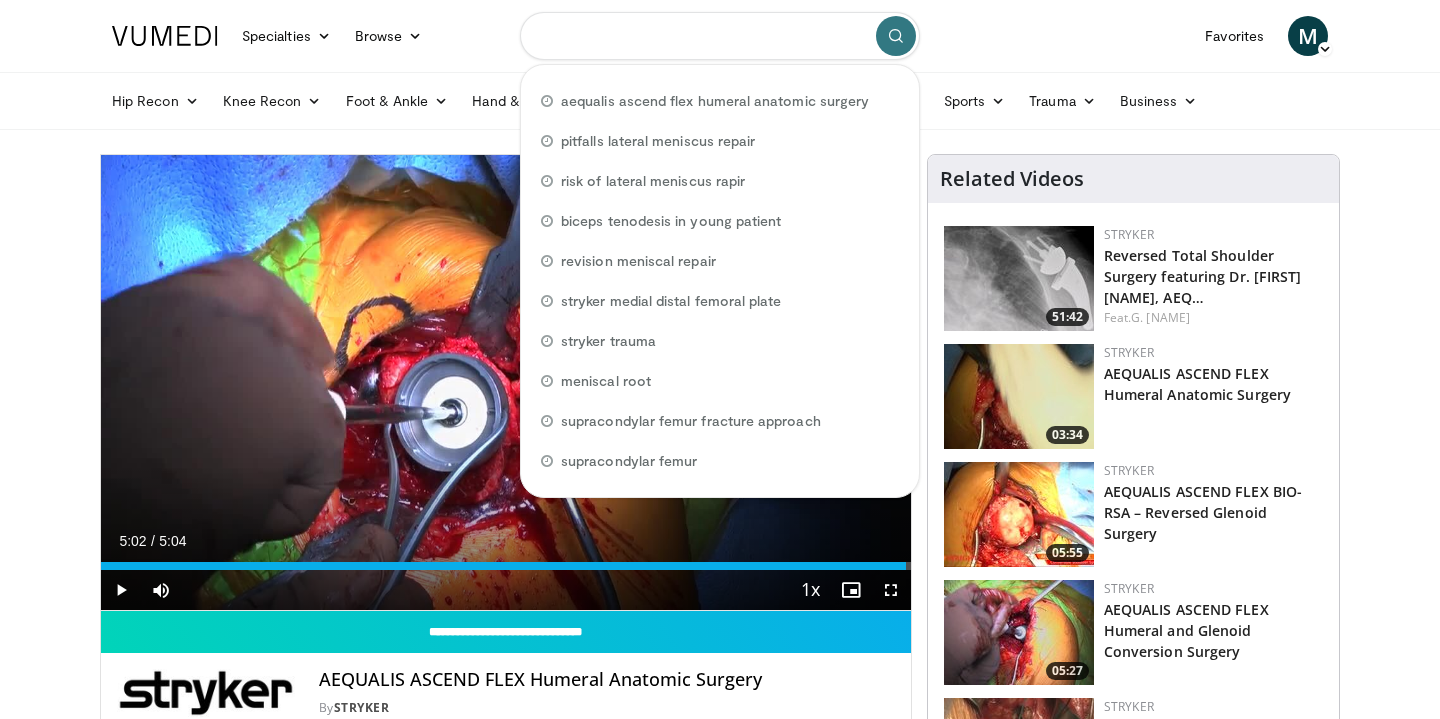 scroll, scrollTop: 0, scrollLeft: 0, axis: both 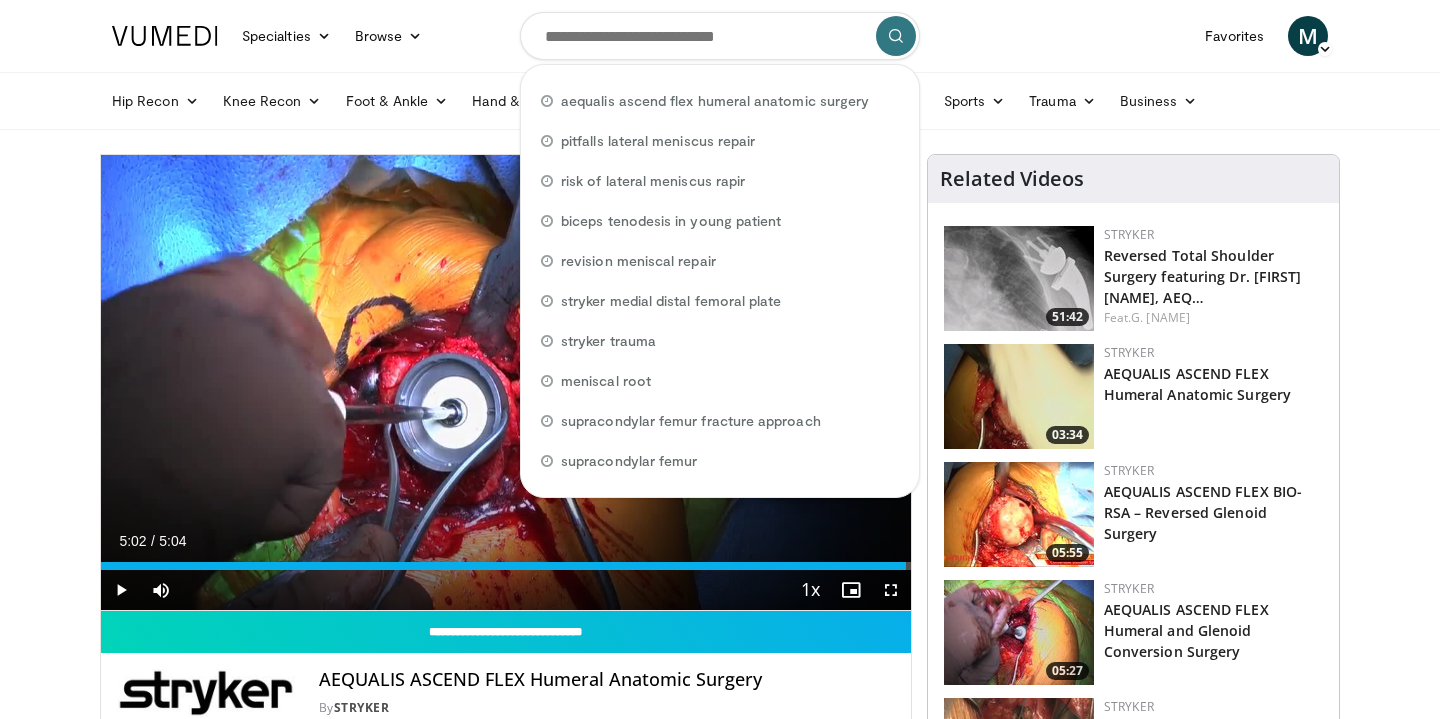 click on "Specialties
Adult & Family Medicine
Allergy, Asthma, Immunology
Anesthesiology
Cardiology
Dental
Dermatology
Endocrinology
Gastroenterology & Hepatology
General Surgery
Hematology & Oncology
Infectious Disease
Nephrology
Neurology
Neurosurgery
Obstetrics & Gynecology
Ophthalmology
Oral Maxillofacial
Orthopaedics
Otolaryngology
Pediatrics
Plastic Surgery
Podiatry
Psychiatry
Pulmonology
Radiation Oncology
Radiology
Rheumatology
Urology" at bounding box center [720, 1517] 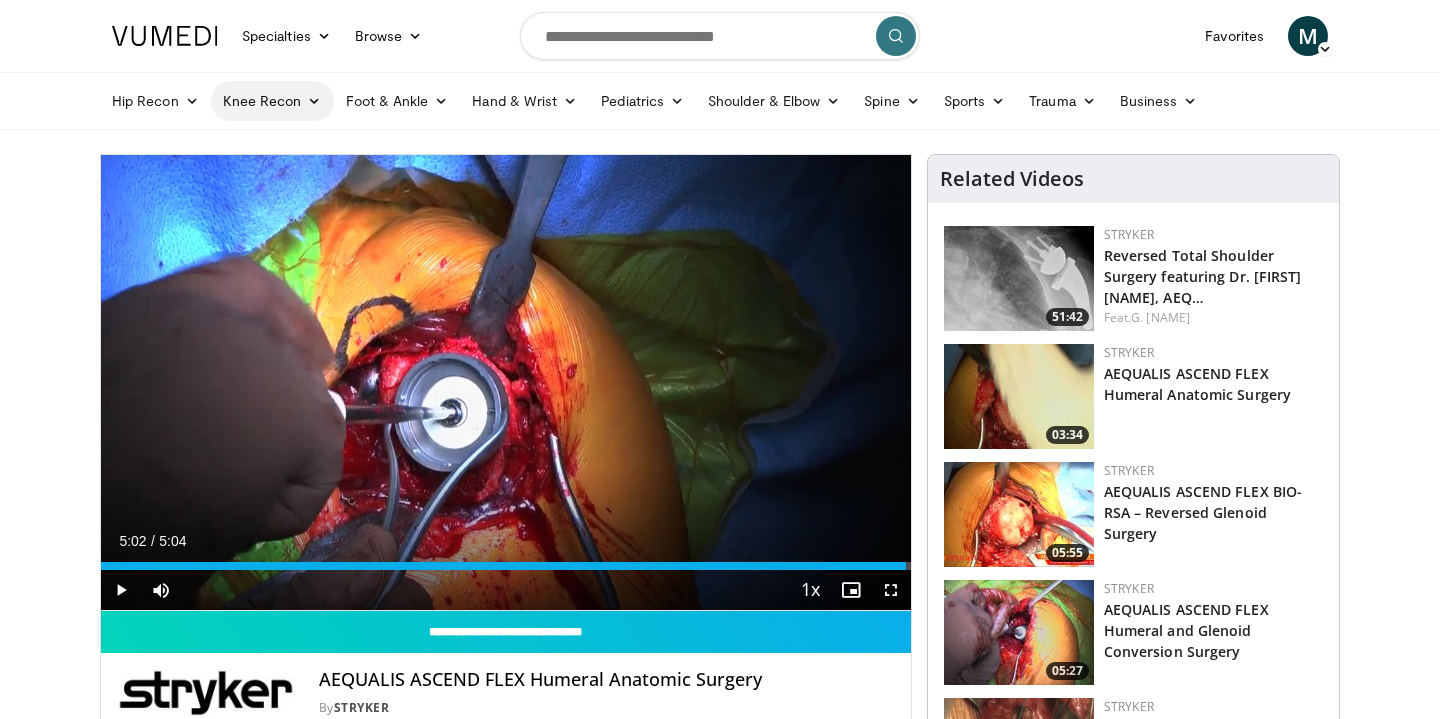 click on "Knee Recon" at bounding box center [272, 101] 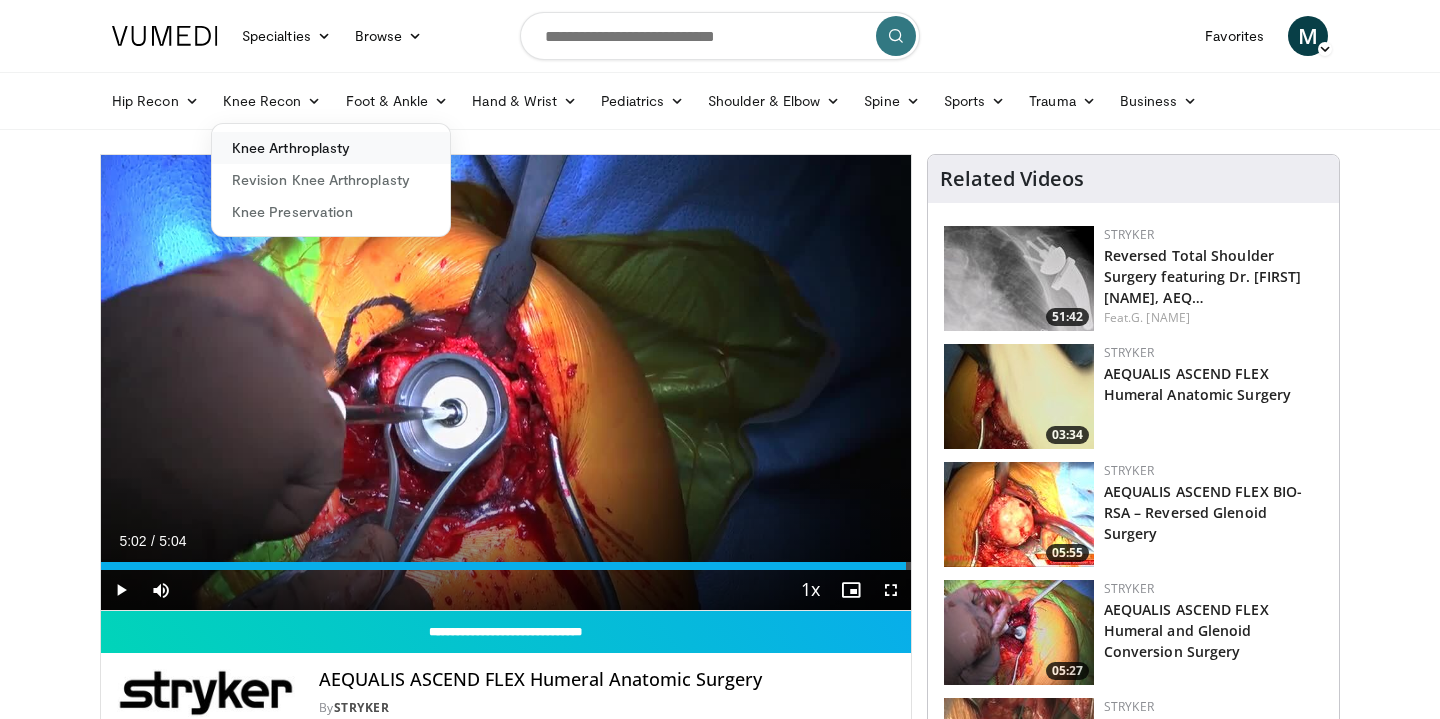 click on "Knee Arthroplasty" at bounding box center [331, 148] 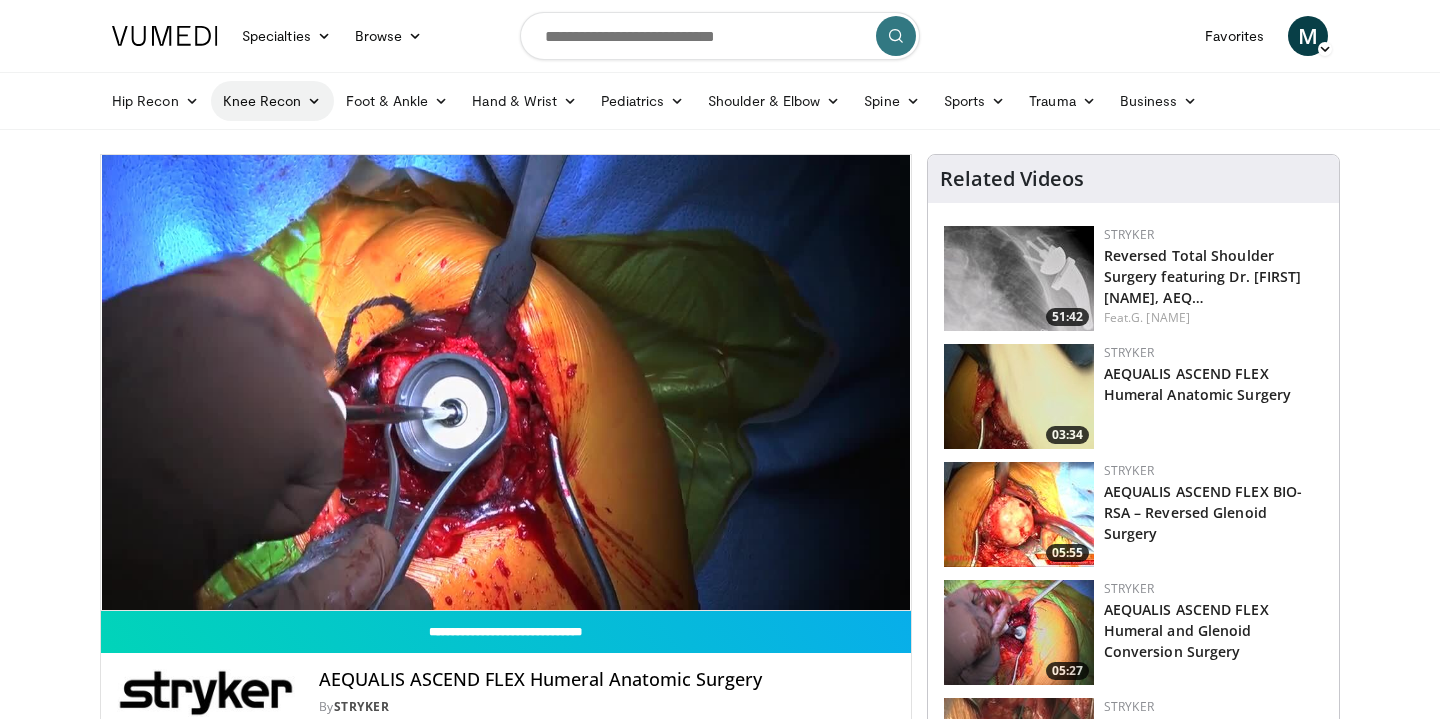 click at bounding box center [314, 101] 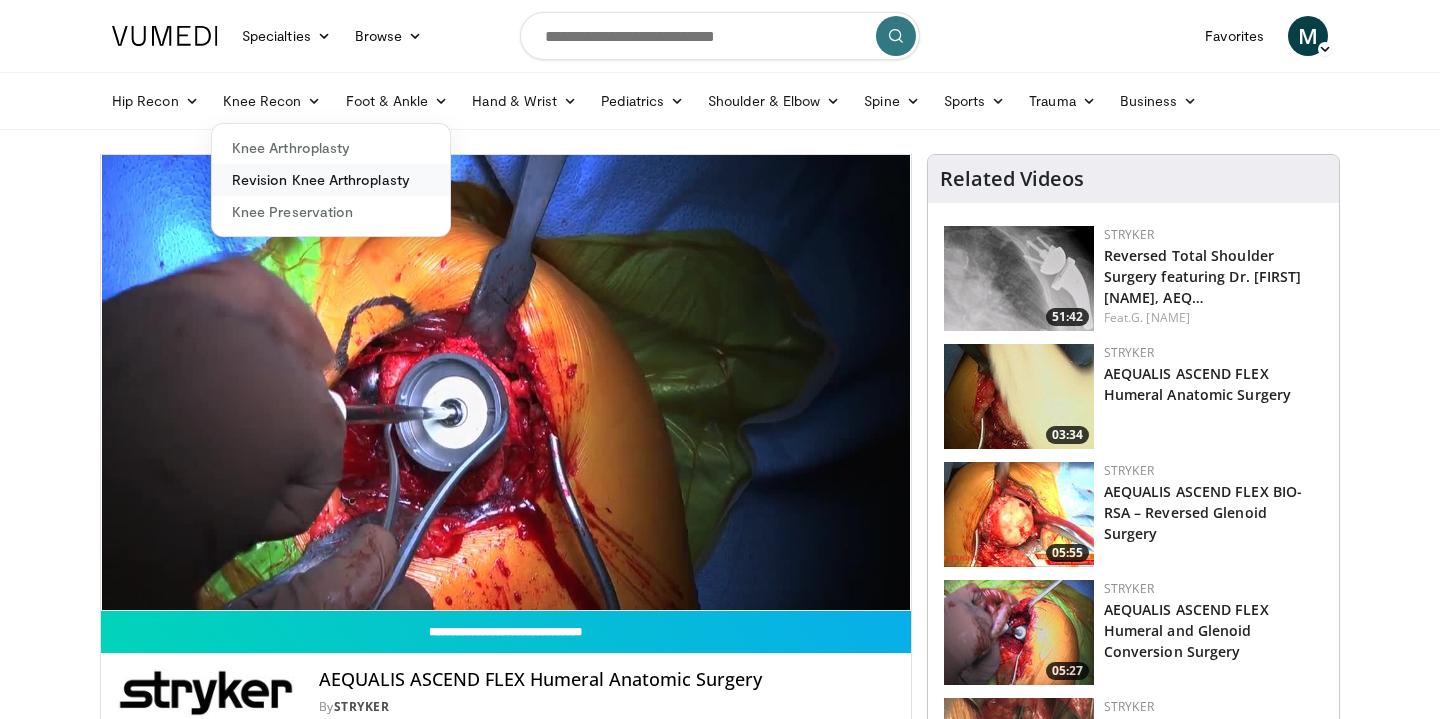 click on "Revision Knee Arthroplasty" at bounding box center (331, 180) 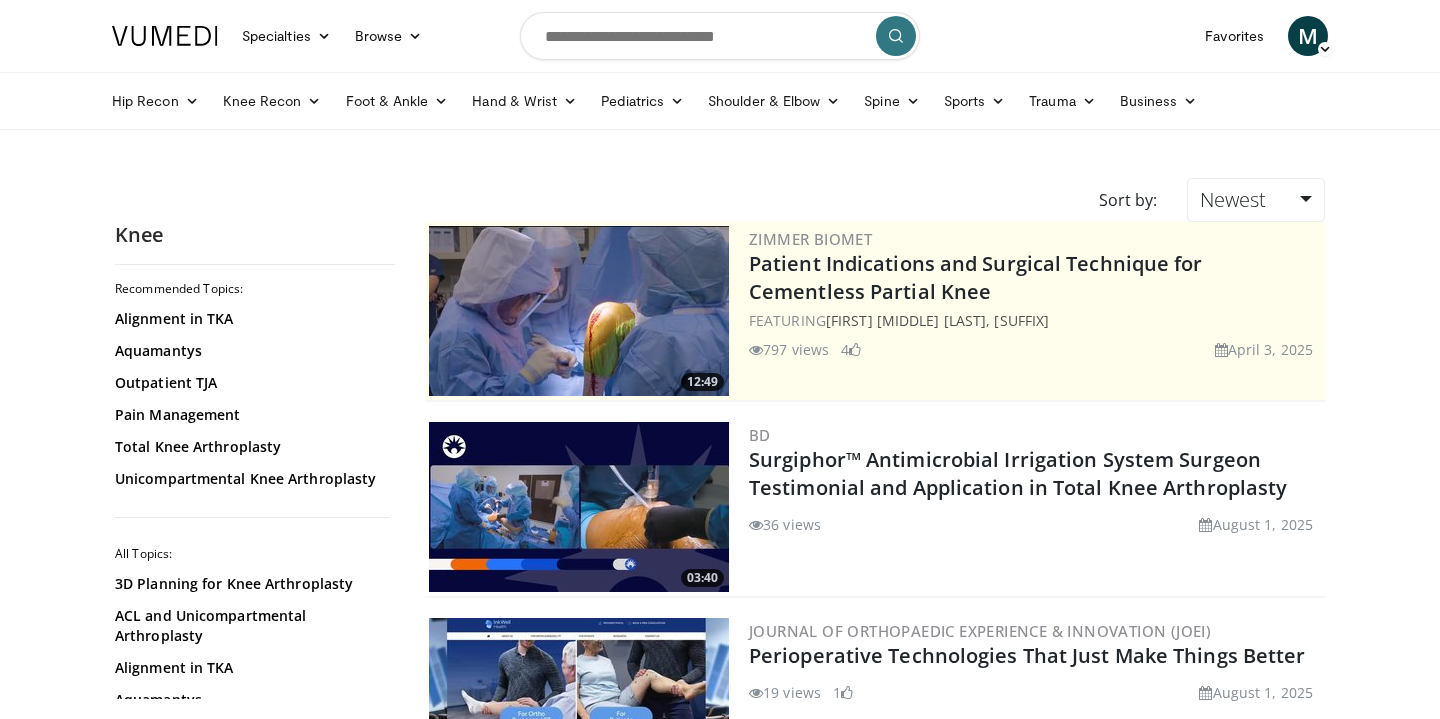 scroll, scrollTop: 0, scrollLeft: 0, axis: both 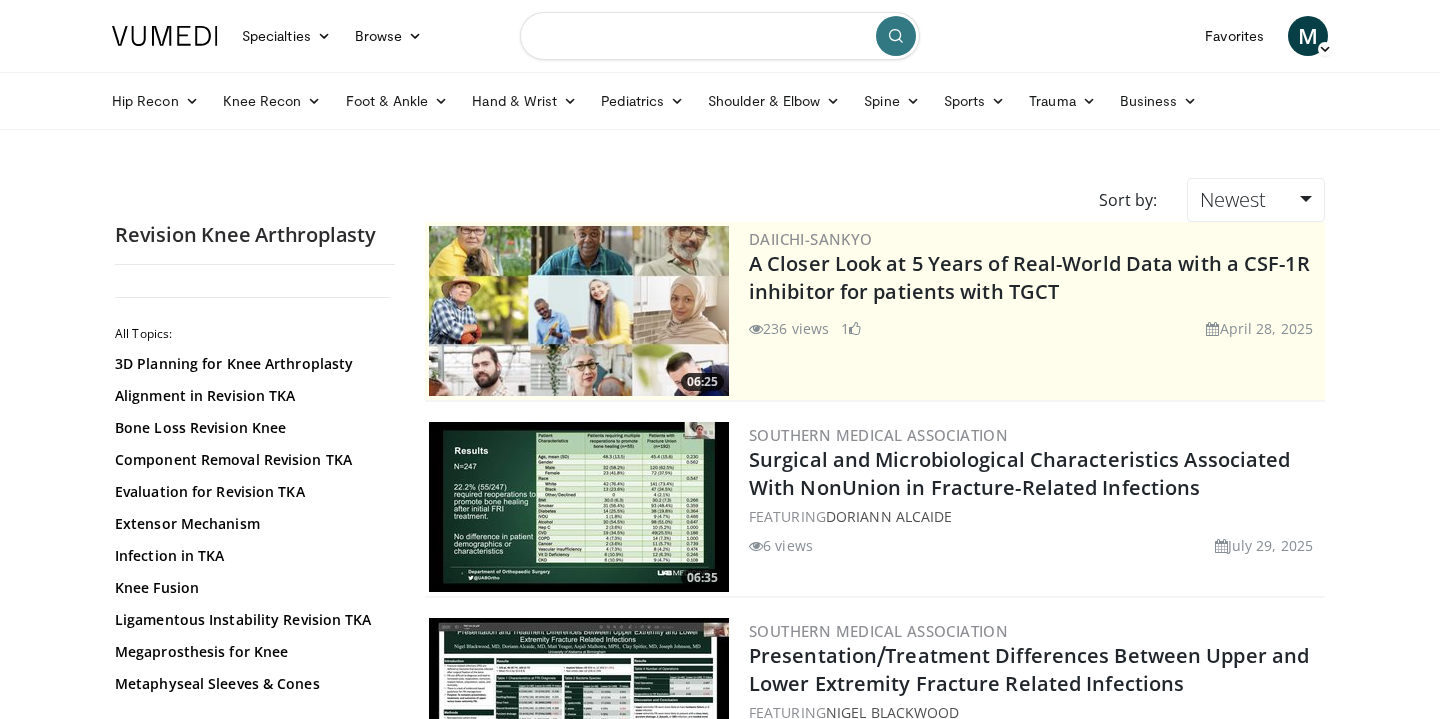 click at bounding box center [720, 36] 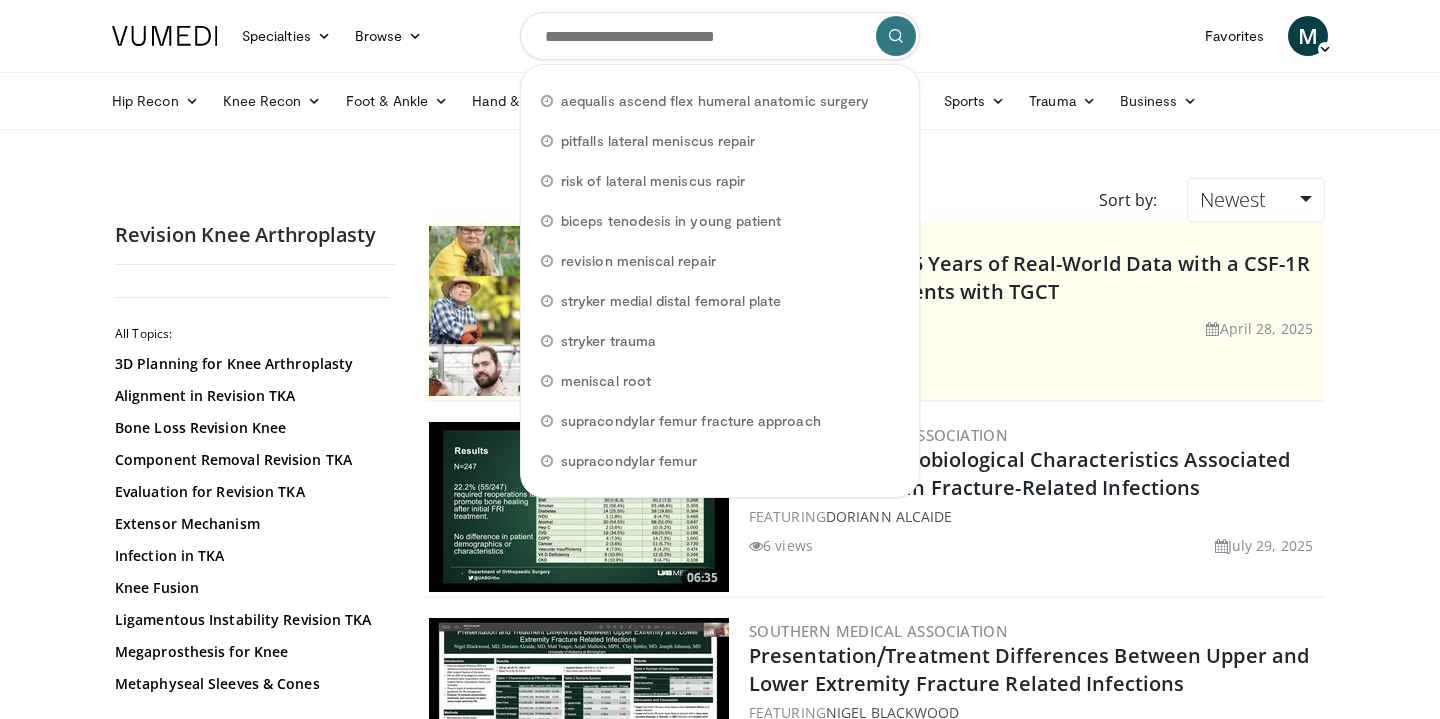 click on "Specialties
Adult & Family Medicine
Allergy, Asthma, Immunology
Anesthesiology
Cardiology
Dental
Dermatology
Endocrinology
Gastroenterology & Hepatology
General Surgery
Hematology & Oncology
Infectious Disease
Nephrology
Neurology
Neurosurgery
Obstetrics & Gynecology
Ophthalmology
Oral Maxillofacial
Orthopaedics
Otolaryngology
Pediatrics
Plastic Surgery
Podiatry
Psychiatry
Pulmonology
Radiation Oncology
Radiology
Rheumatology
Urology" at bounding box center [720, 2785] 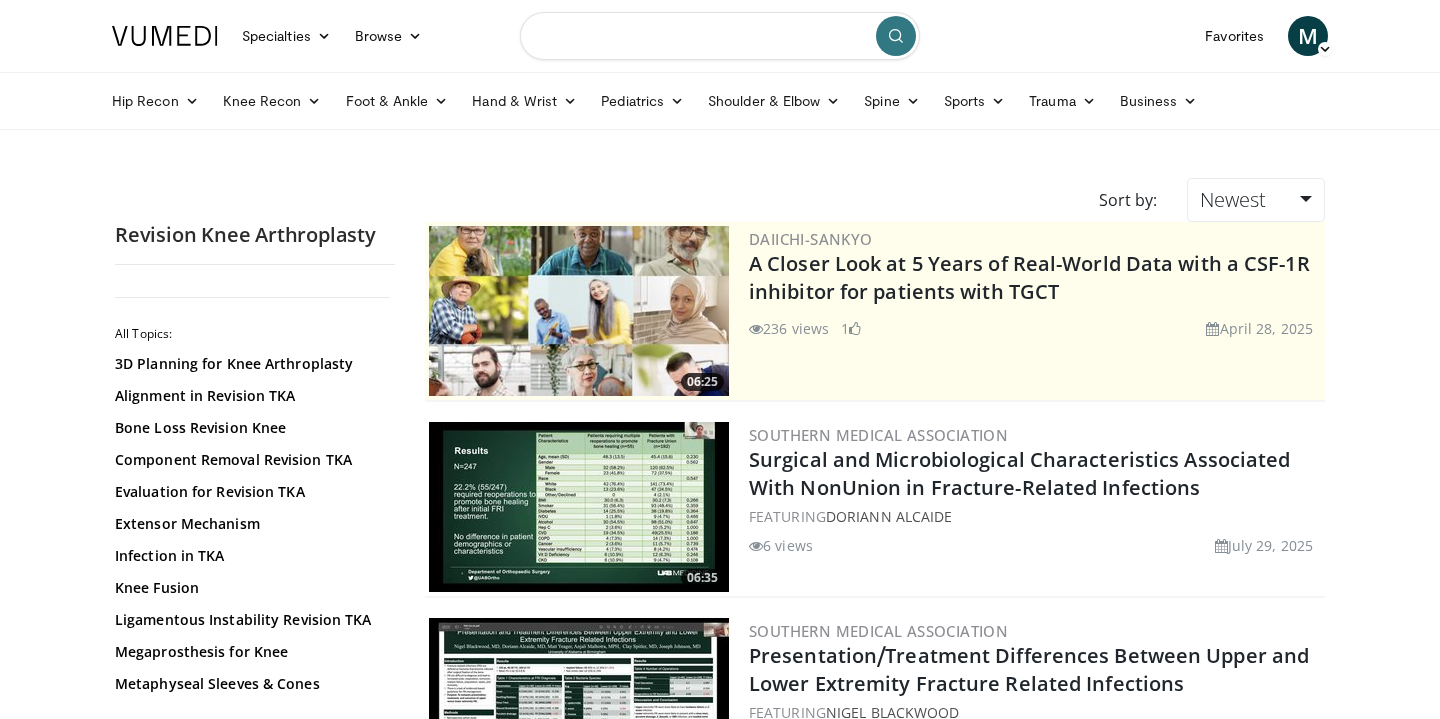 click at bounding box center [720, 36] 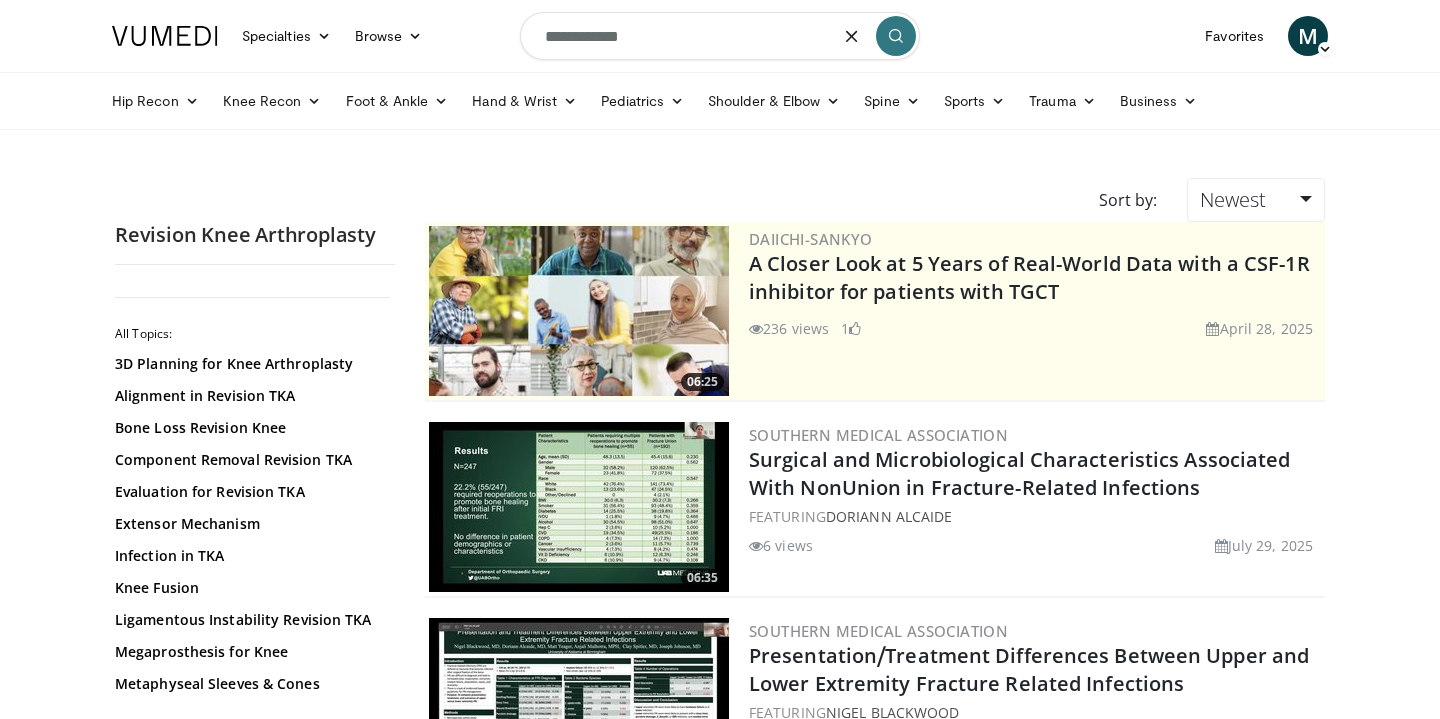 click on "**********" at bounding box center (720, 36) 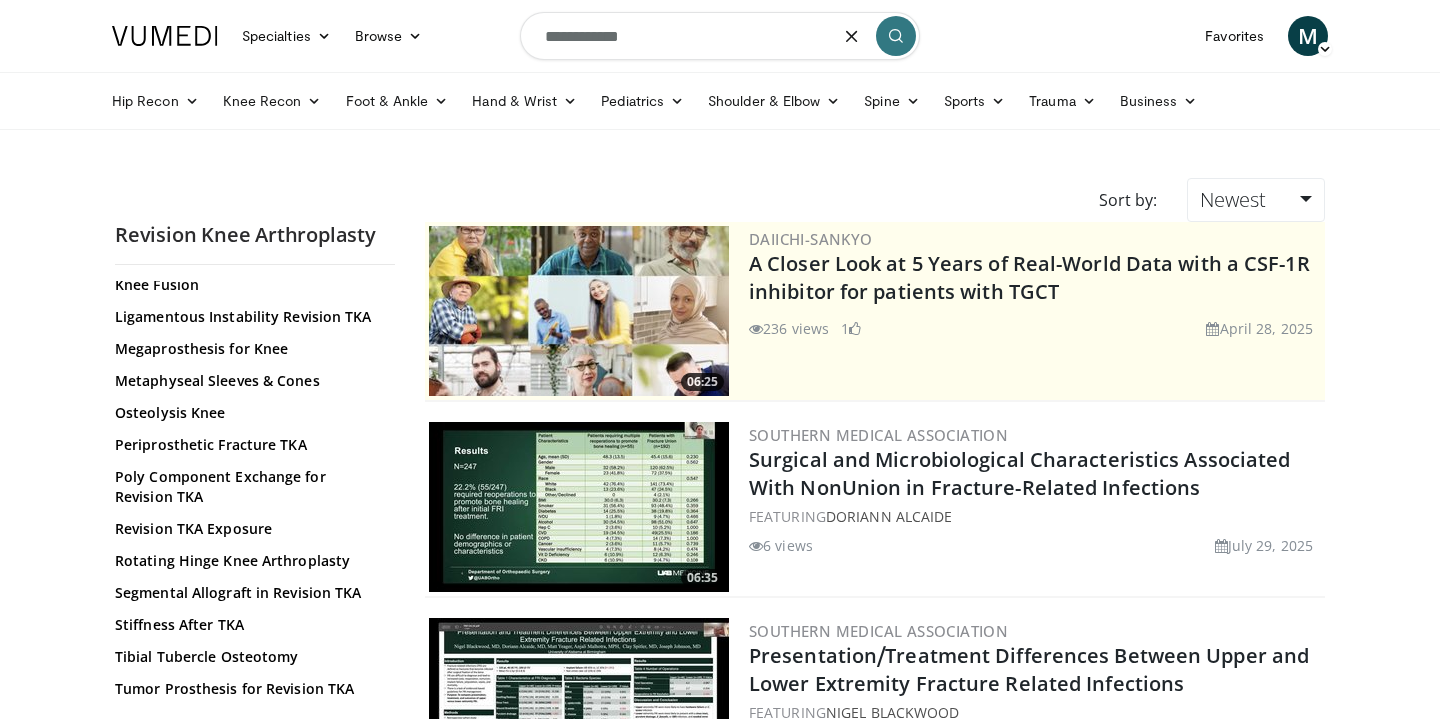 scroll, scrollTop: 303, scrollLeft: 0, axis: vertical 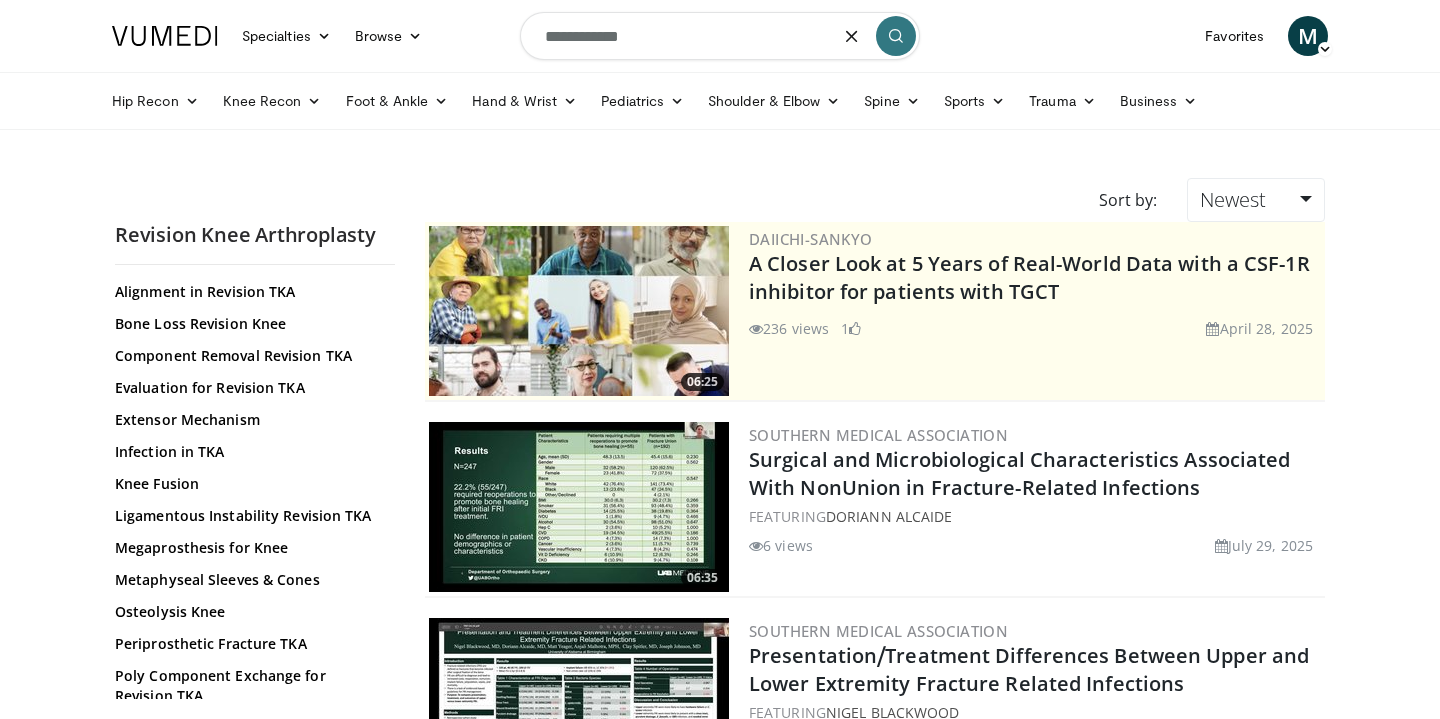 click on "**********" at bounding box center [720, 36] 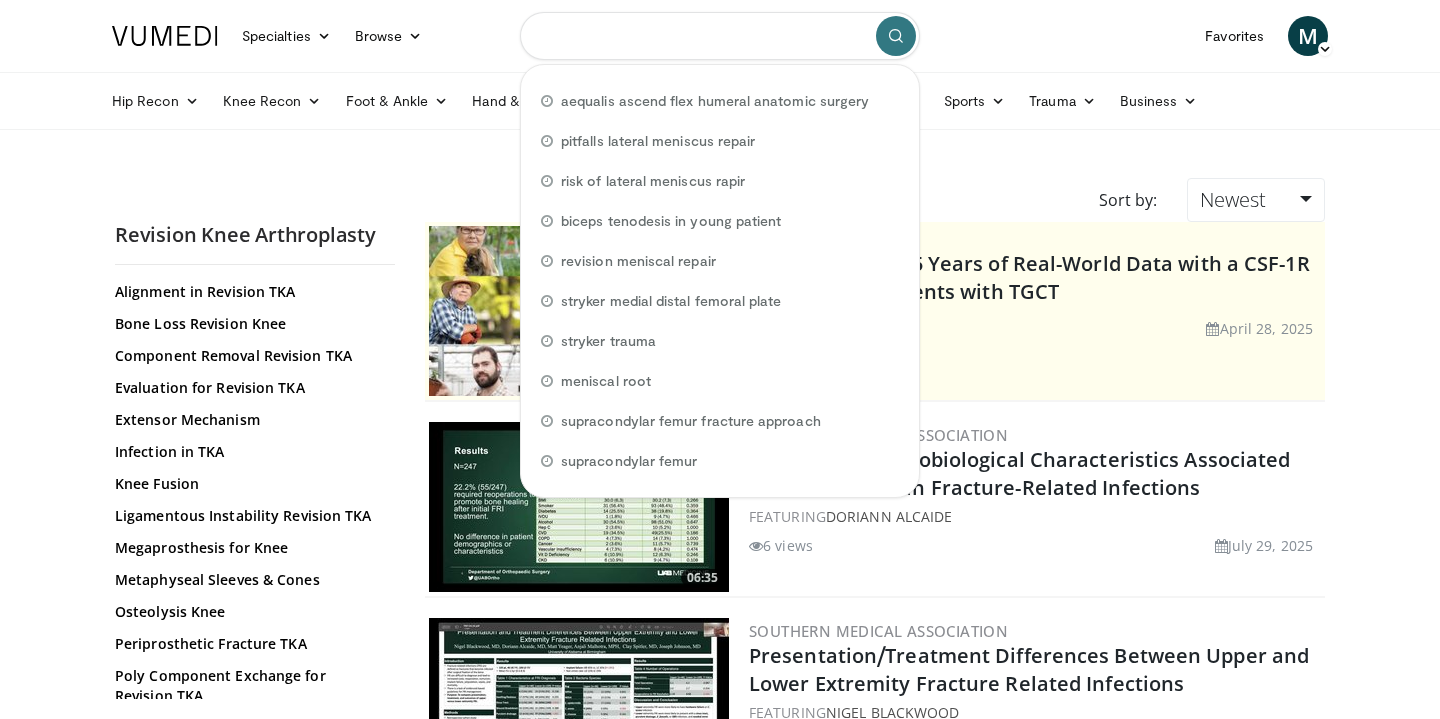 click at bounding box center [720, 36] 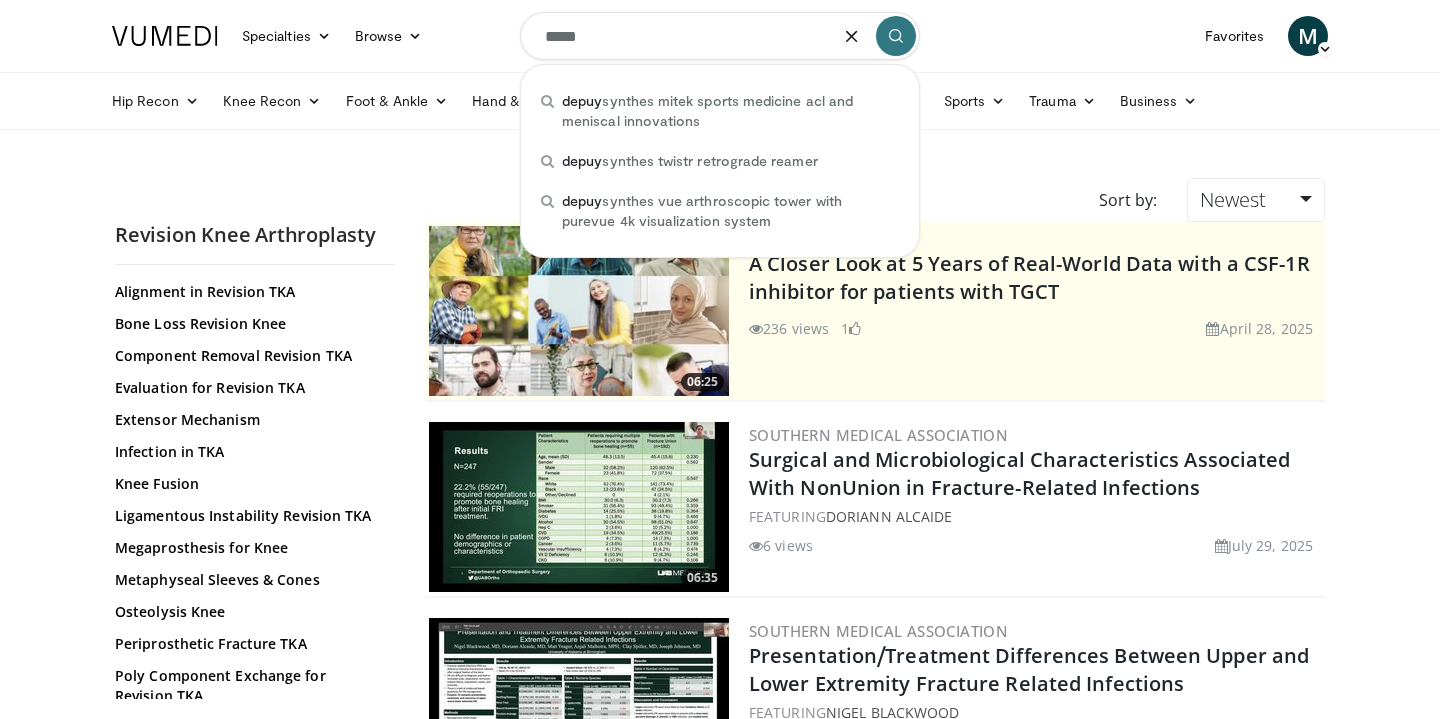 click on "*****" at bounding box center [720, 36] 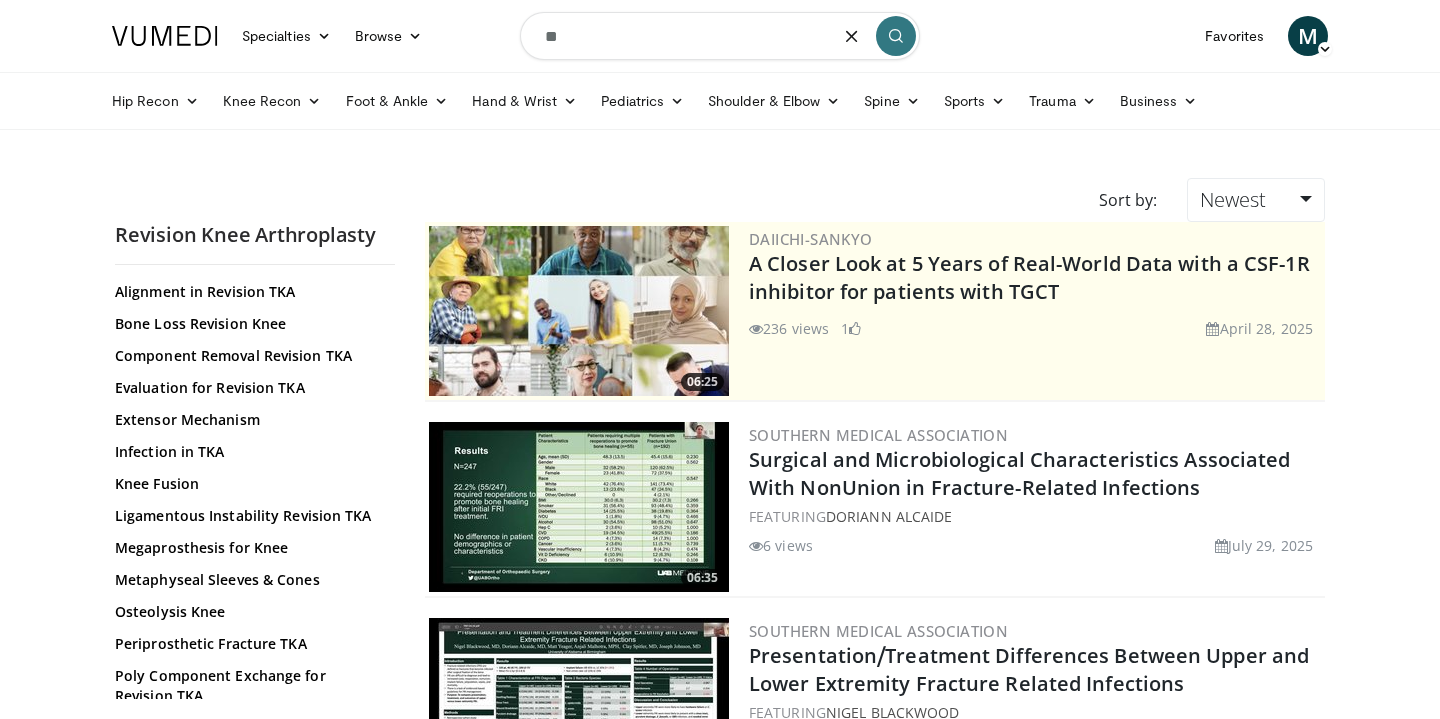 type on "*" 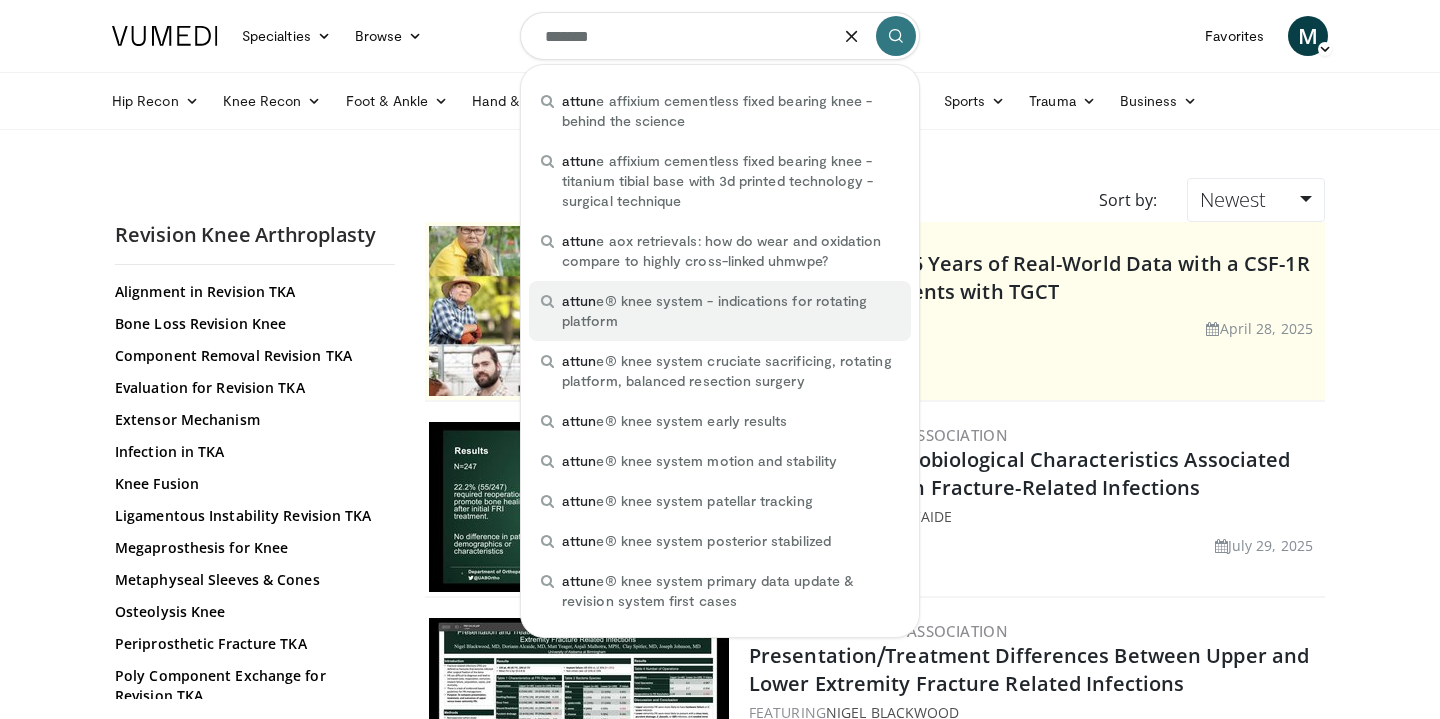 drag, startPoint x: 629, startPoint y: 76, endPoint x: 673, endPoint y: 299, distance: 227.29936 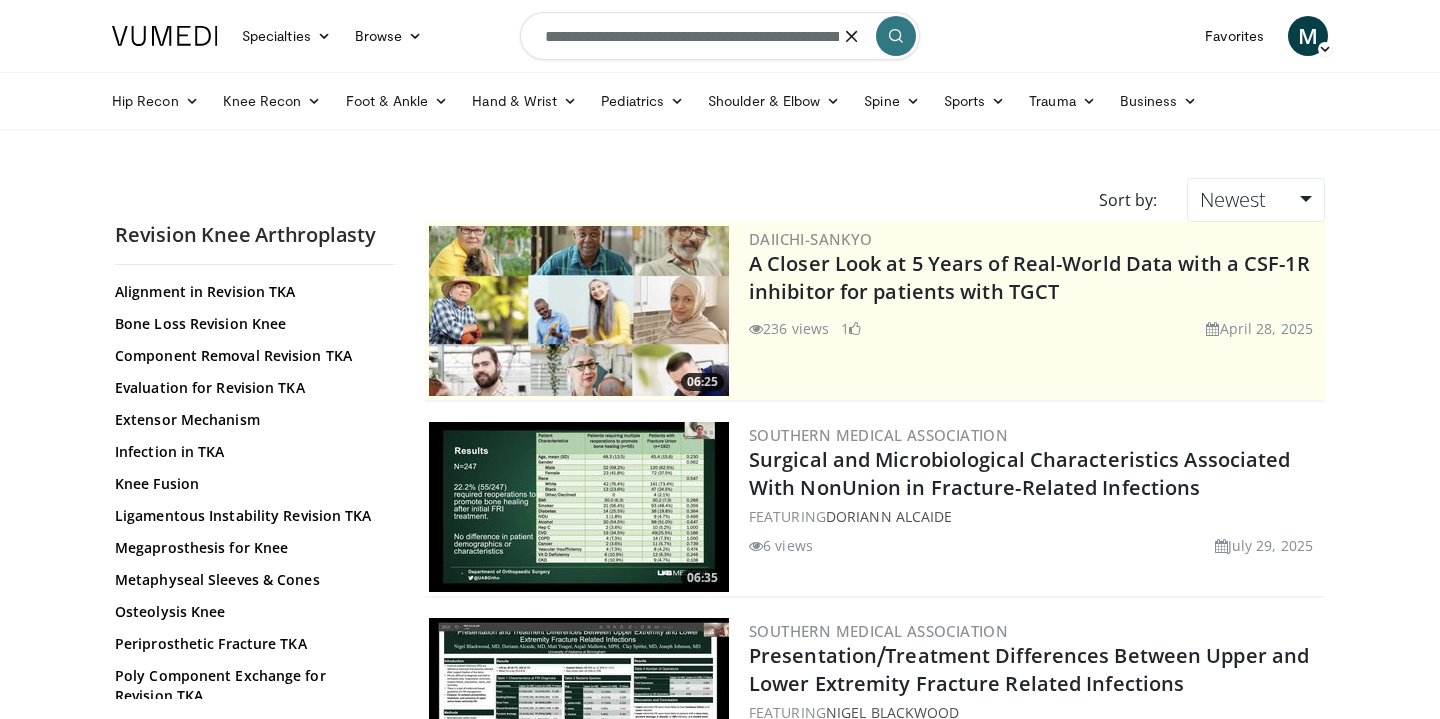 click at bounding box center (852, 36) 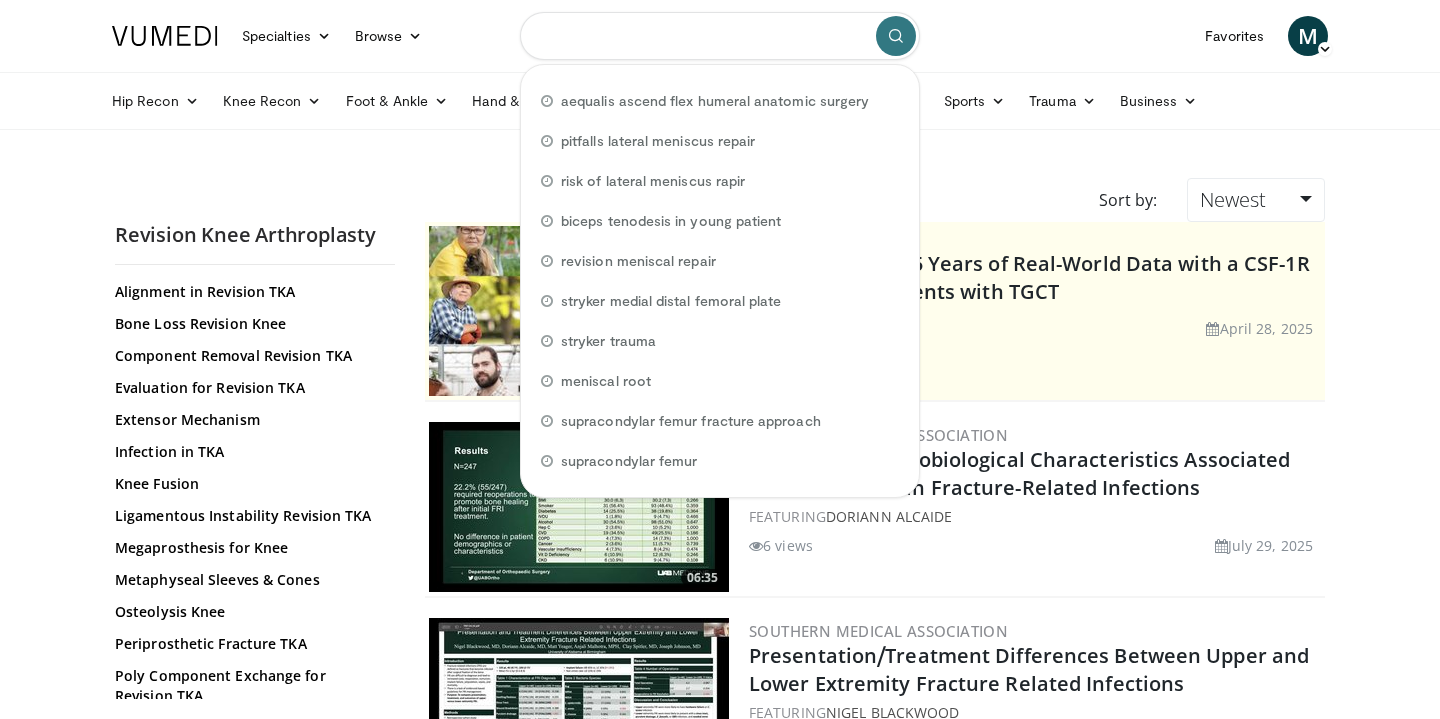 click at bounding box center [720, 36] 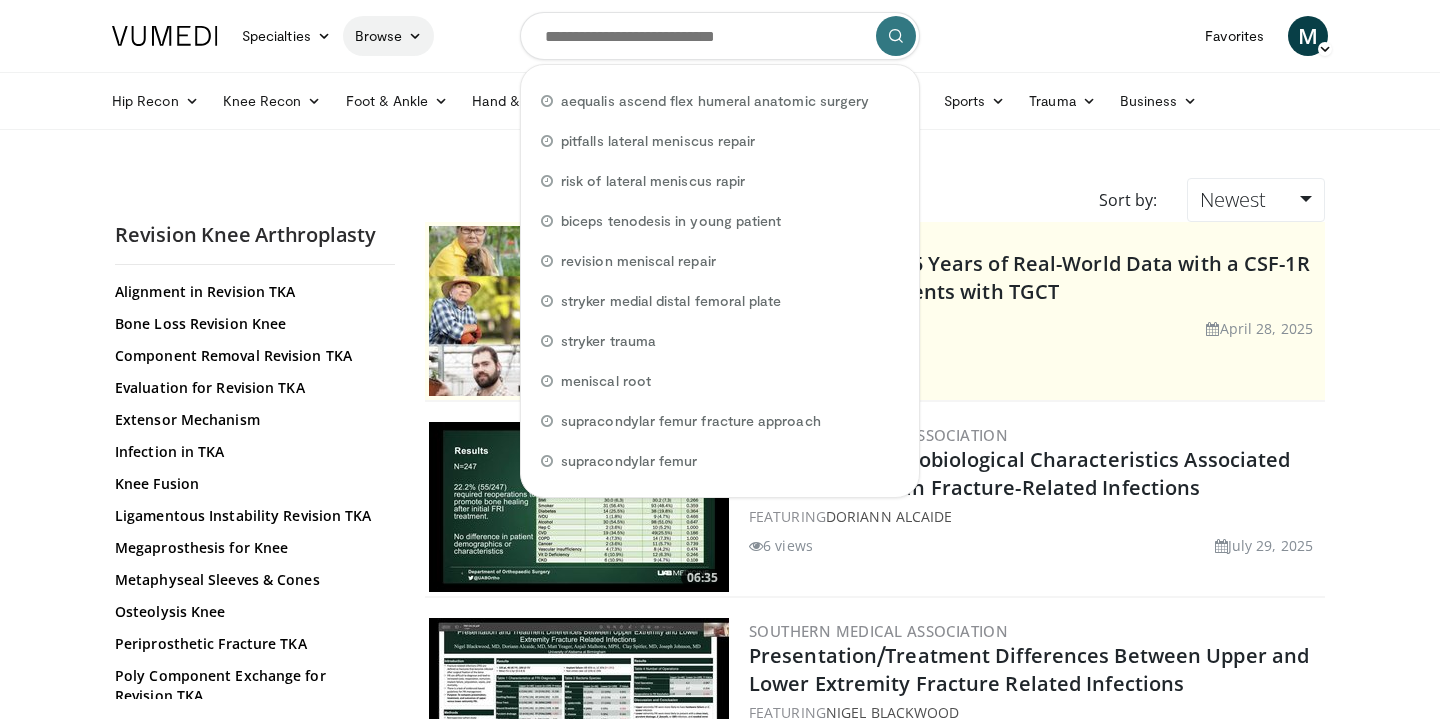 click on "Browse" at bounding box center (389, 36) 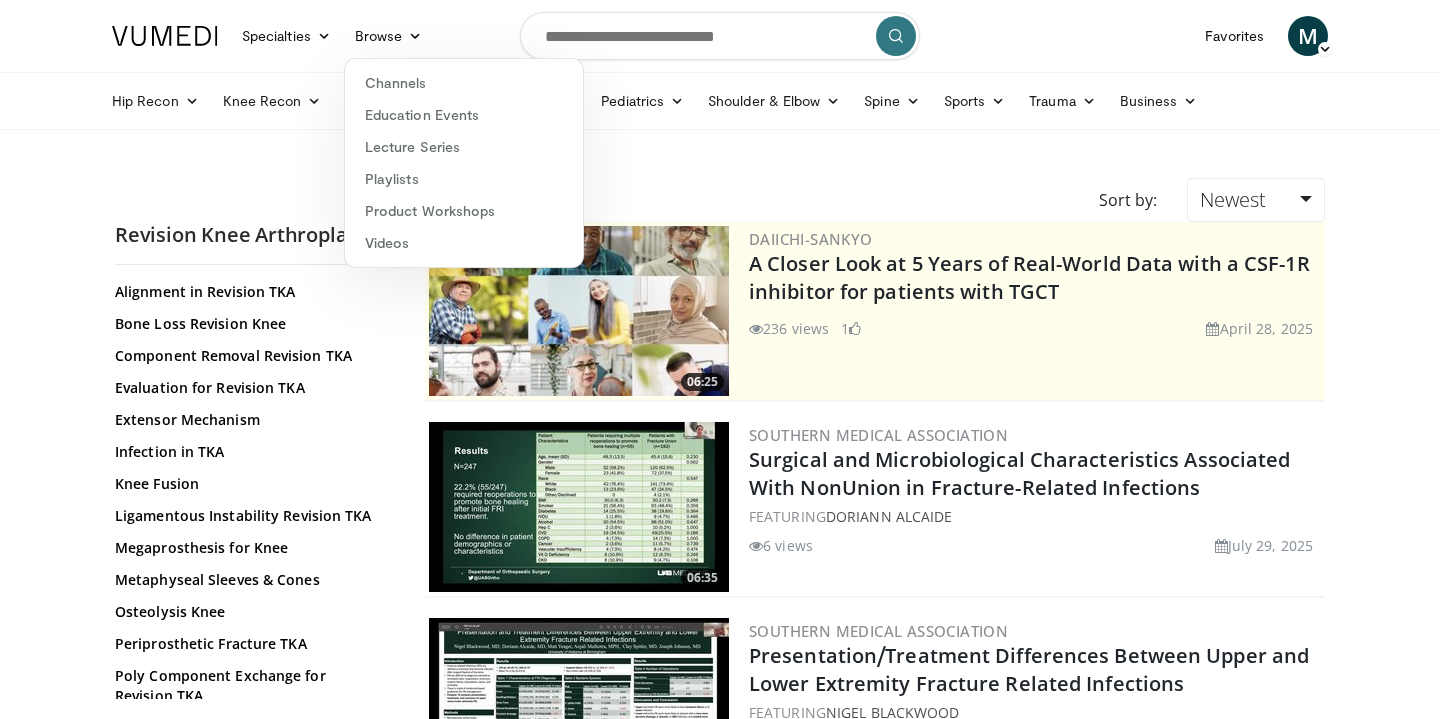 scroll, scrollTop: 0, scrollLeft: 0, axis: both 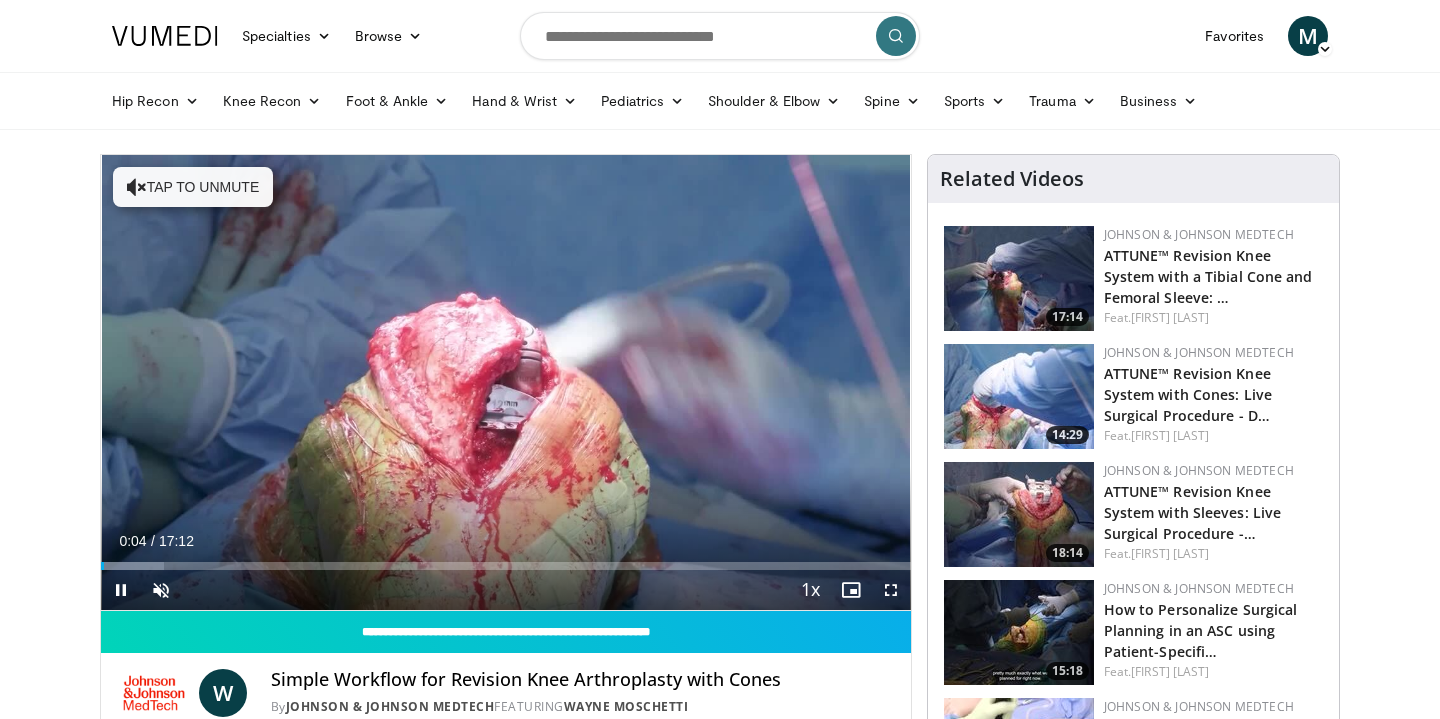click at bounding box center [891, 590] 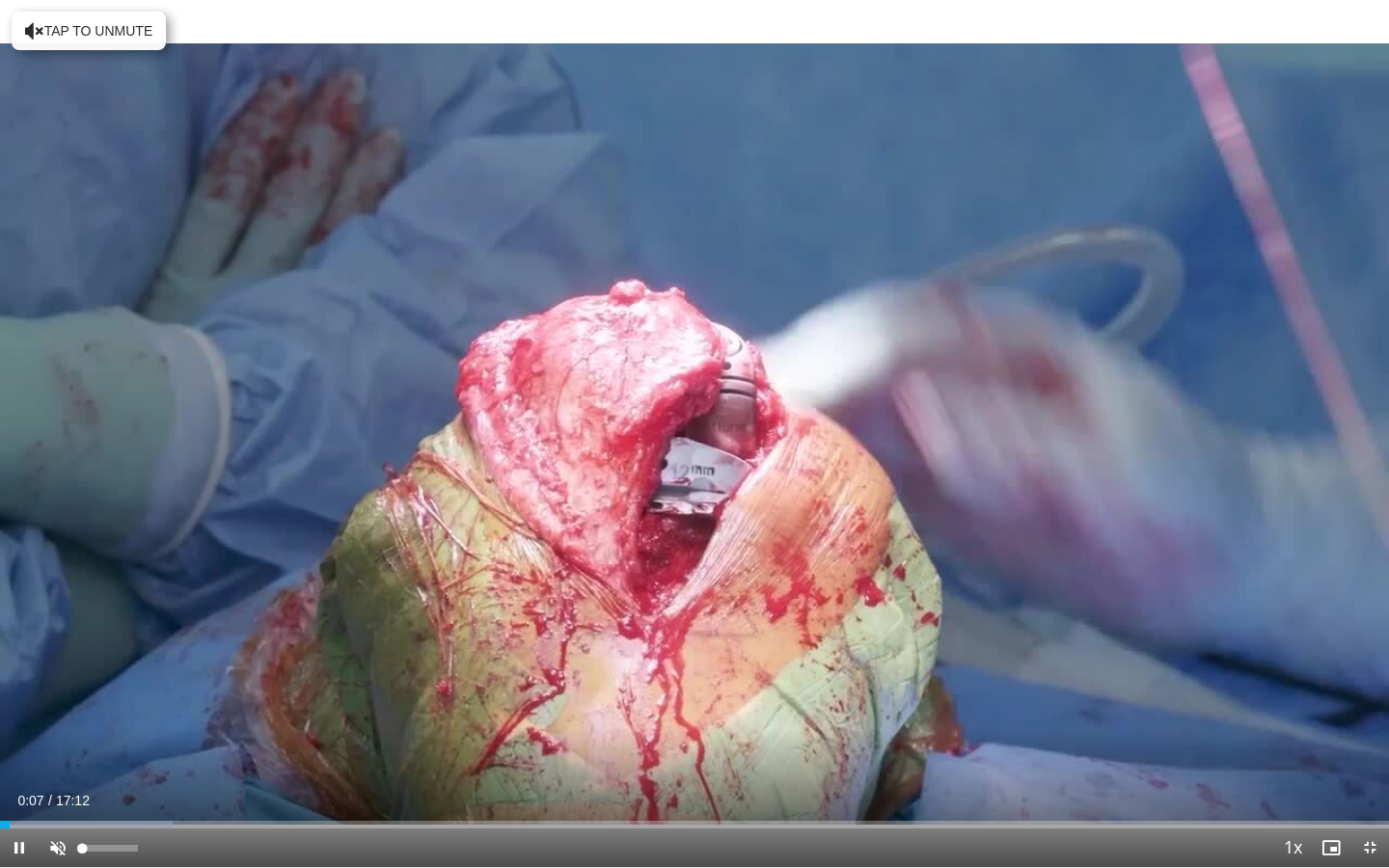 click at bounding box center [58, 848] 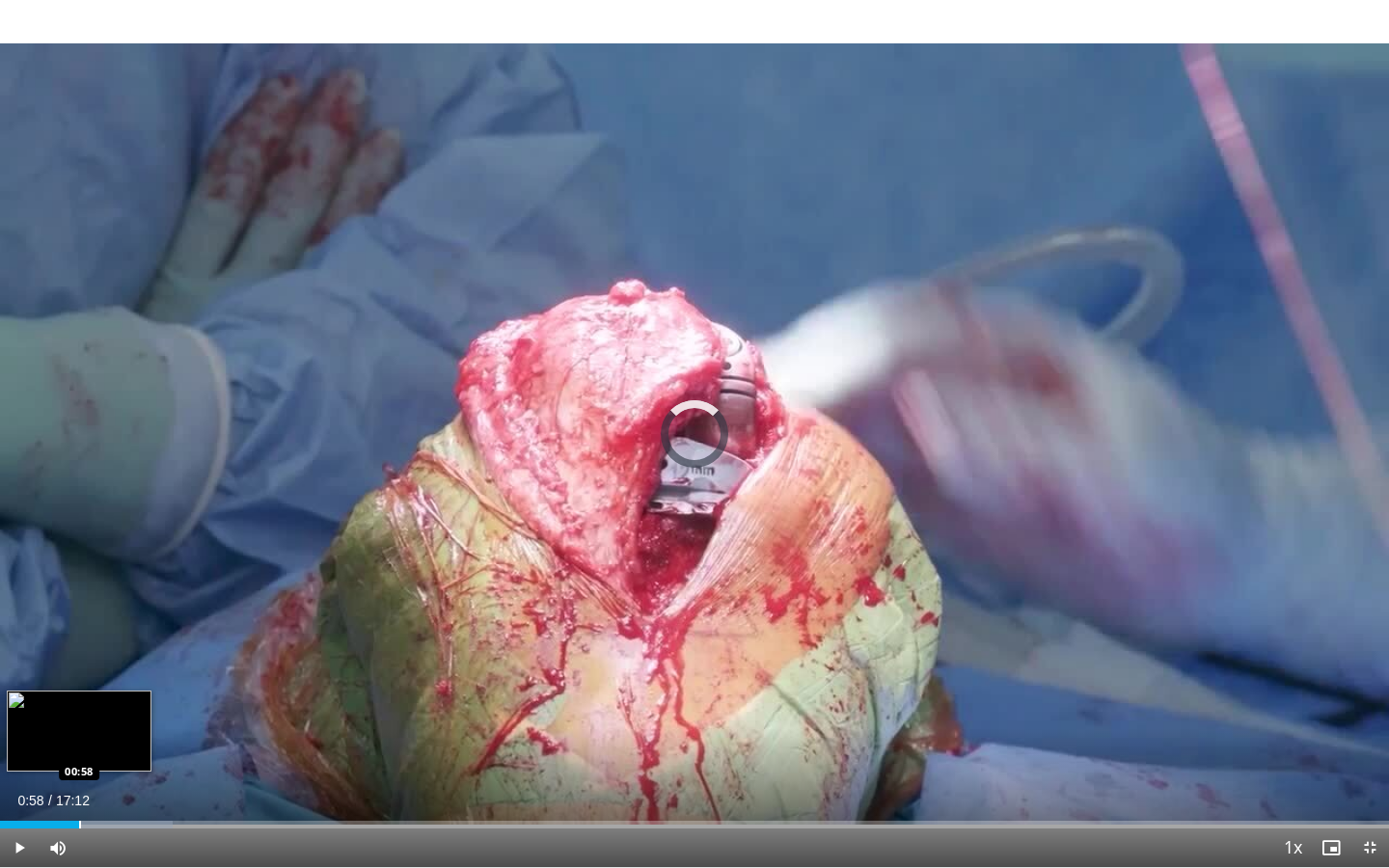 click at bounding box center (80, 825) 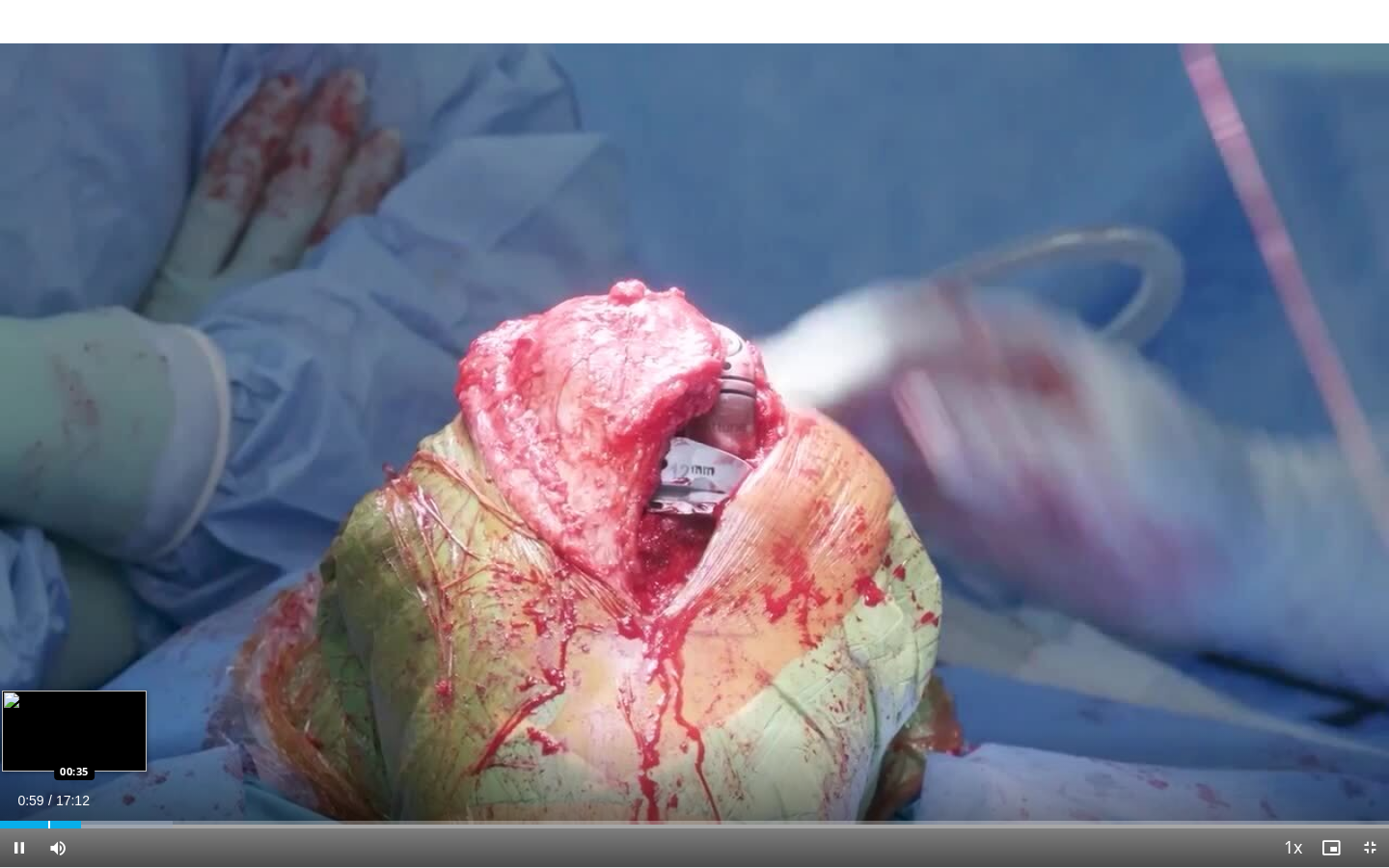 click on "Loaded :  12.45% 01:00 00:35" at bounding box center (694, 819) 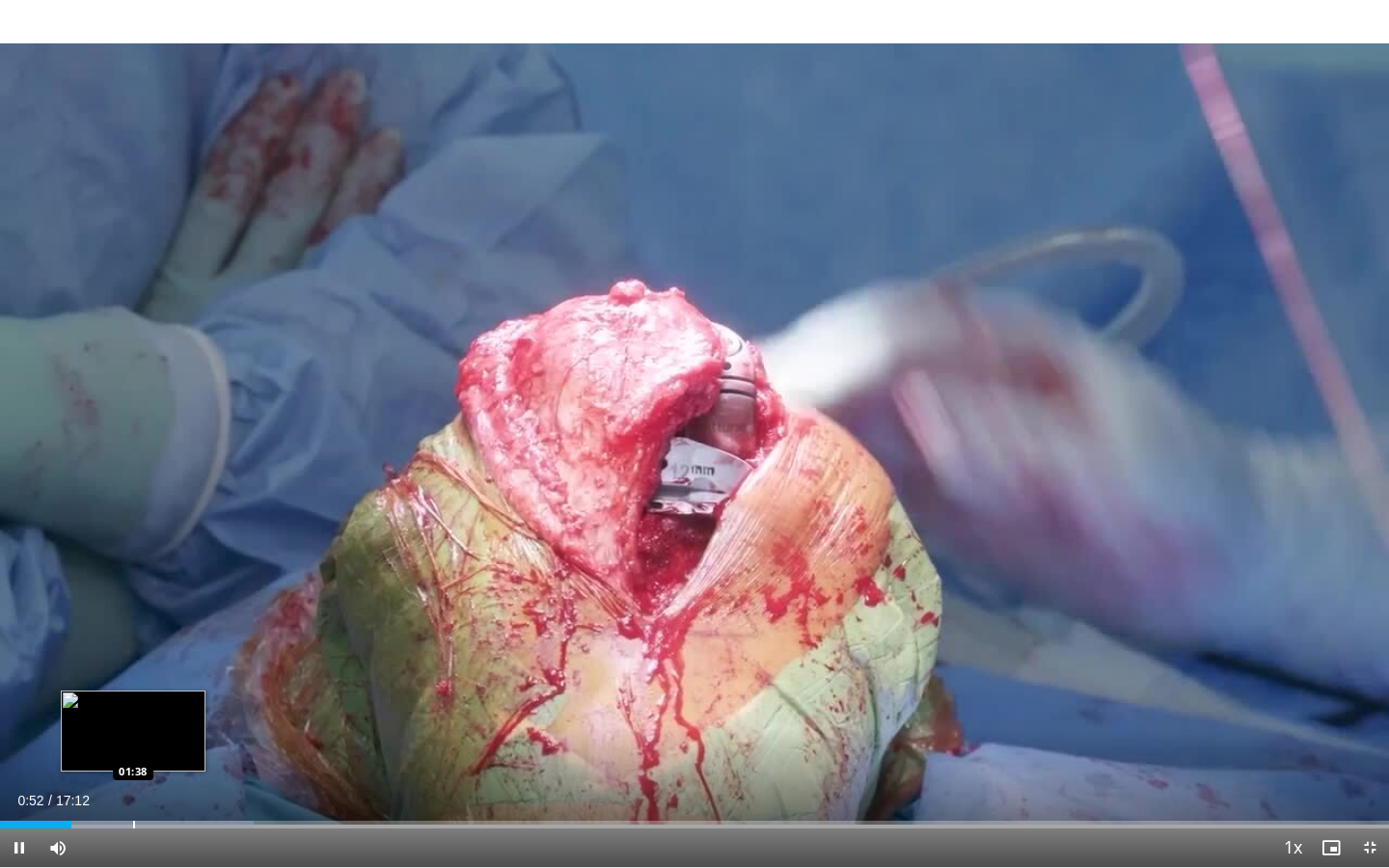 click at bounding box center (134, 825) 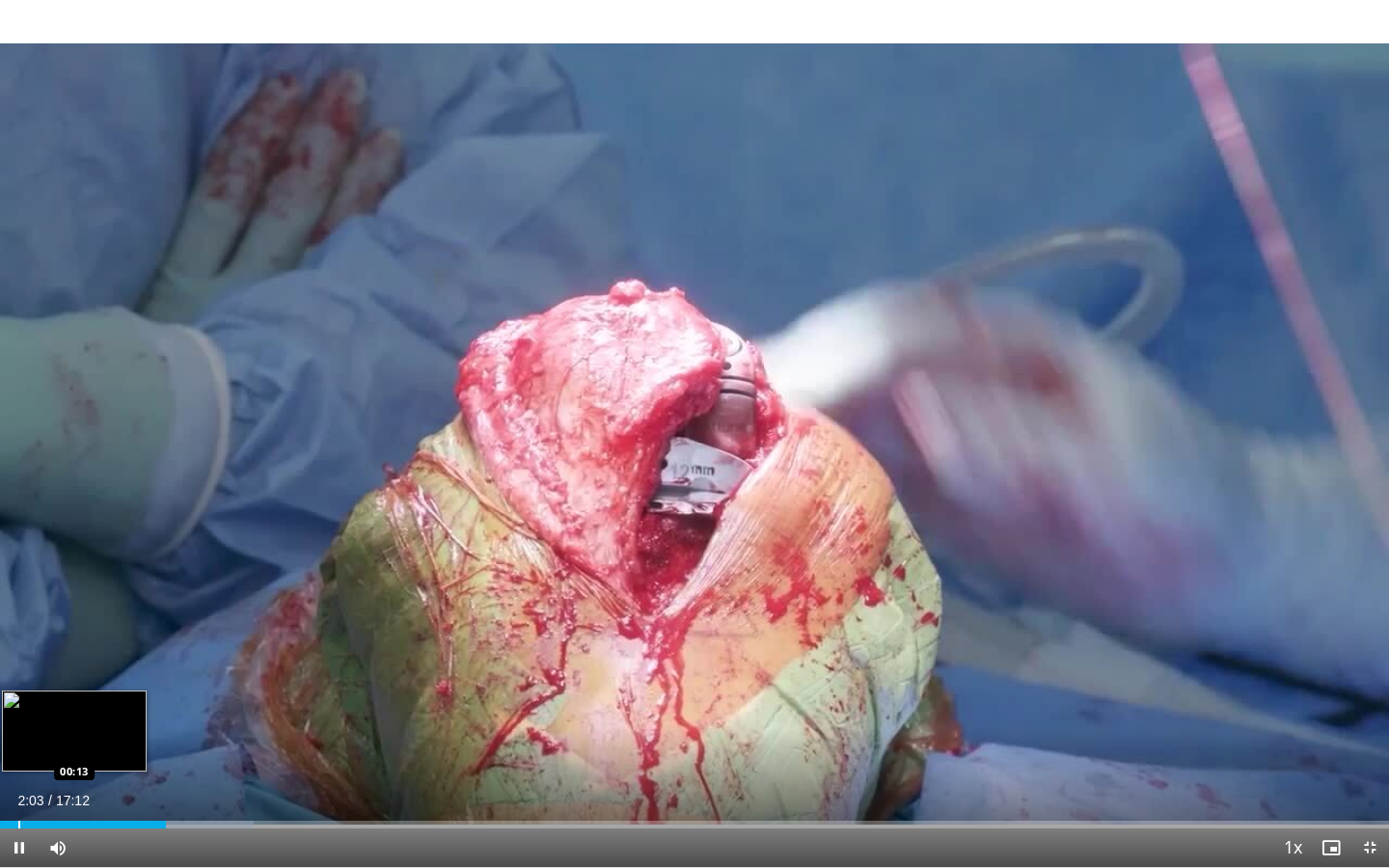 click at bounding box center [19, 825] 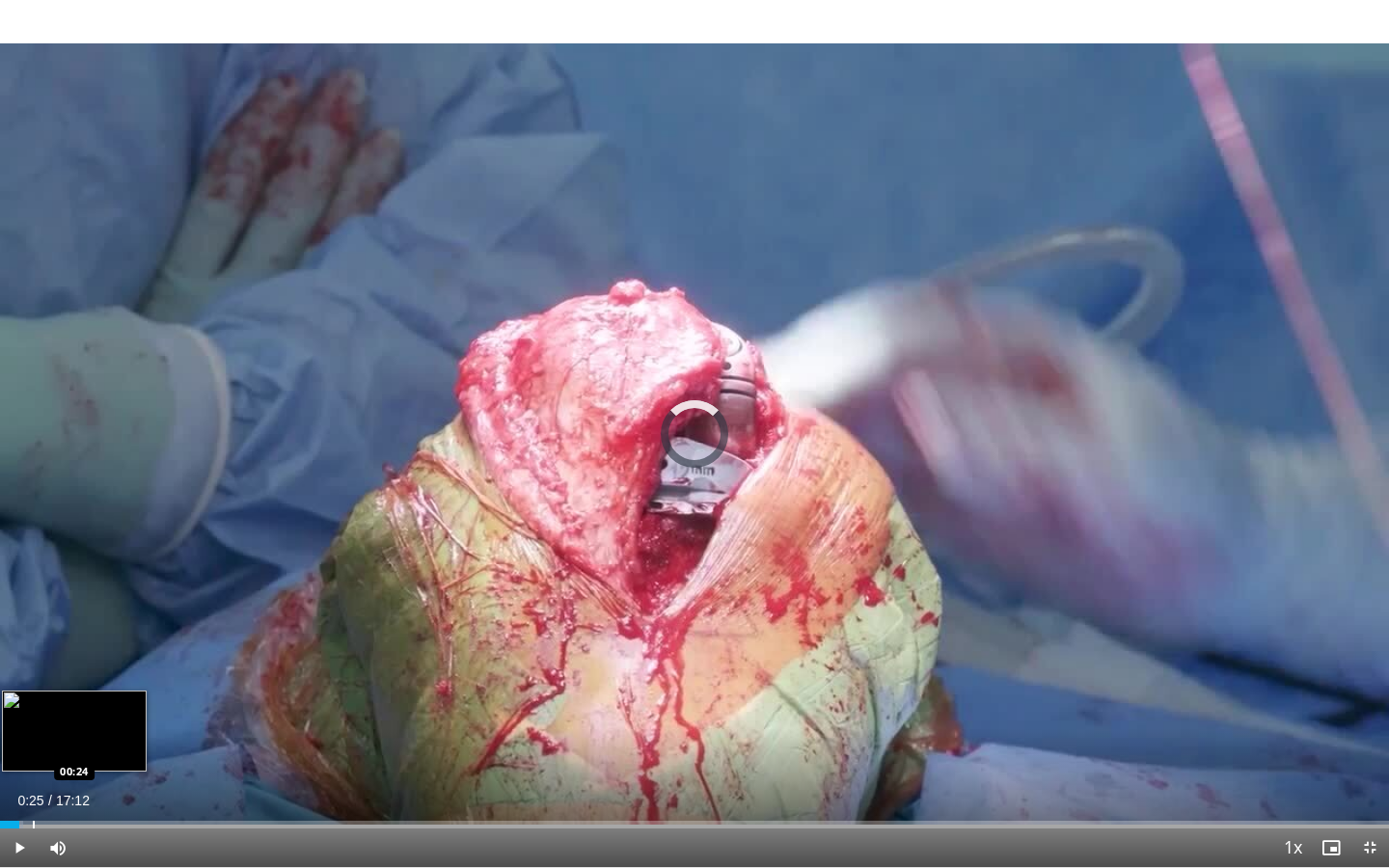 click at bounding box center (34, 825) 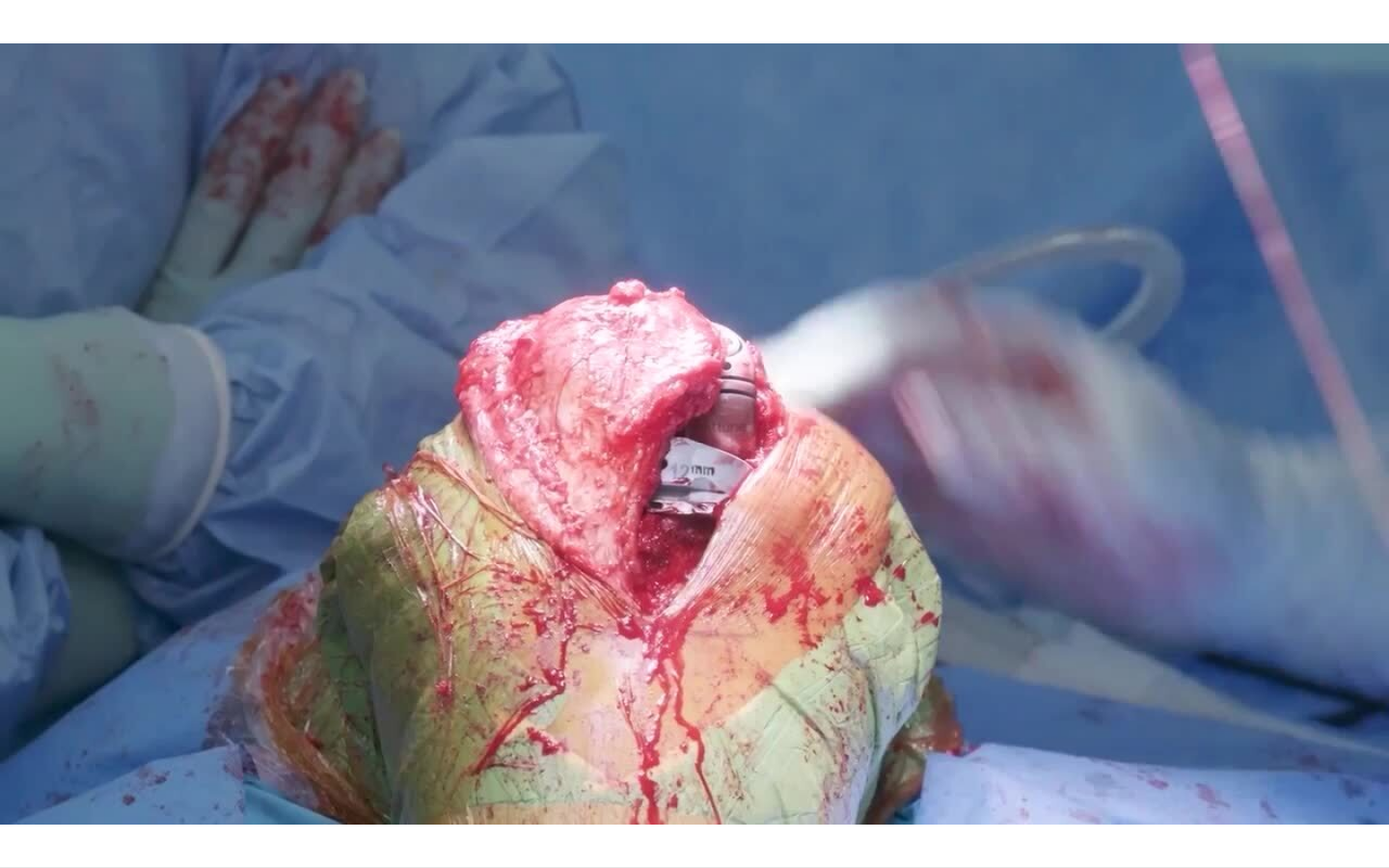 click on "**********" at bounding box center (694, 434) 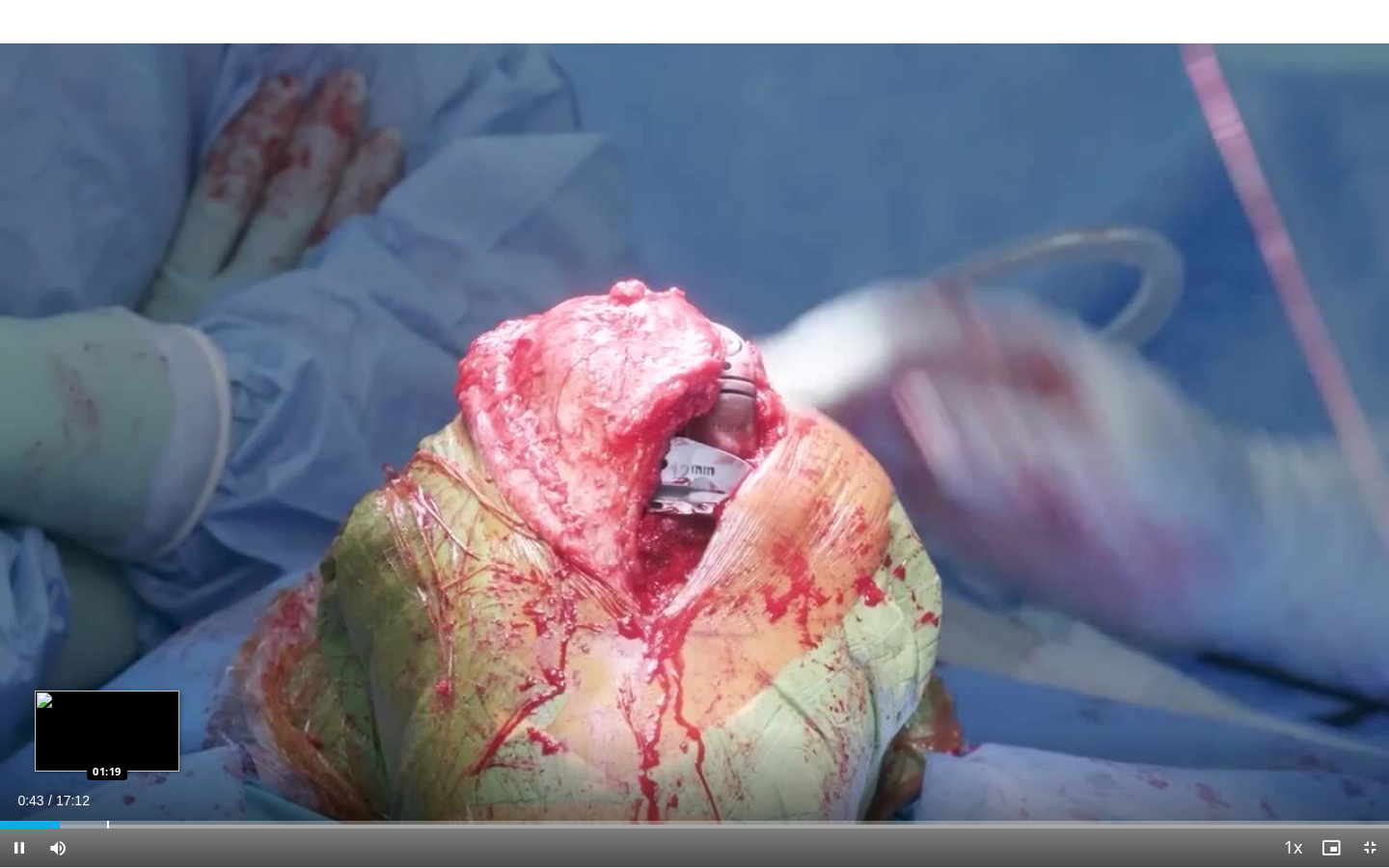 click on "Loaded :  7.75% 00:44 01:19" at bounding box center [694, 819] 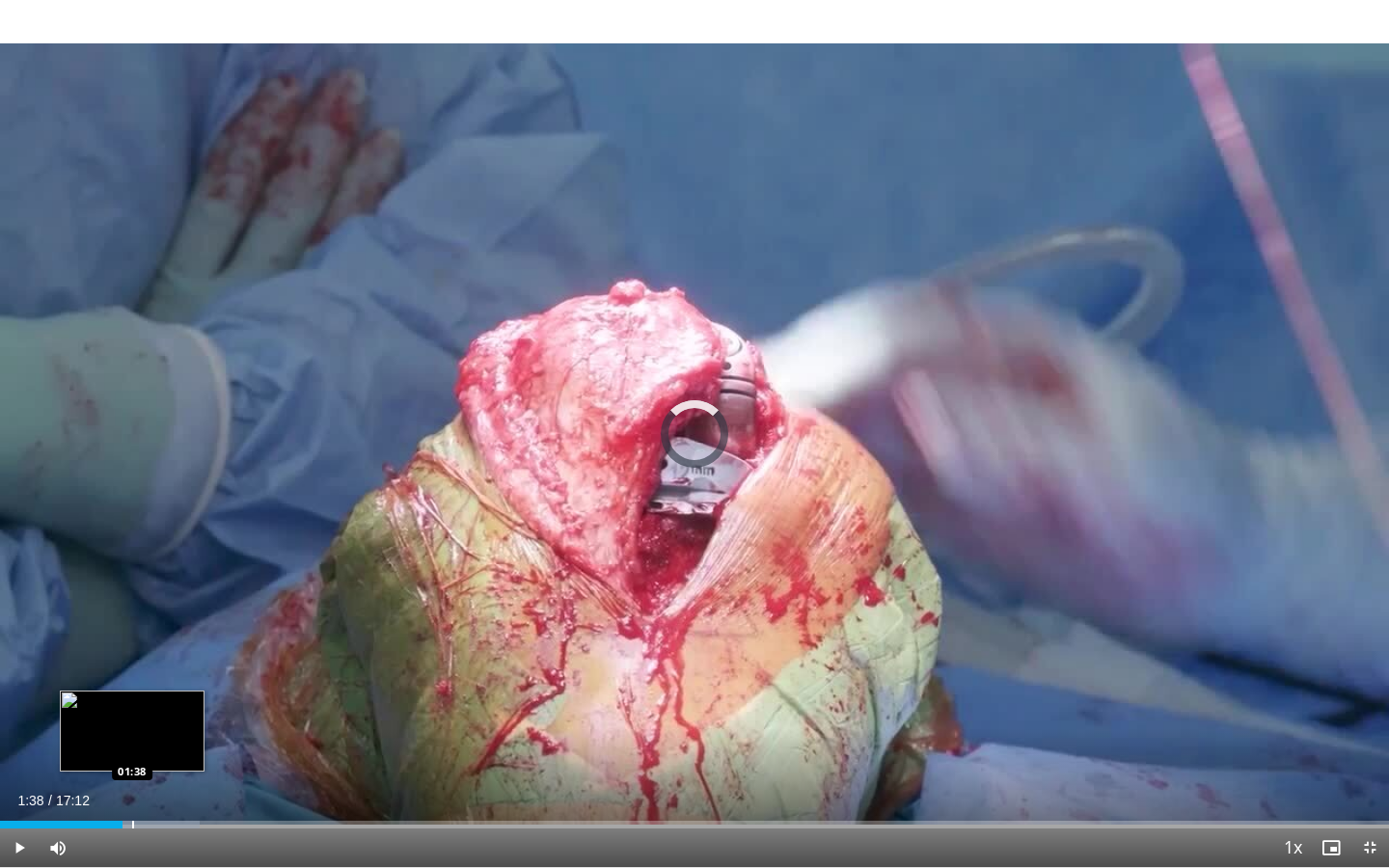 click at bounding box center [133, 825] 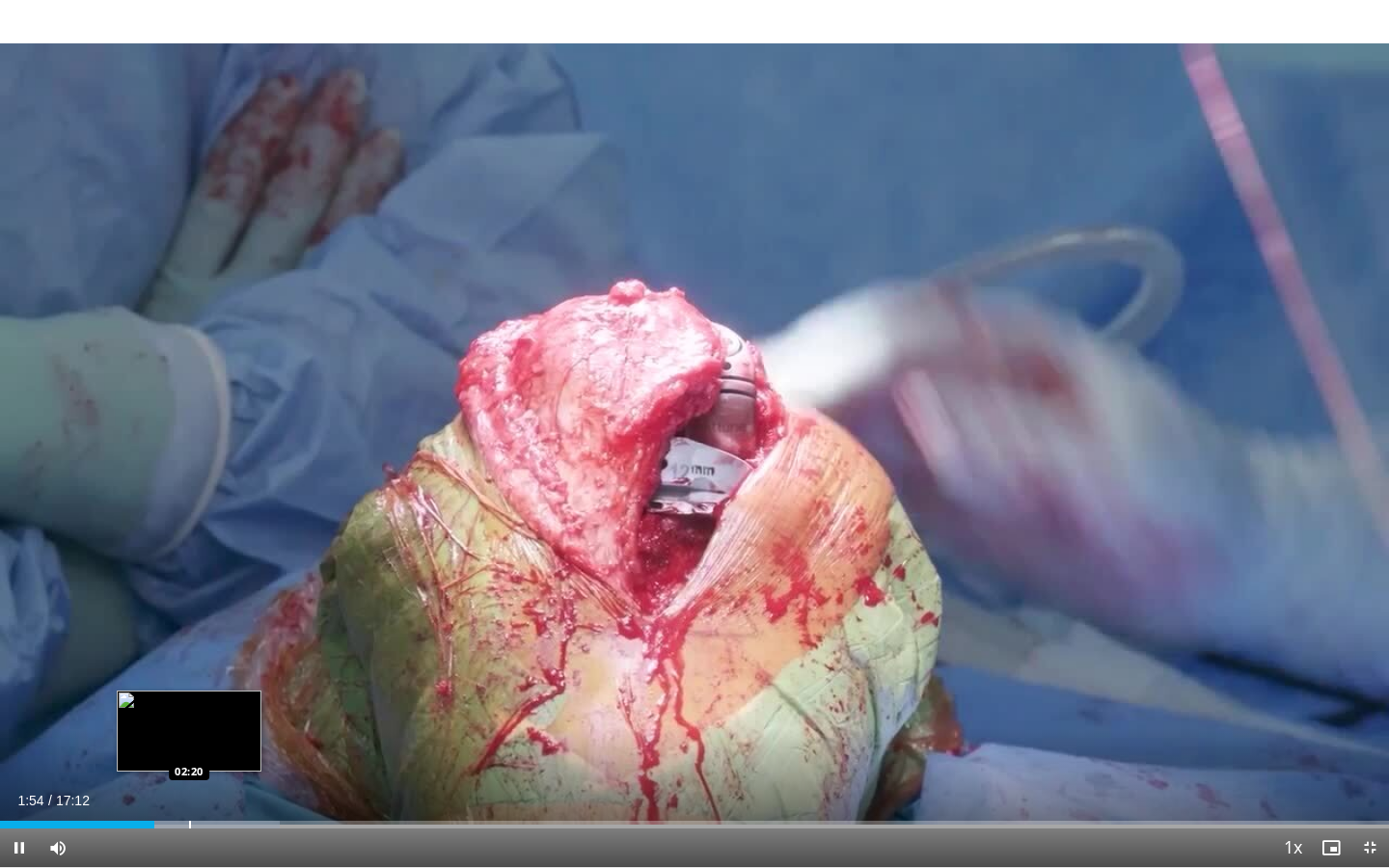 click at bounding box center (190, 825) 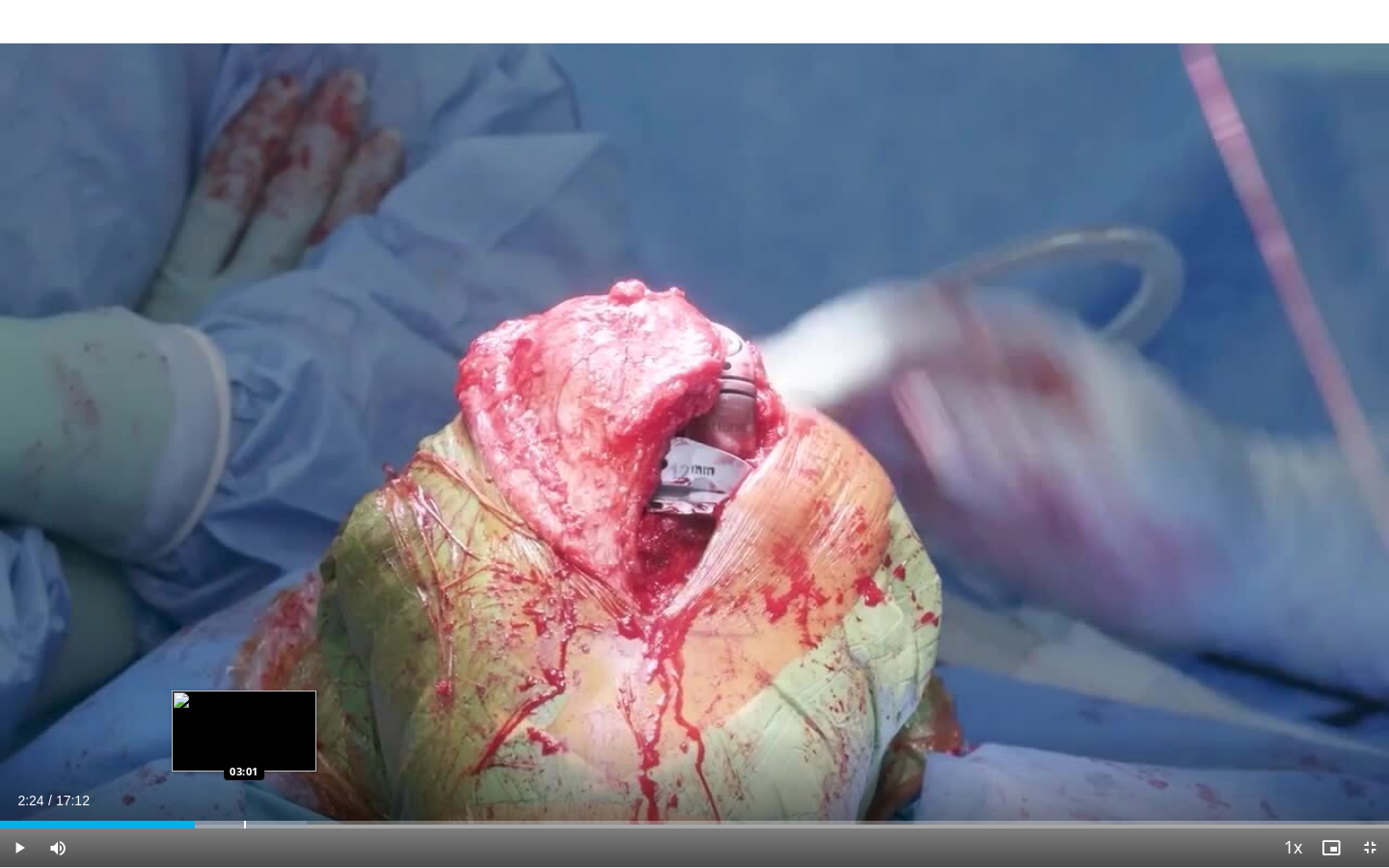 click at bounding box center (245, 825) 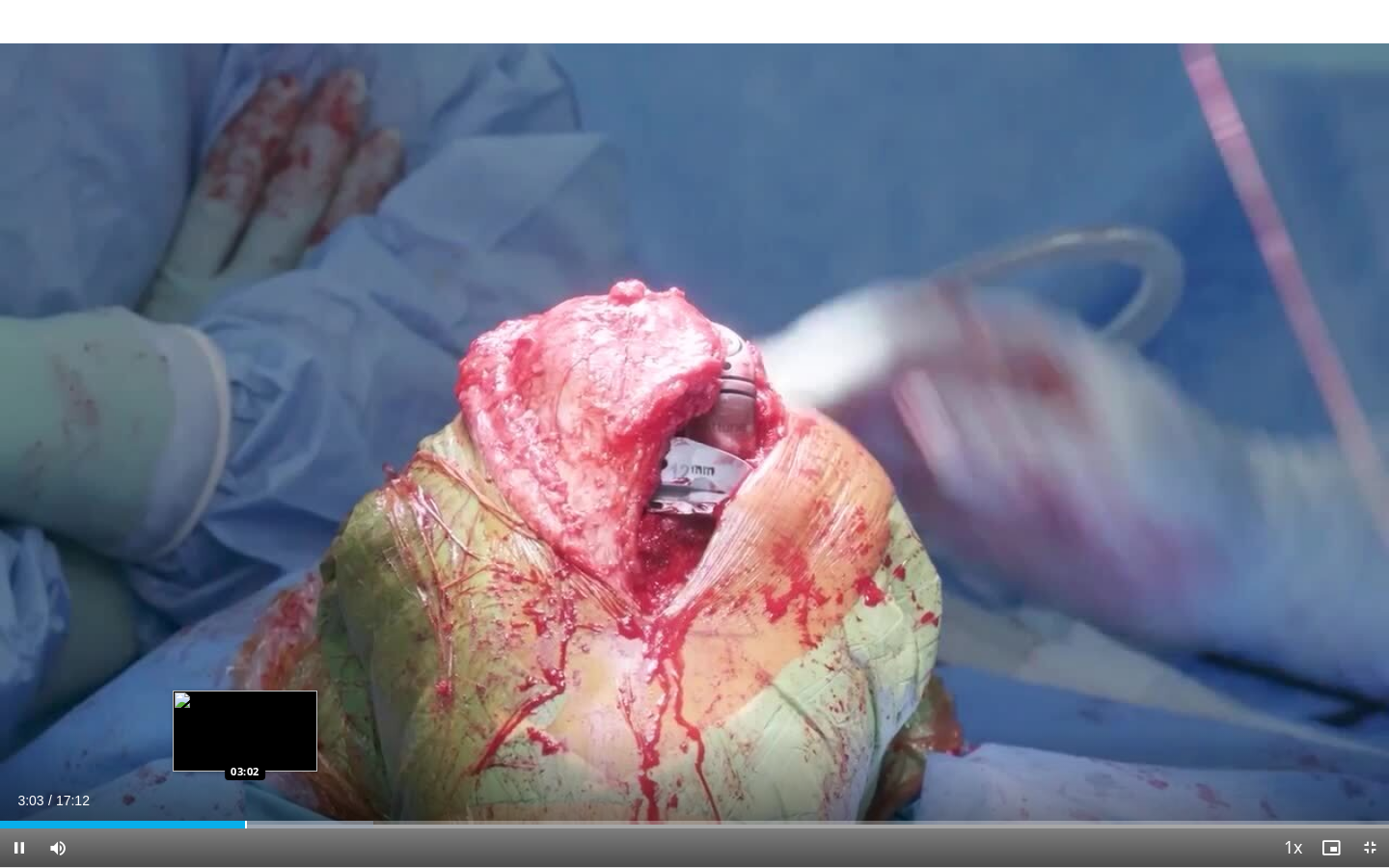 click at bounding box center (246, 825) 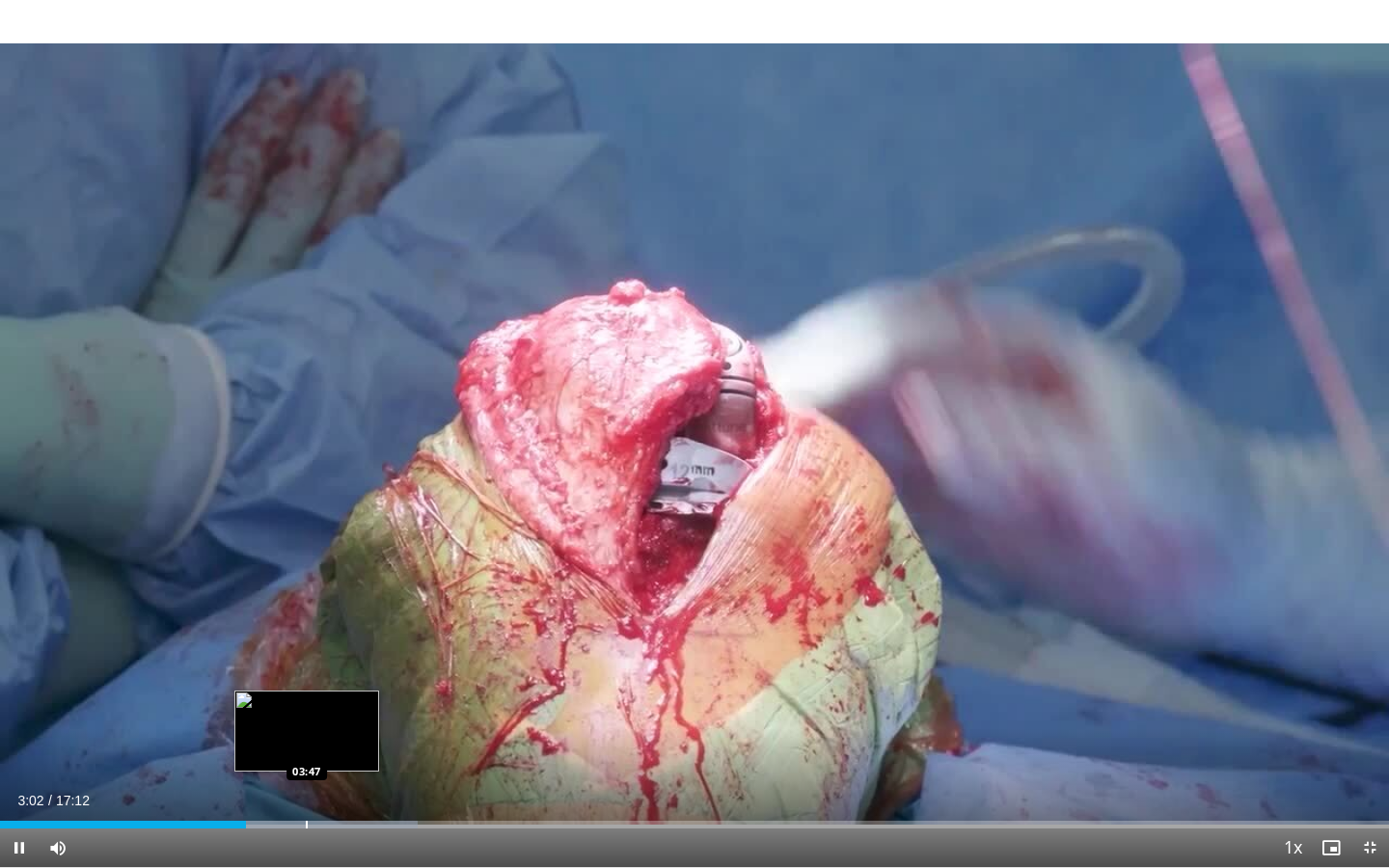 click at bounding box center (307, 825) 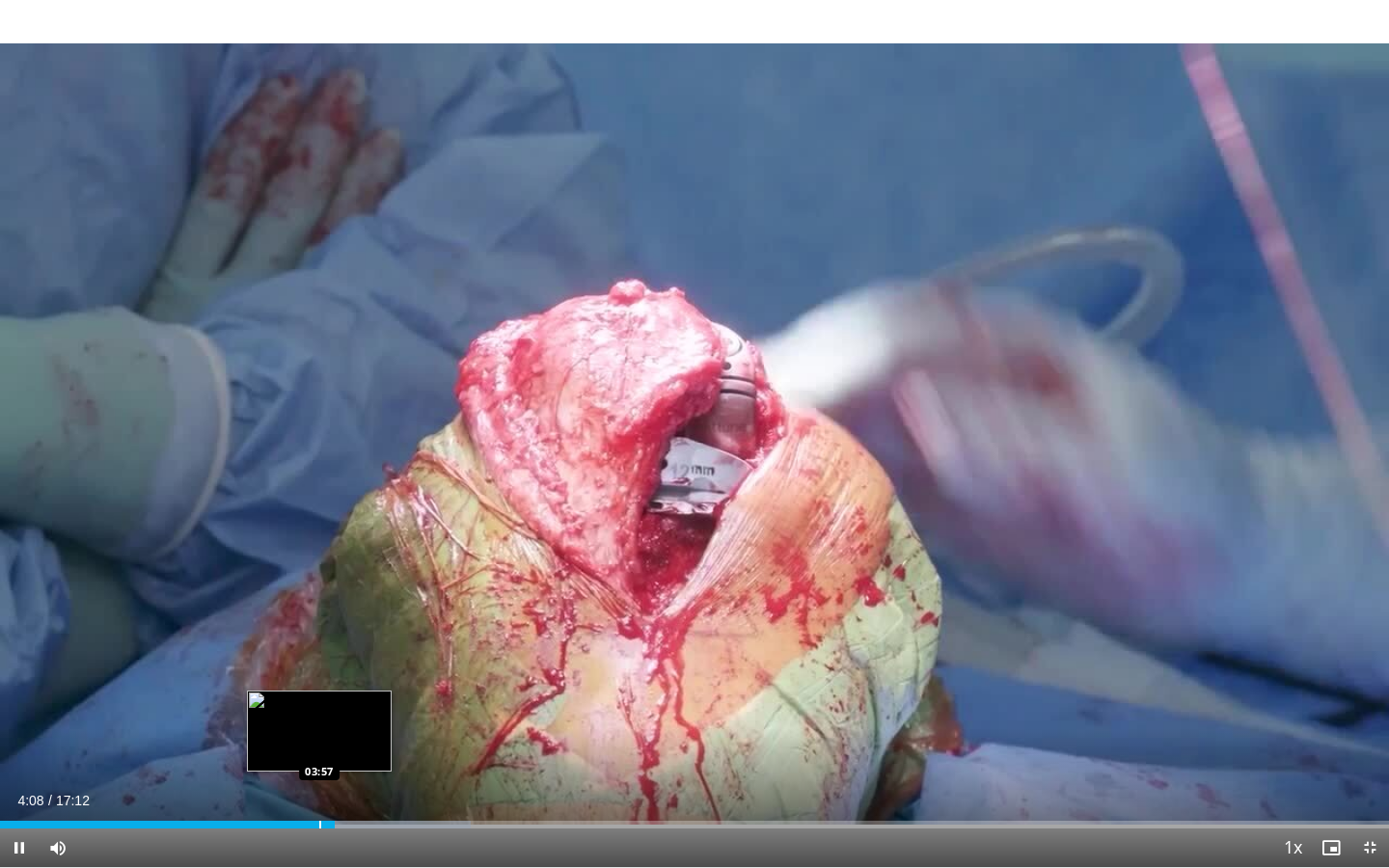 click at bounding box center (320, 825) 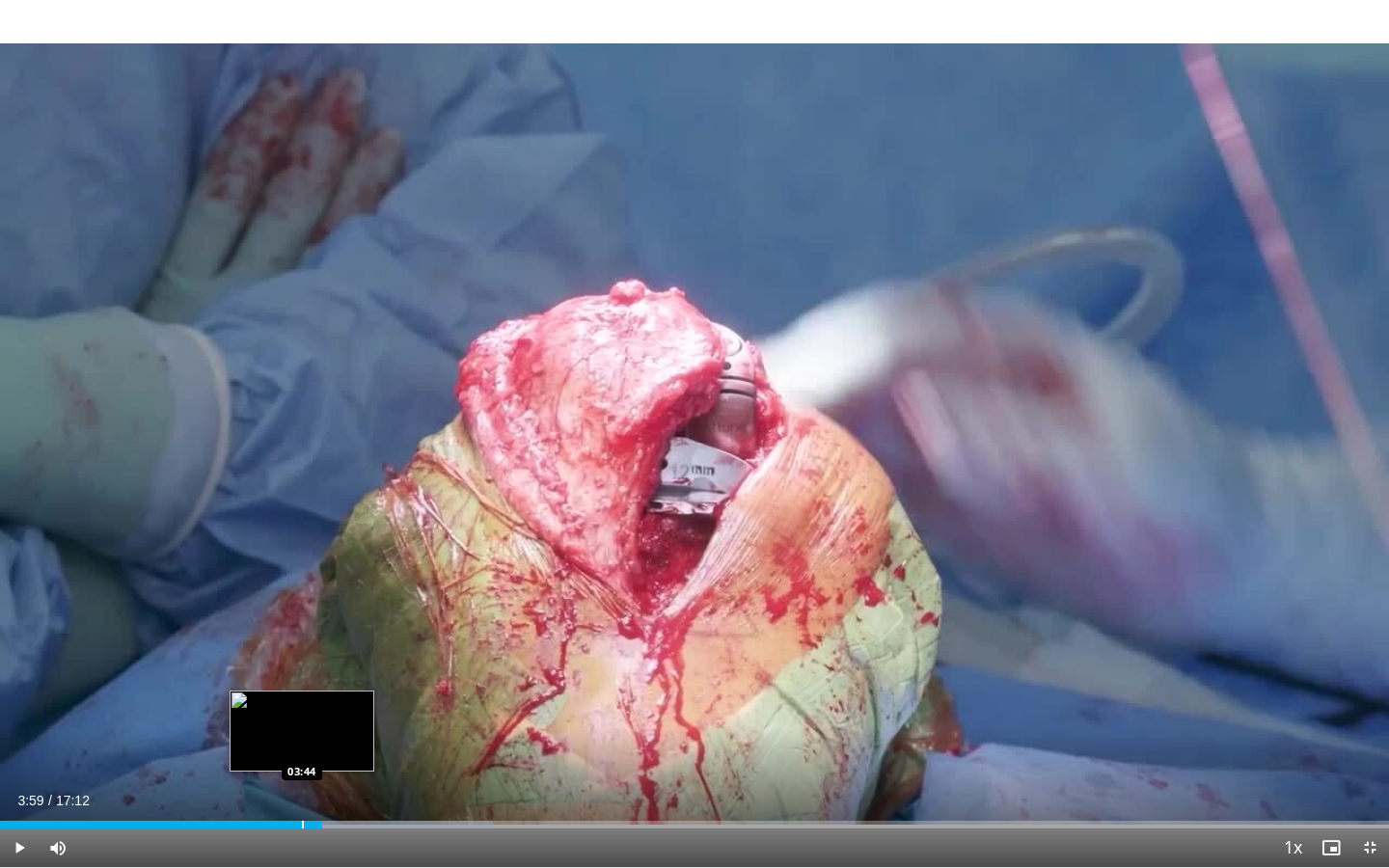 click at bounding box center (303, 825) 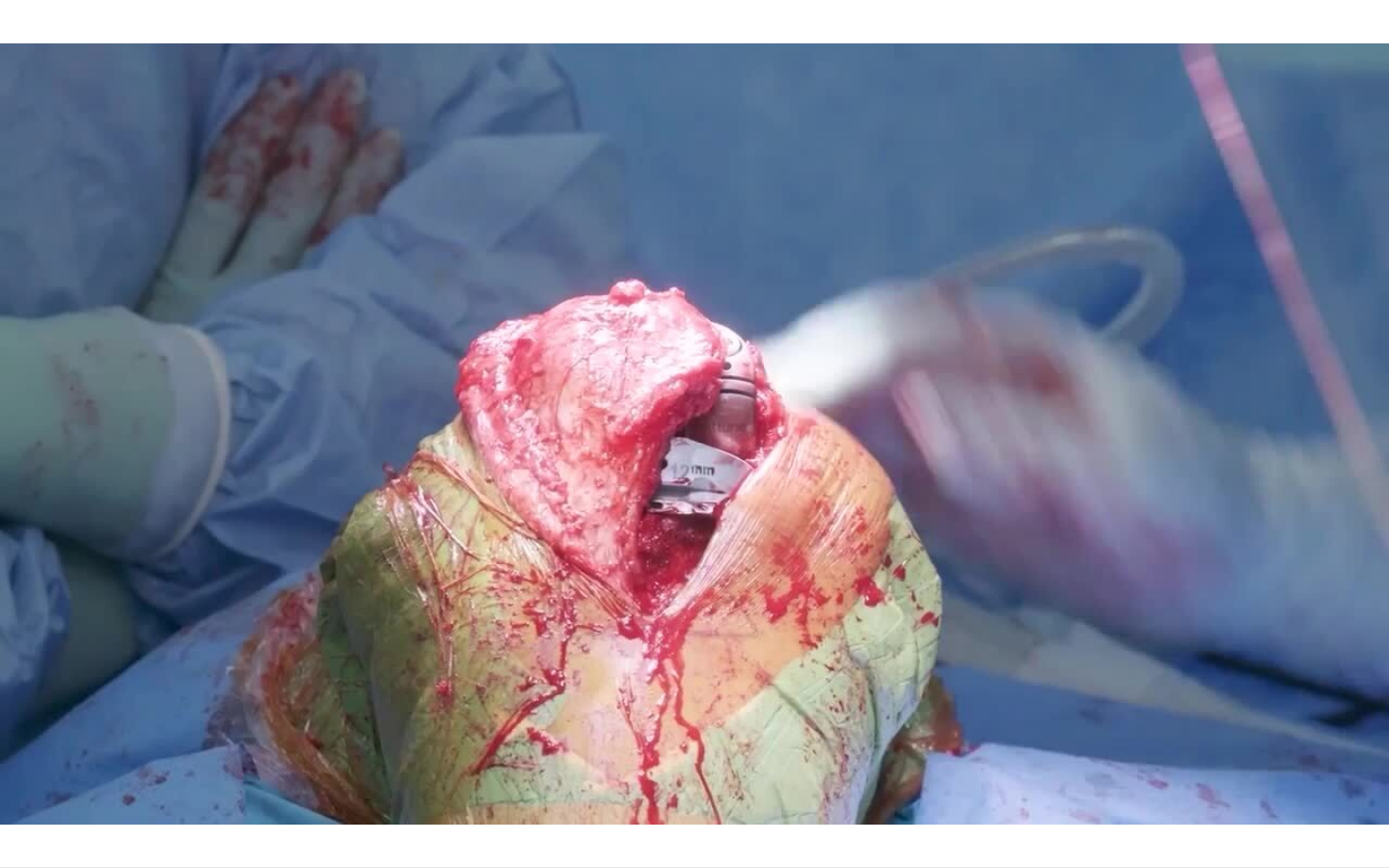 click on "10 seconds
Tap to unmute" at bounding box center (694, 433) 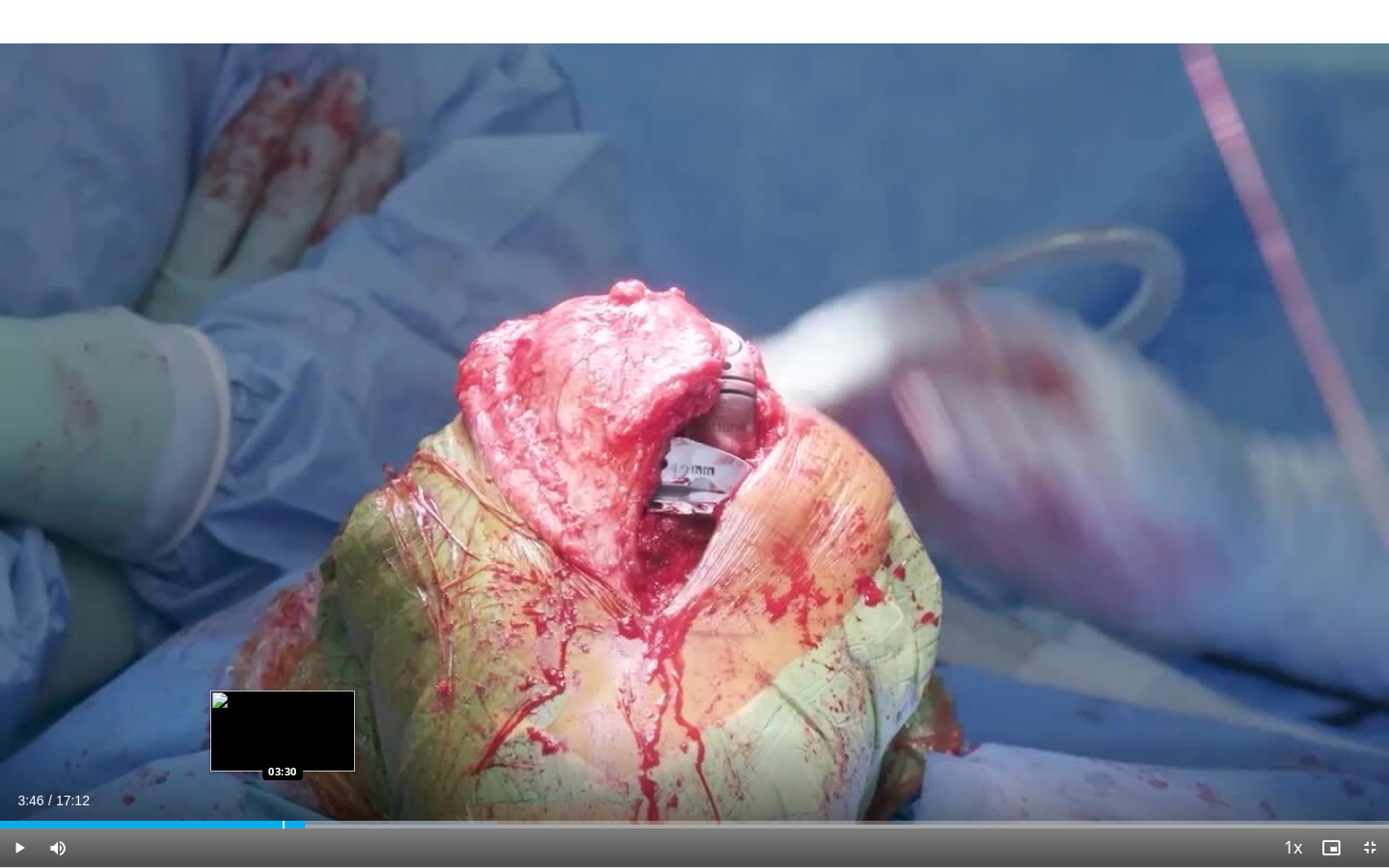 click at bounding box center [284, 825] 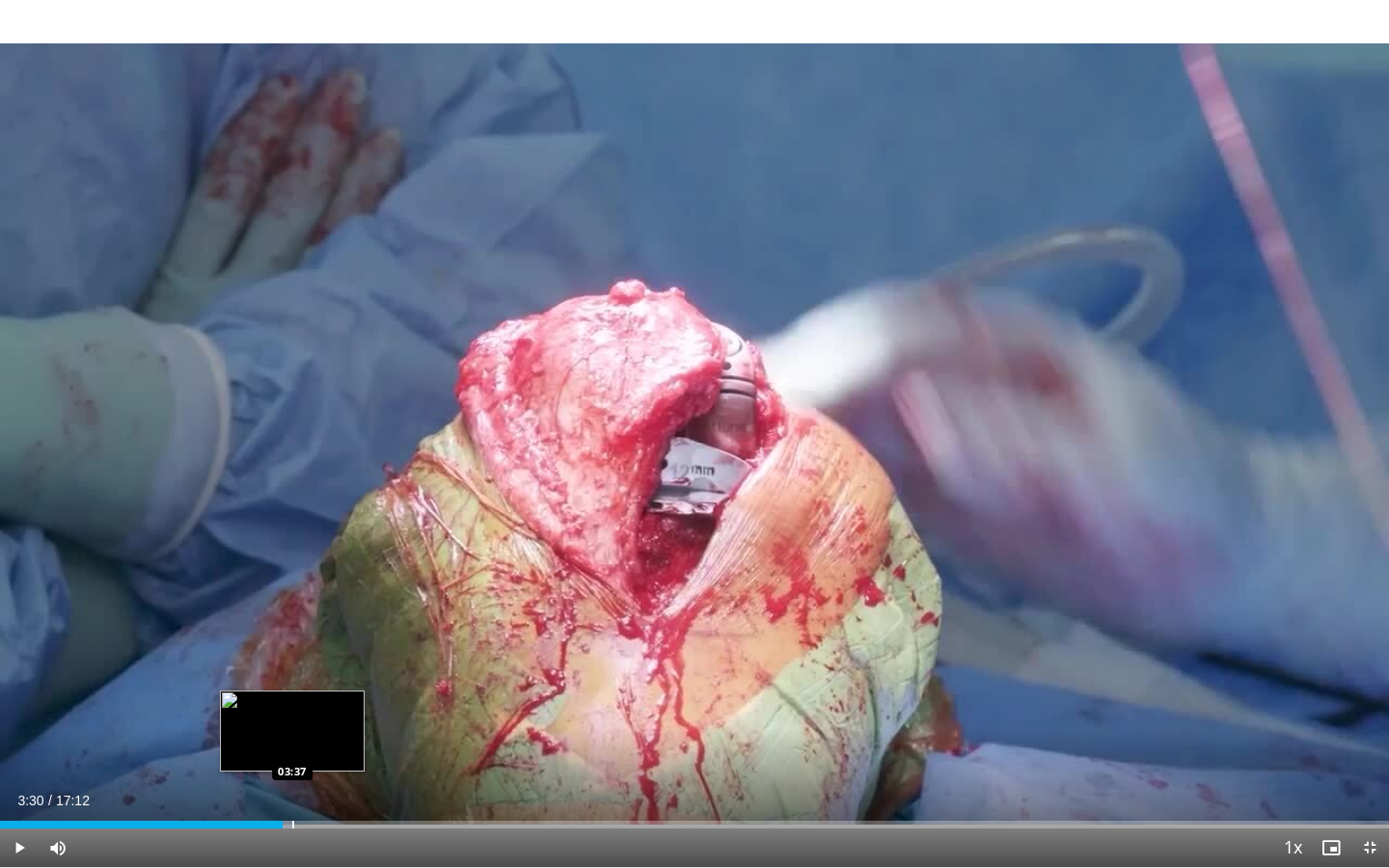 click at bounding box center (293, 825) 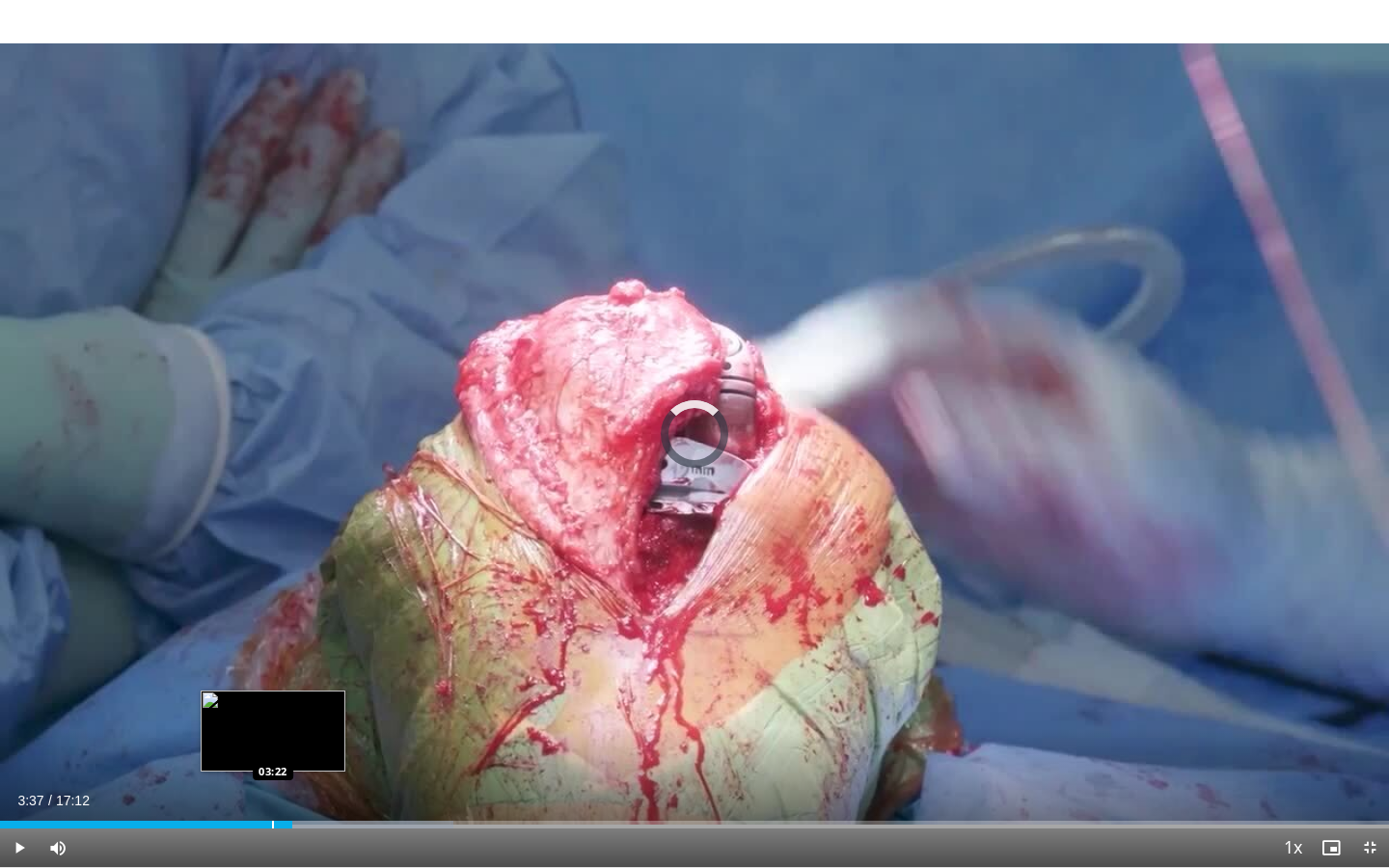 click at bounding box center [273, 825] 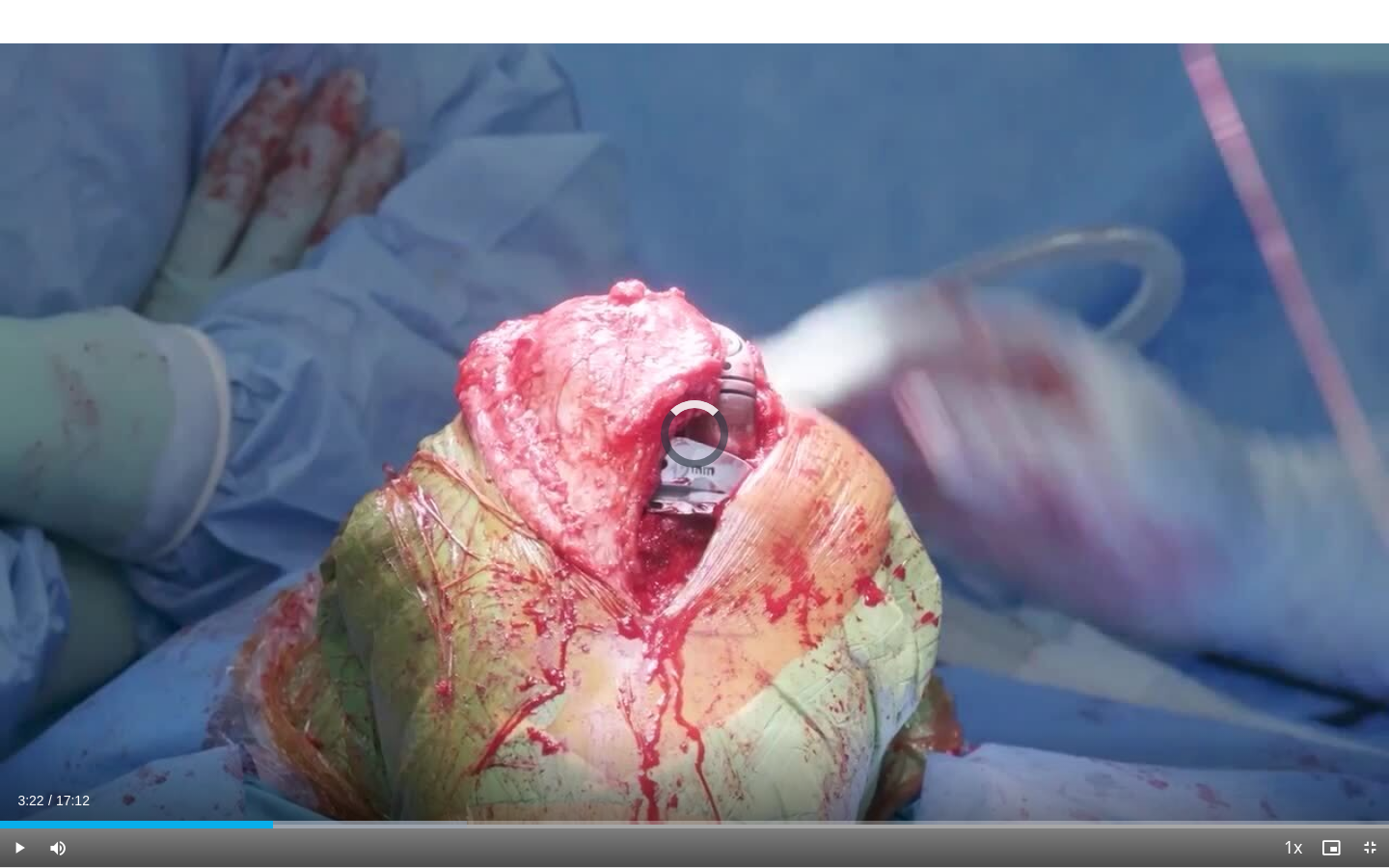 click at bounding box center (19, 848) 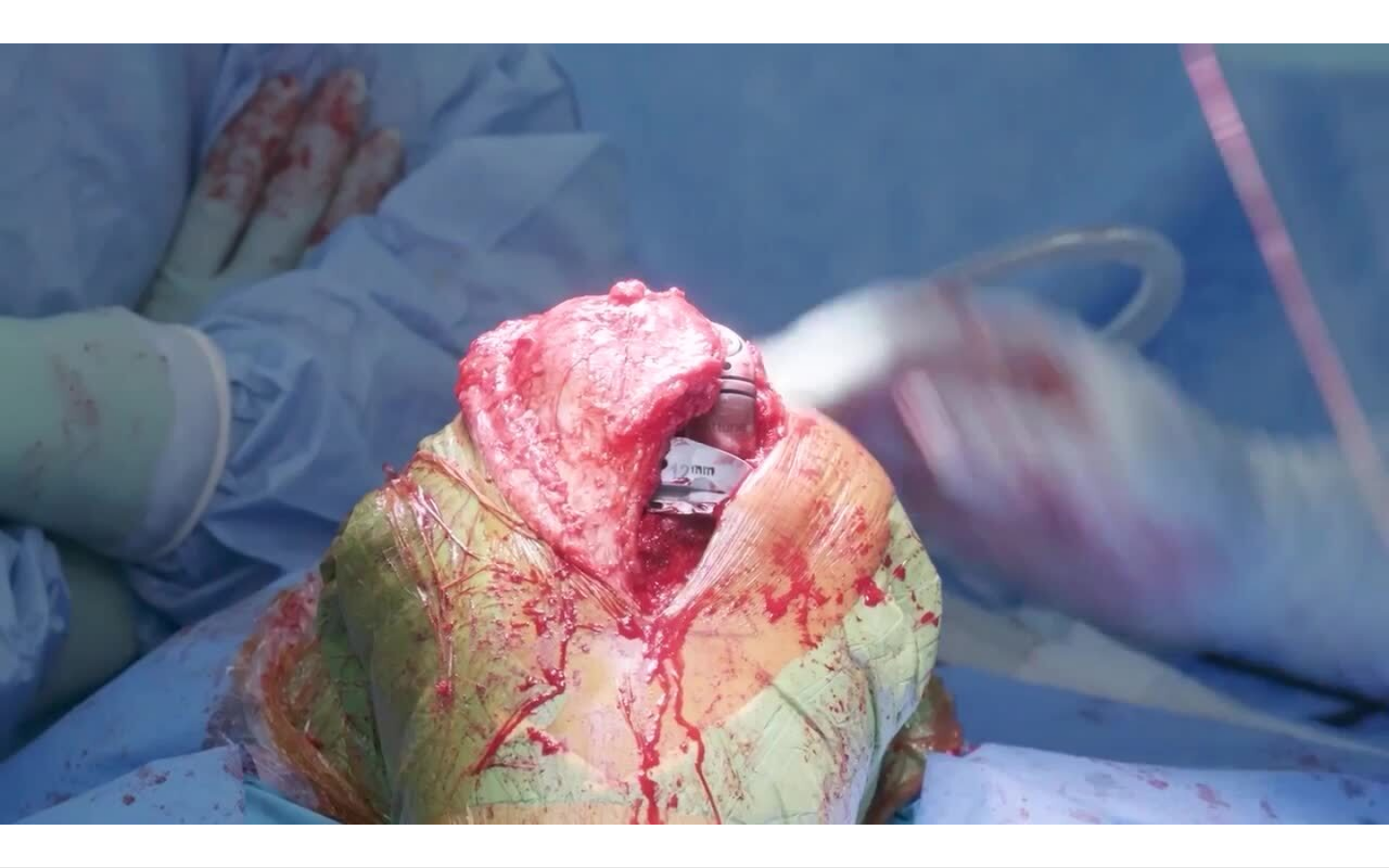 click on "10 seconds
Tap to unmute" at bounding box center [694, 433] 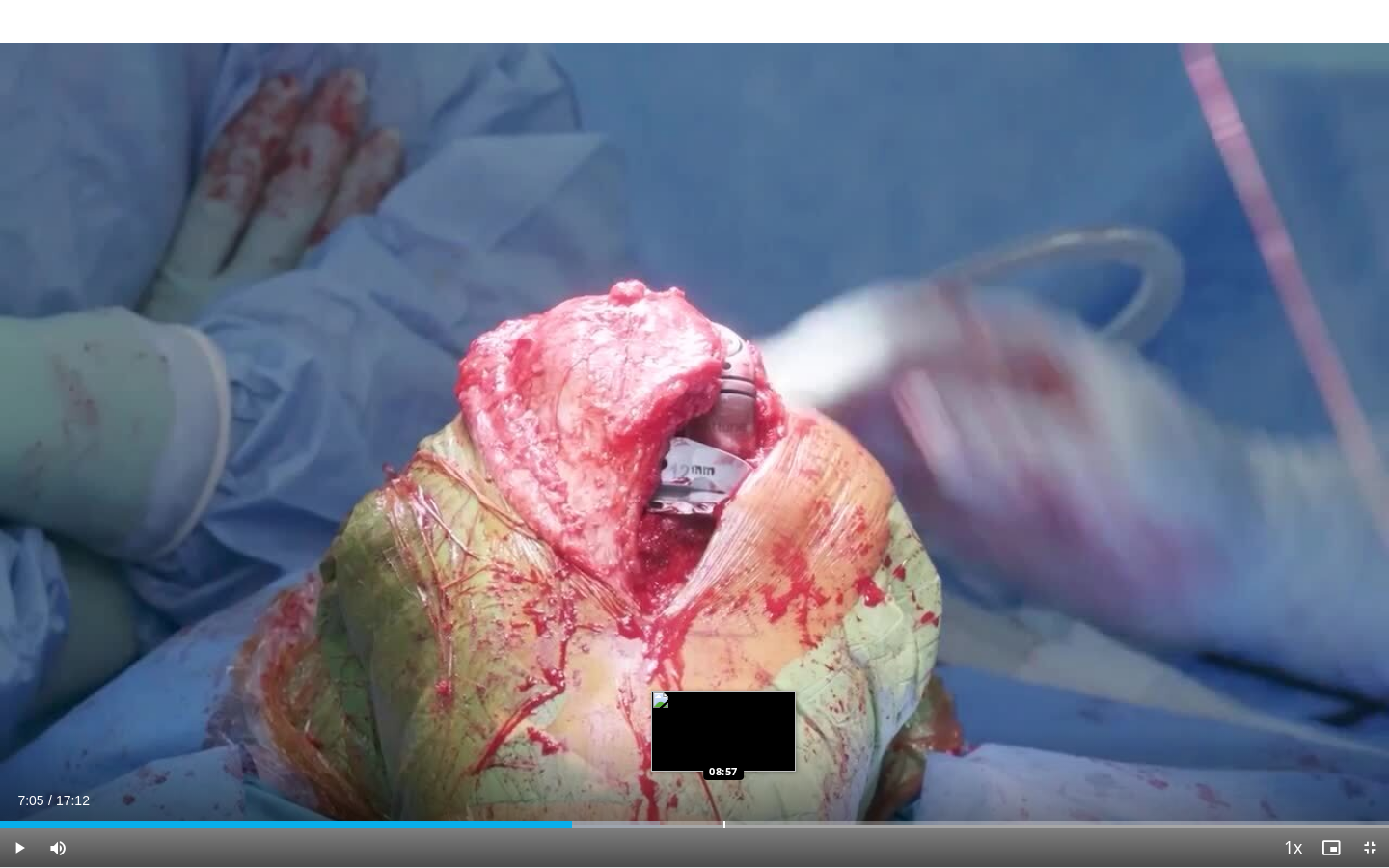 click at bounding box center [724, 825] 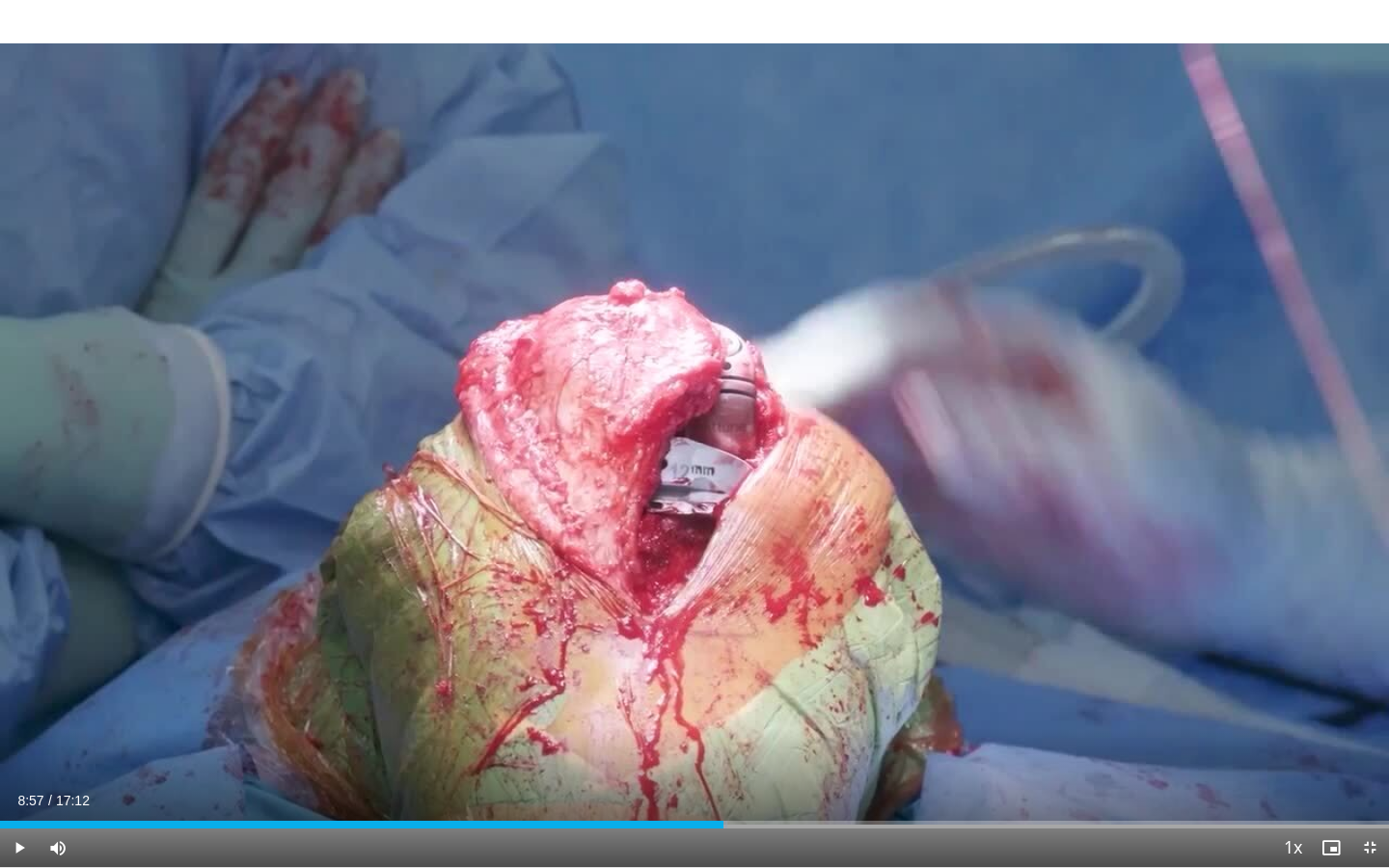 click on "Current Time  8:57 / Duration  17:12 Play Skip Backward Skip Forward Mute 58% Loaded :  52.33% 08:57 09:55 Stream Type  LIVE Seek to live, currently behind live LIVE   1x Playback Rate 0.5x 0.75x 1x , selected 1.25x 1.5x 1.75x 2x Chapters Chapters Descriptions descriptions off , selected Captions captions off , selected Audio Track en (Main) , selected Exit Fullscreen Enable picture-in-picture mode" at bounding box center (694, 848) 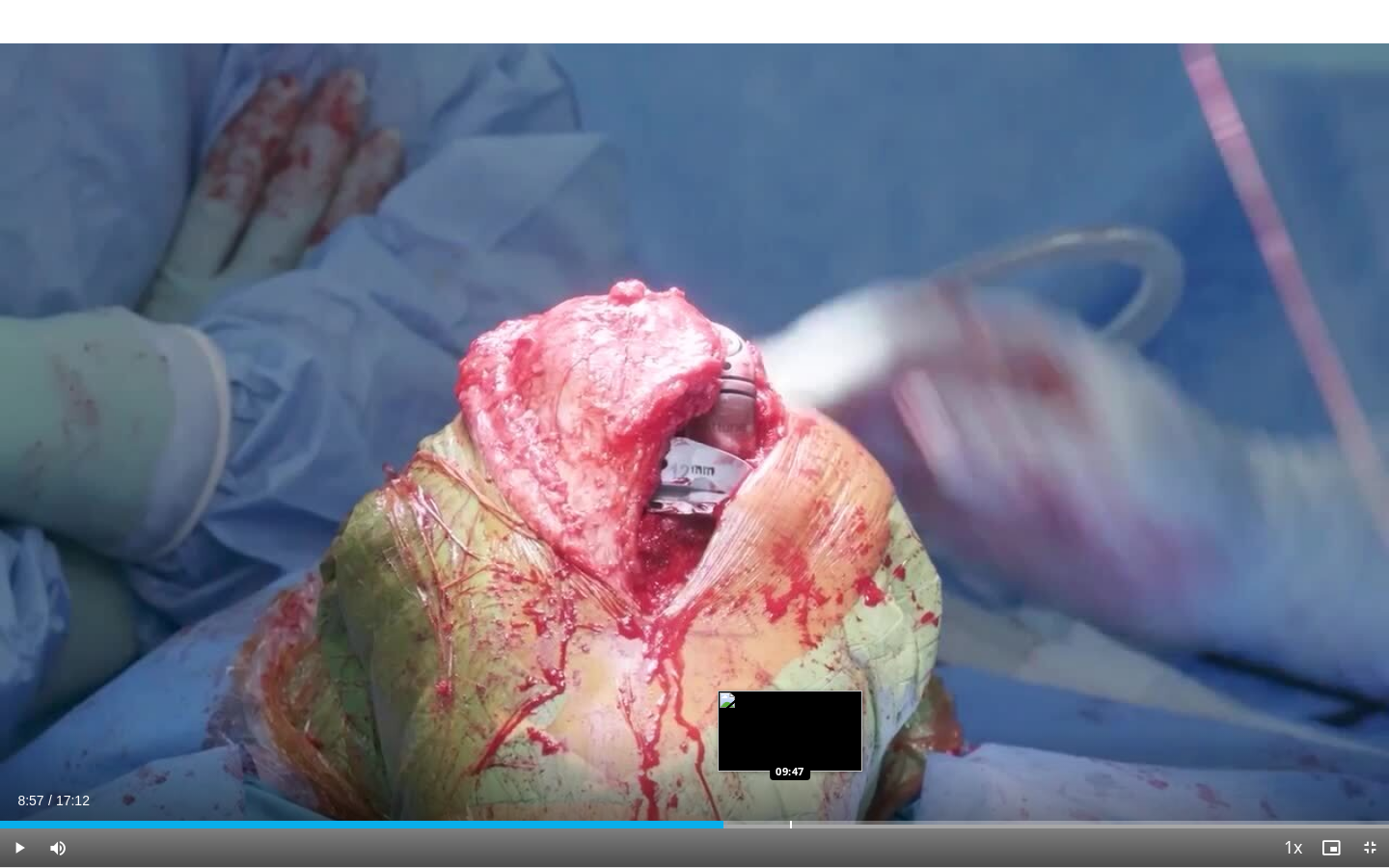 click at bounding box center [791, 825] 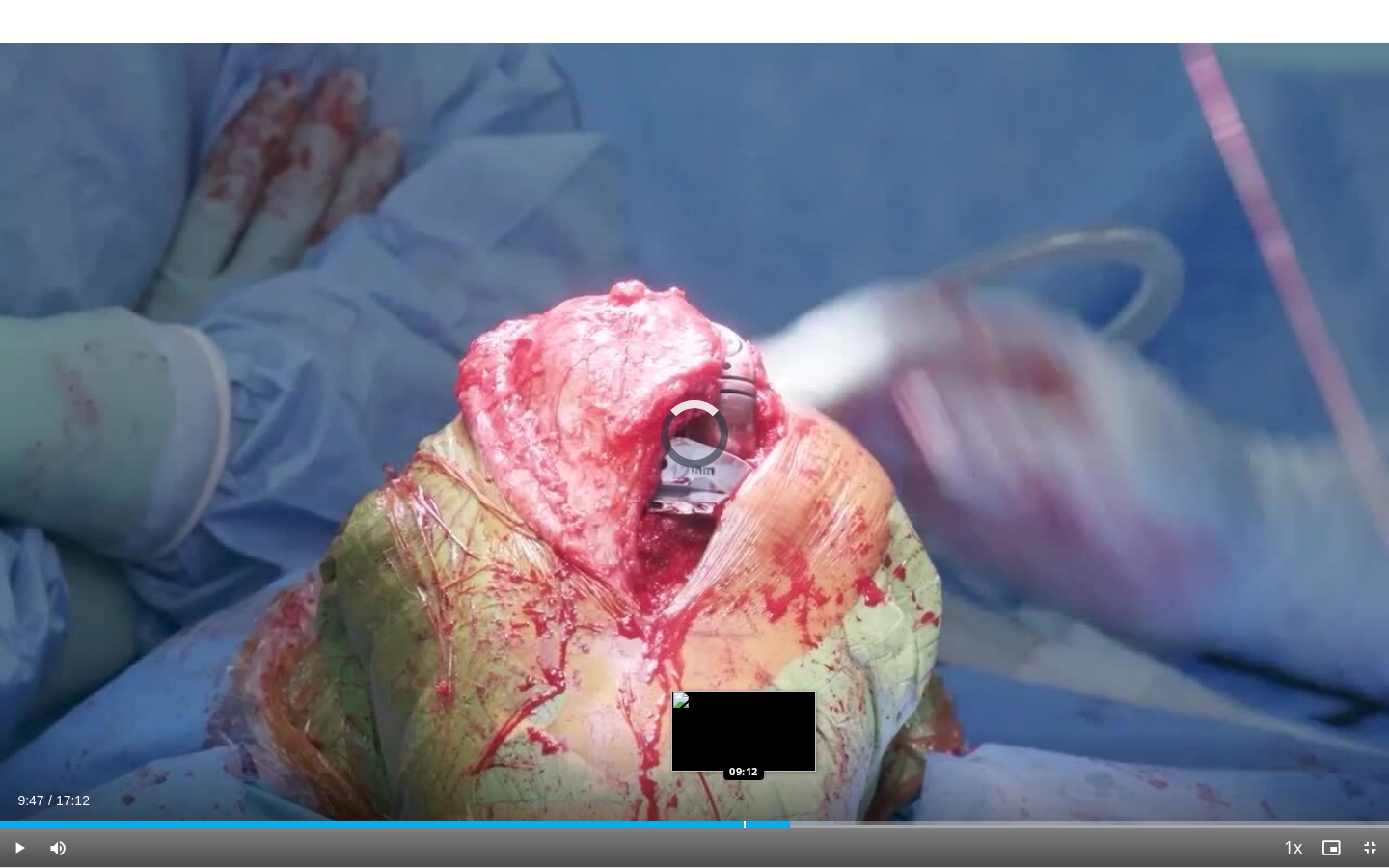 click at bounding box center [745, 825] 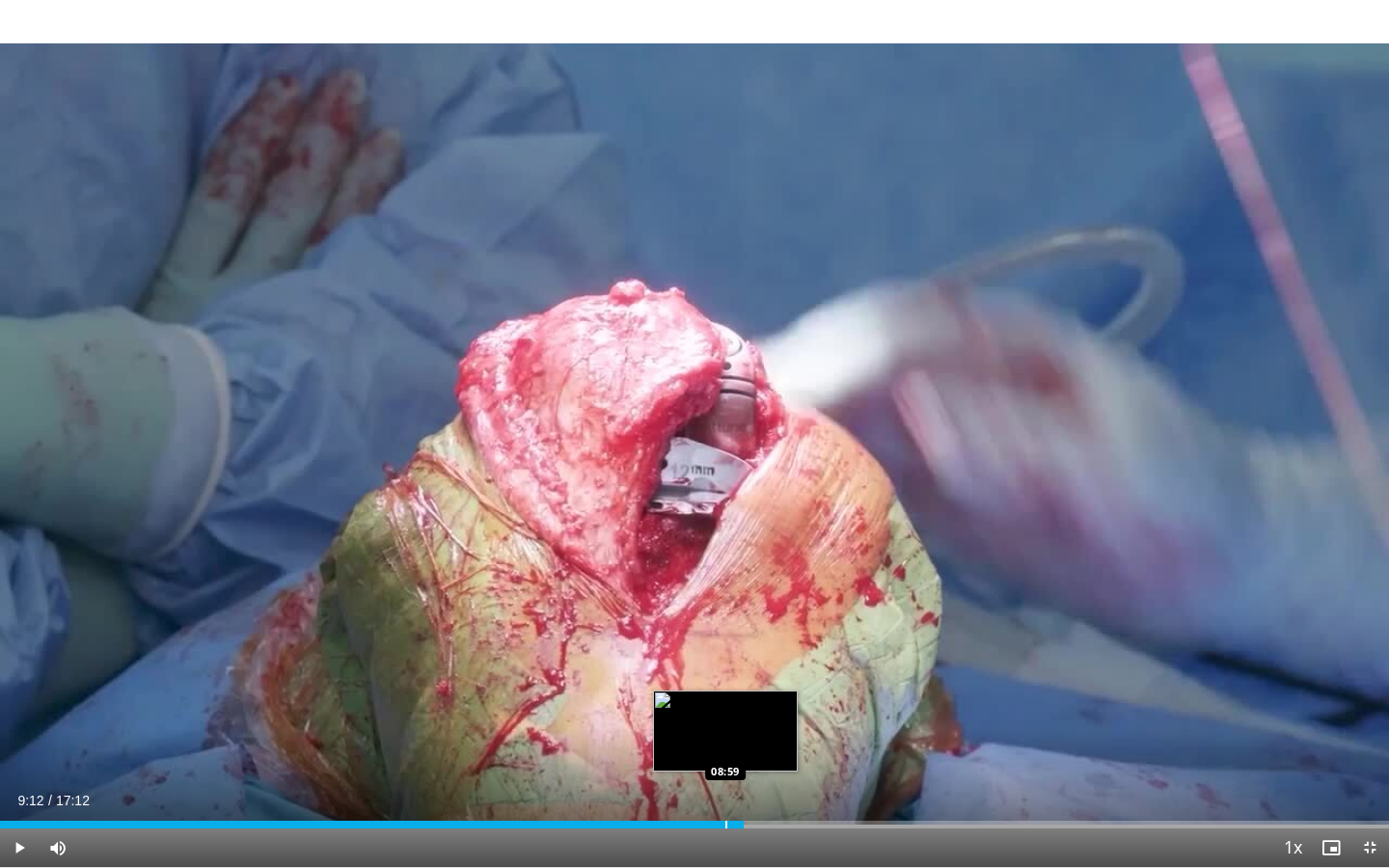 click at bounding box center (726, 825) 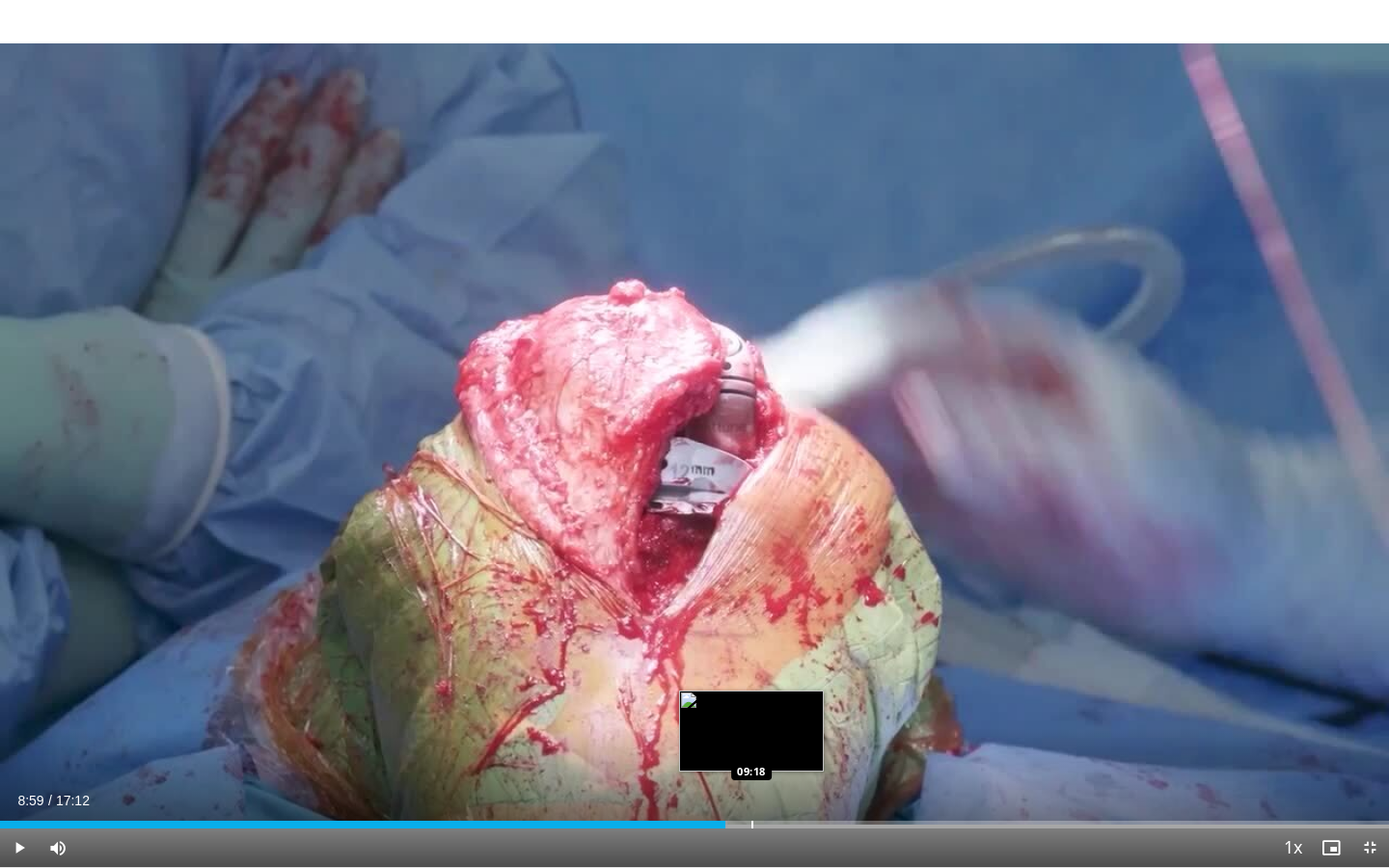 click at bounding box center [752, 825] 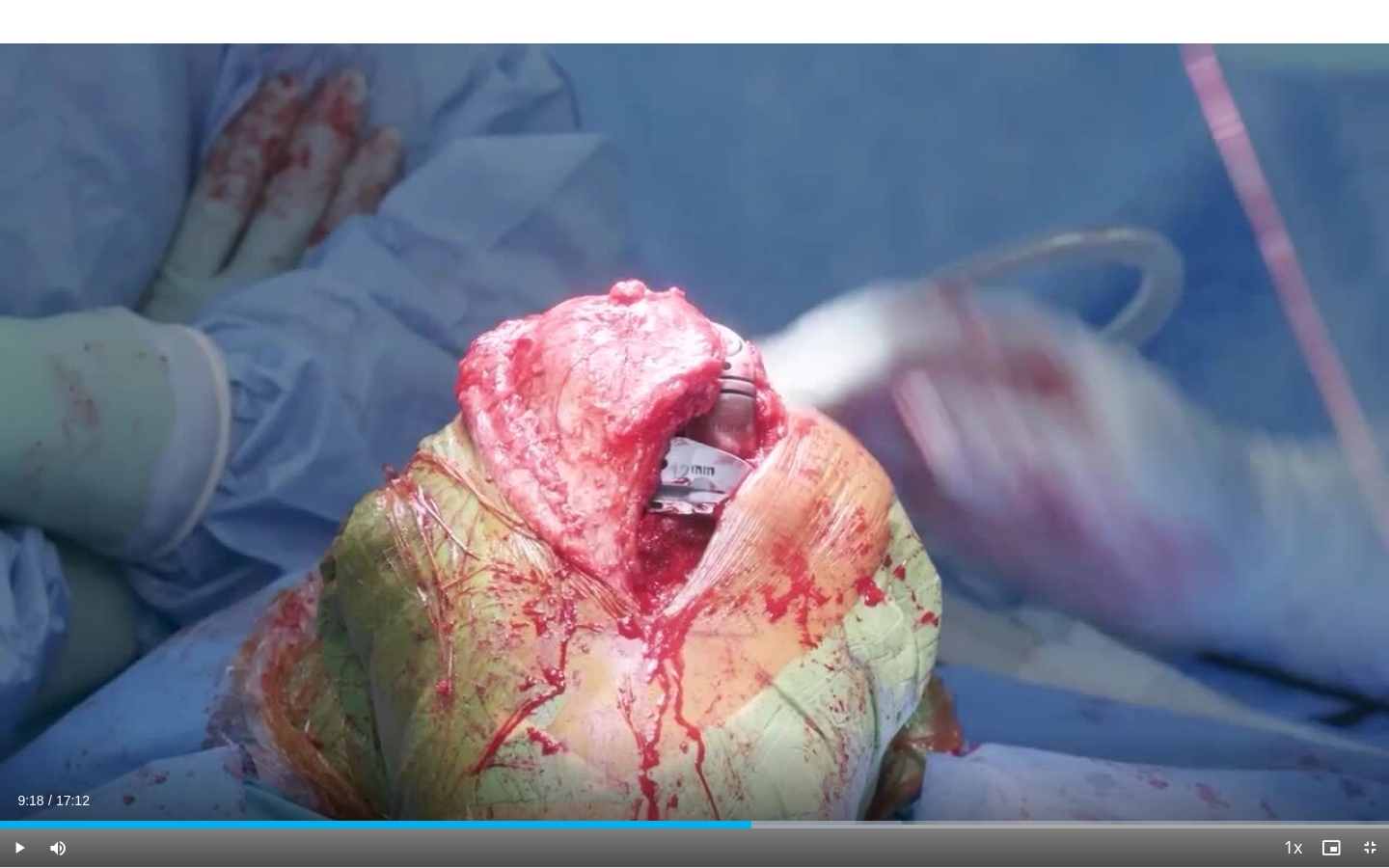 click at bounding box center (19, 848) 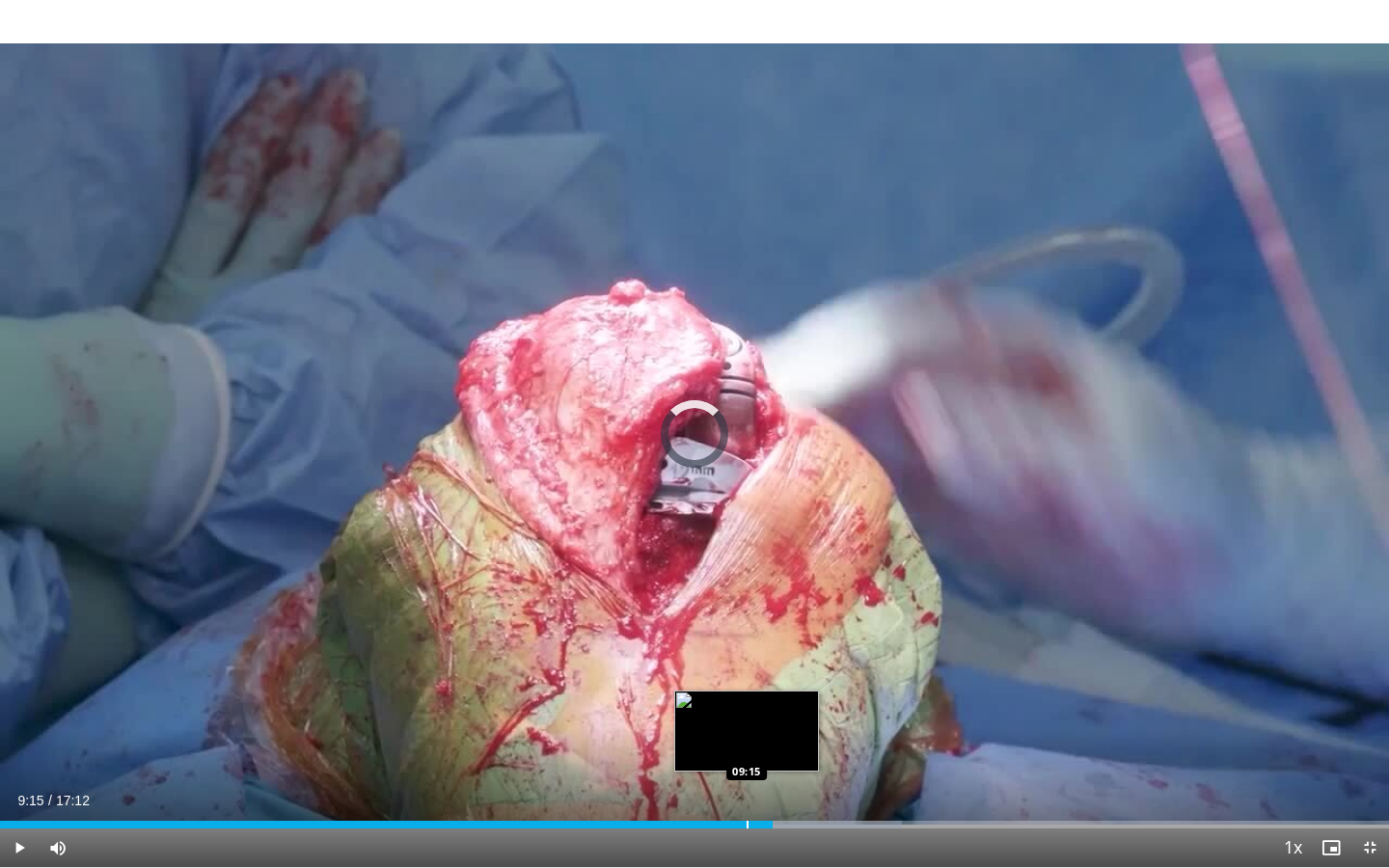 click at bounding box center [748, 825] 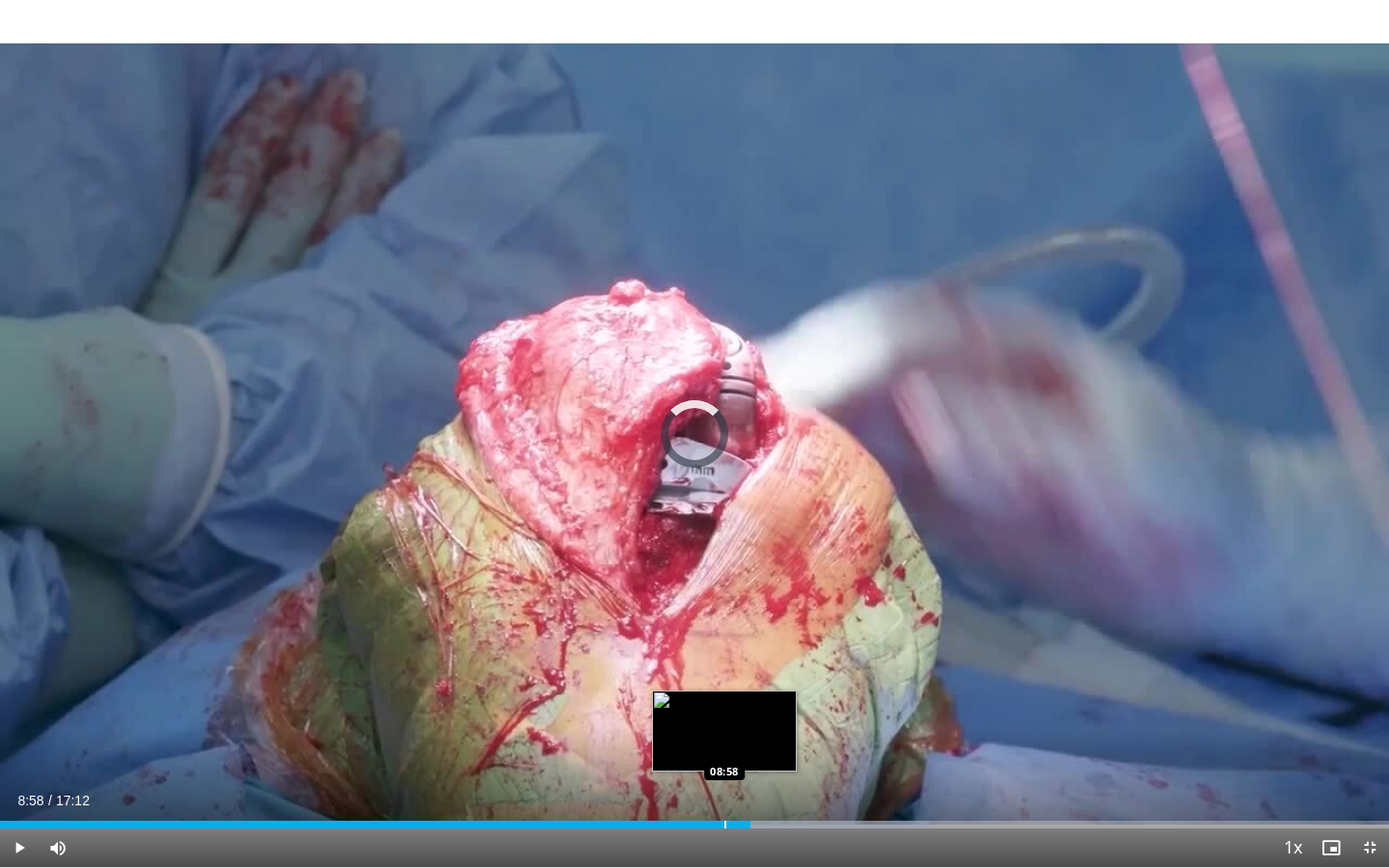 click at bounding box center [725, 825] 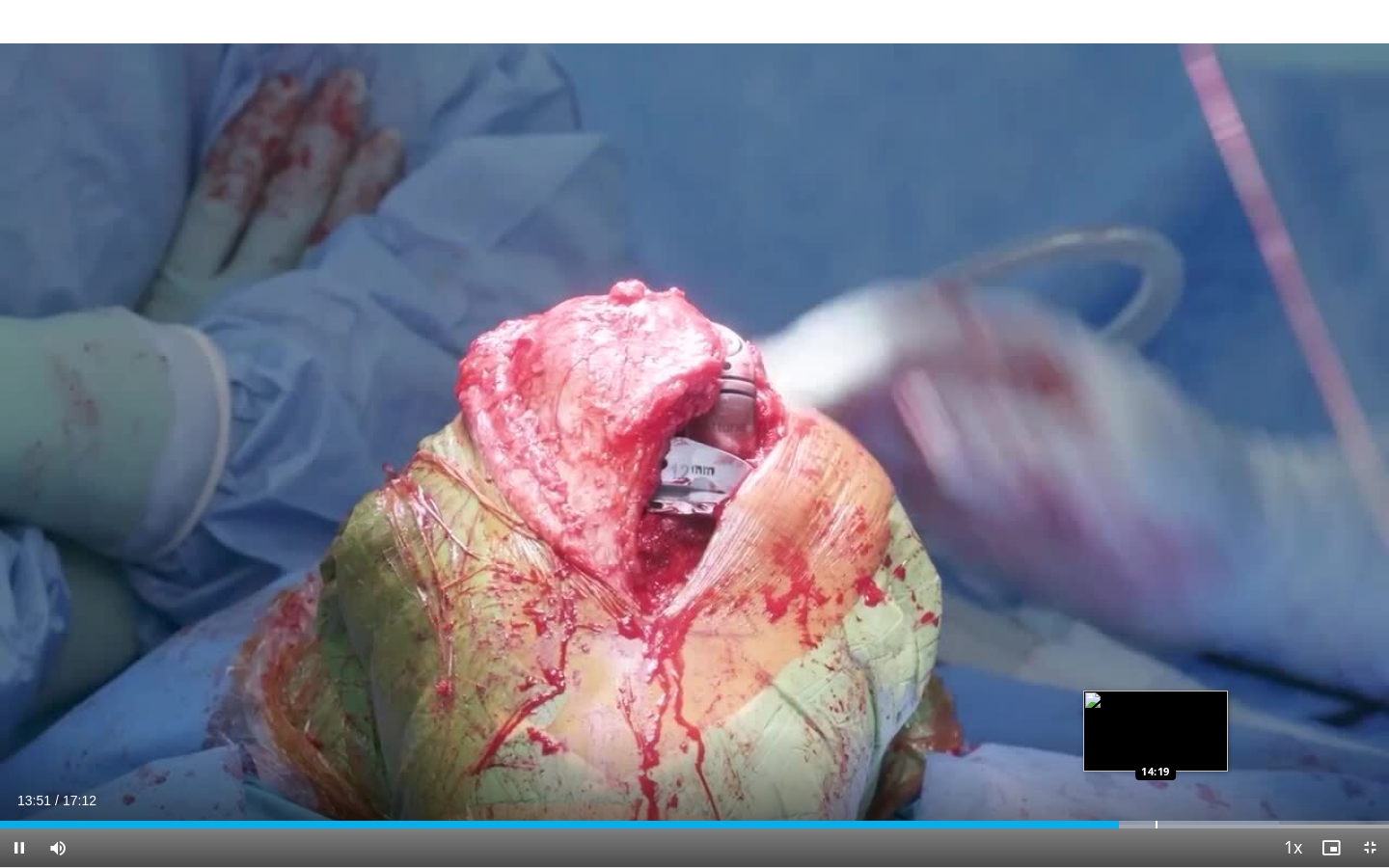 click at bounding box center [1157, 825] 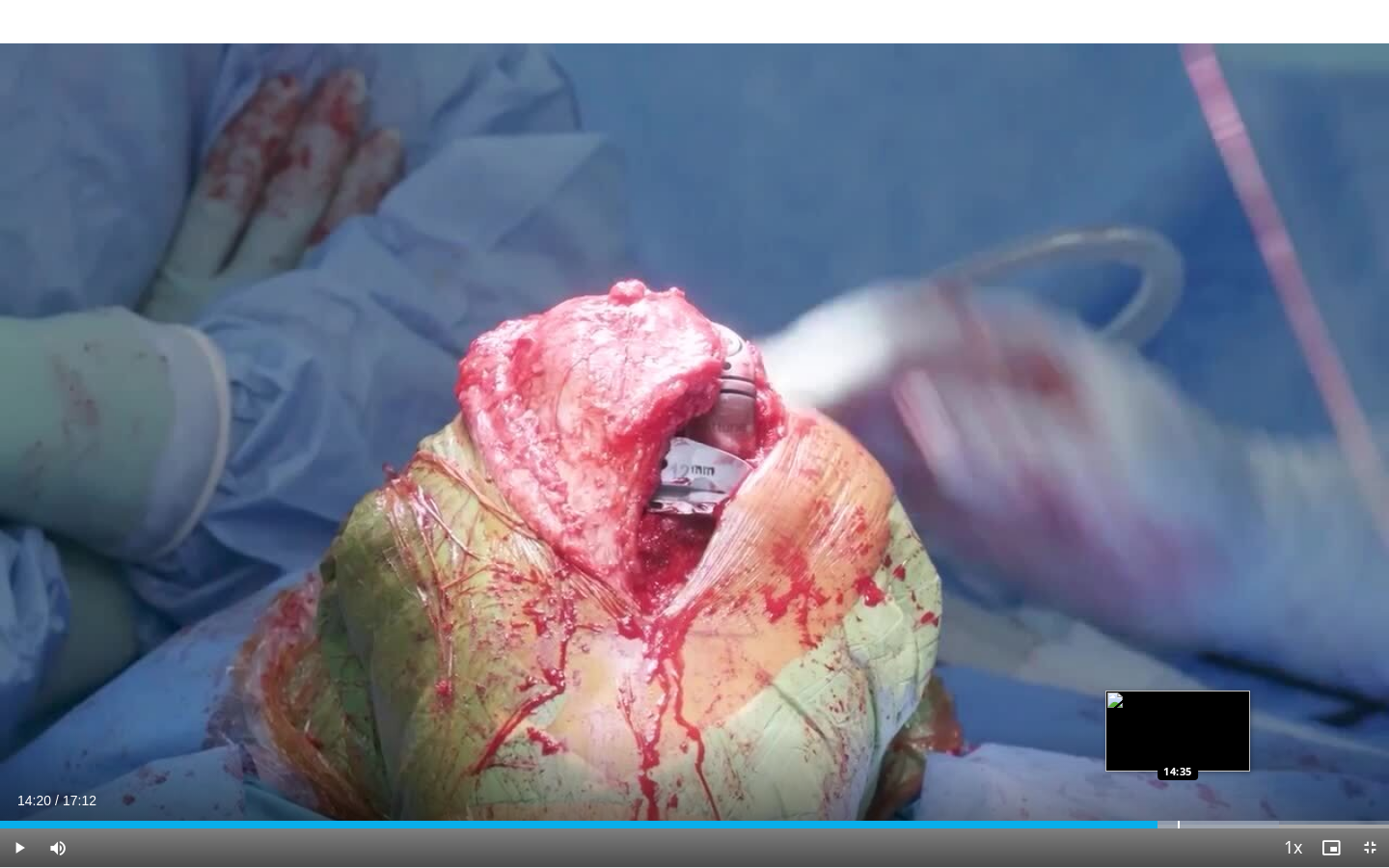 click at bounding box center (1179, 825) 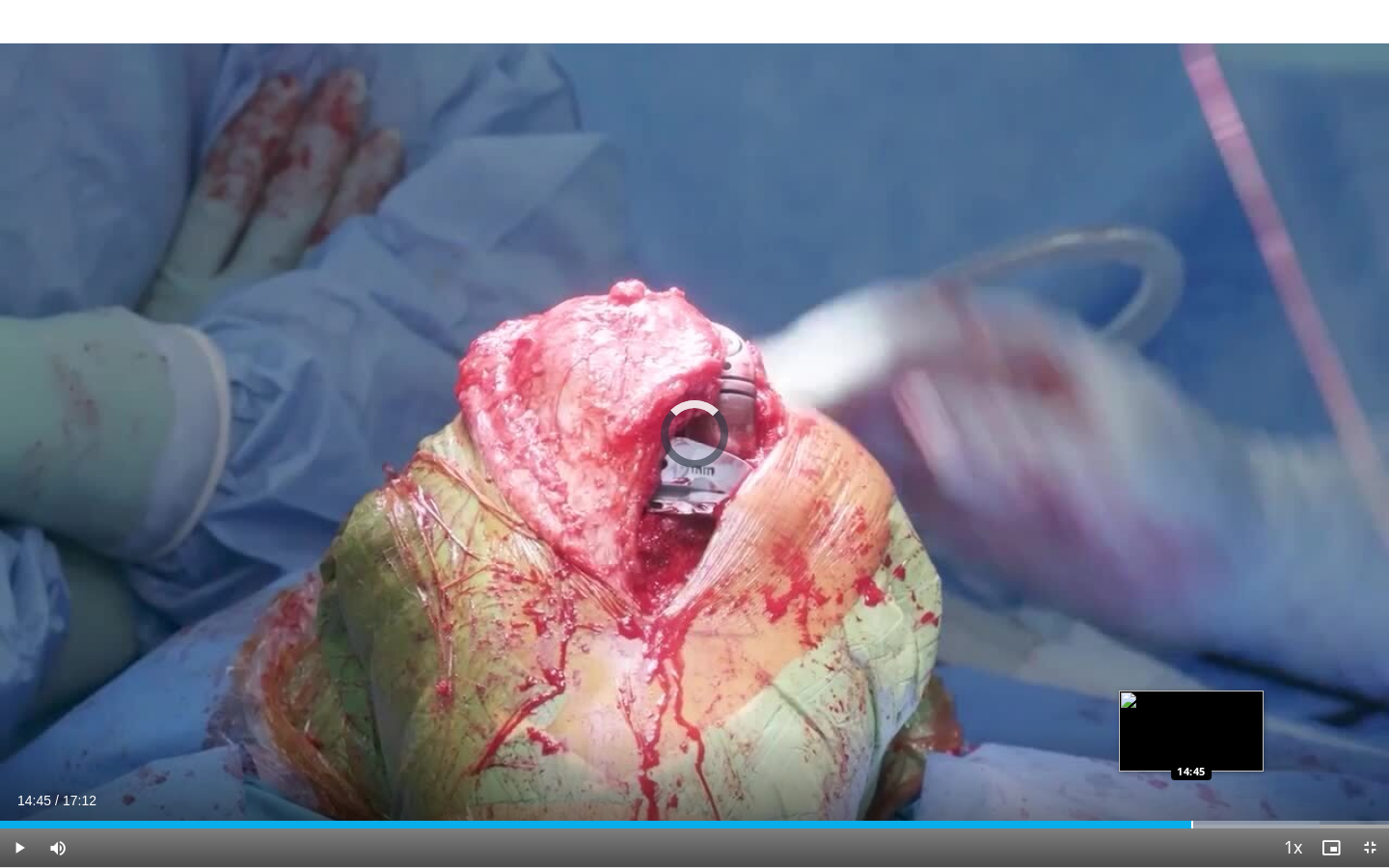 click at bounding box center [1192, 825] 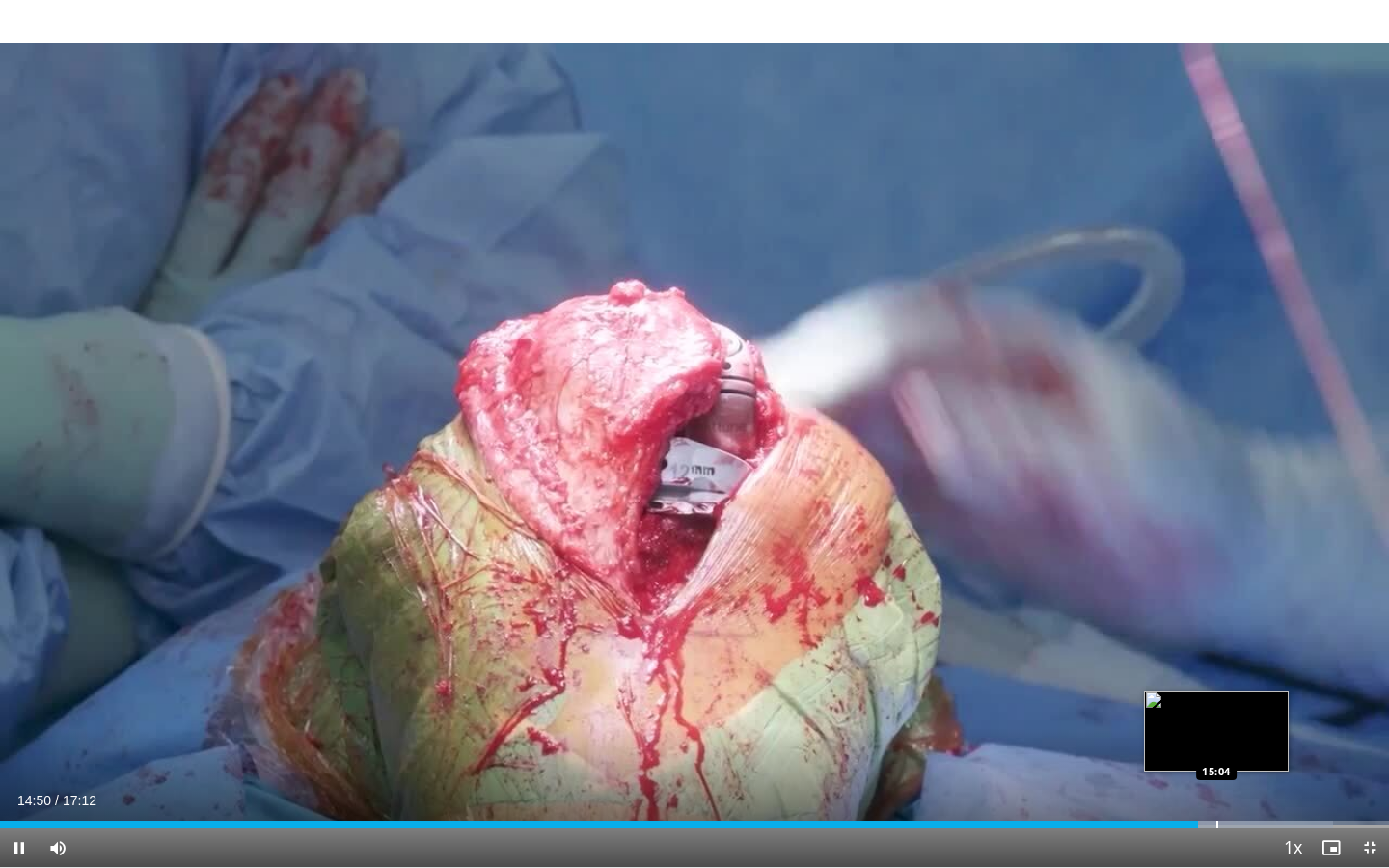 click at bounding box center (1217, 825) 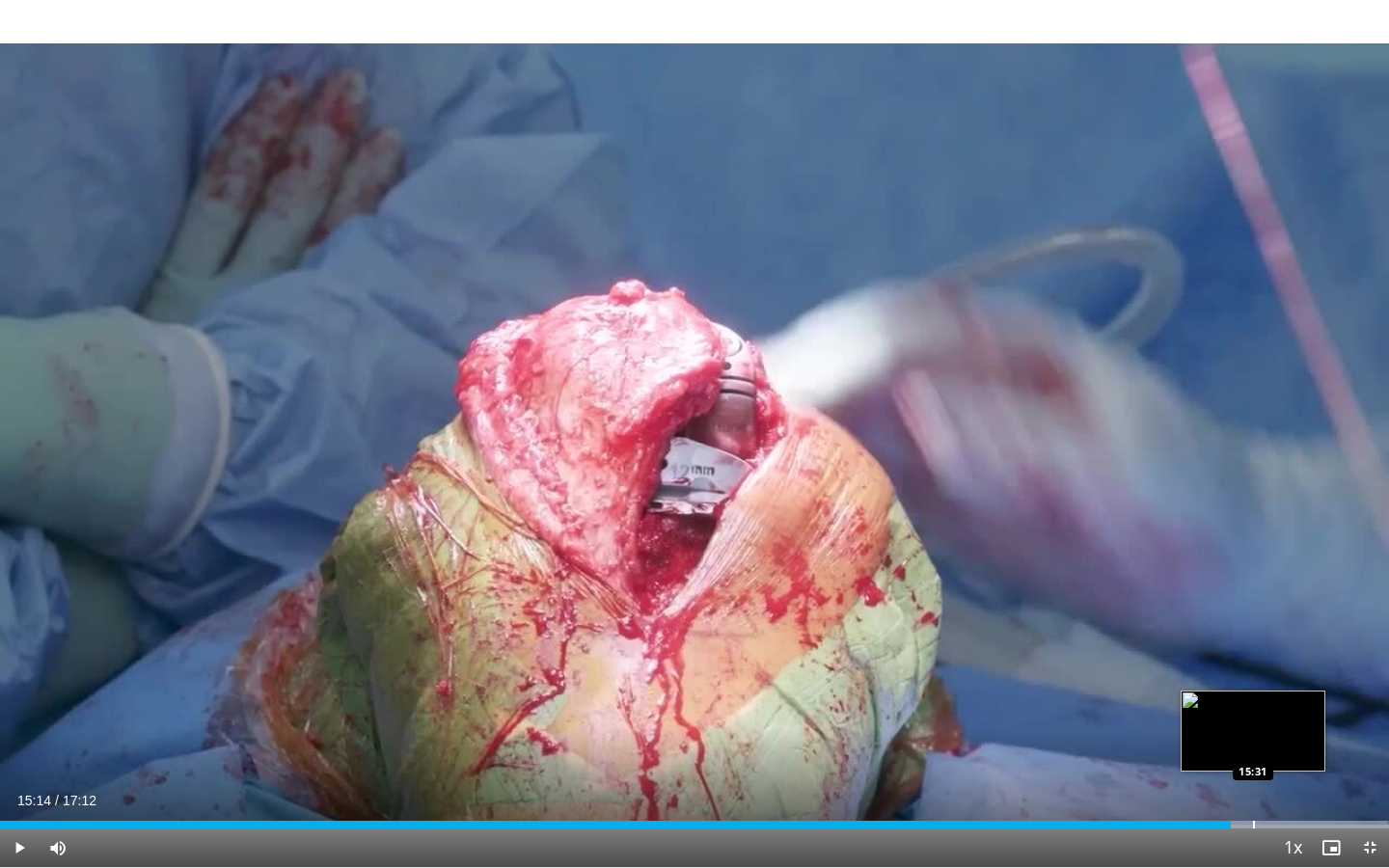 click at bounding box center (1254, 825) 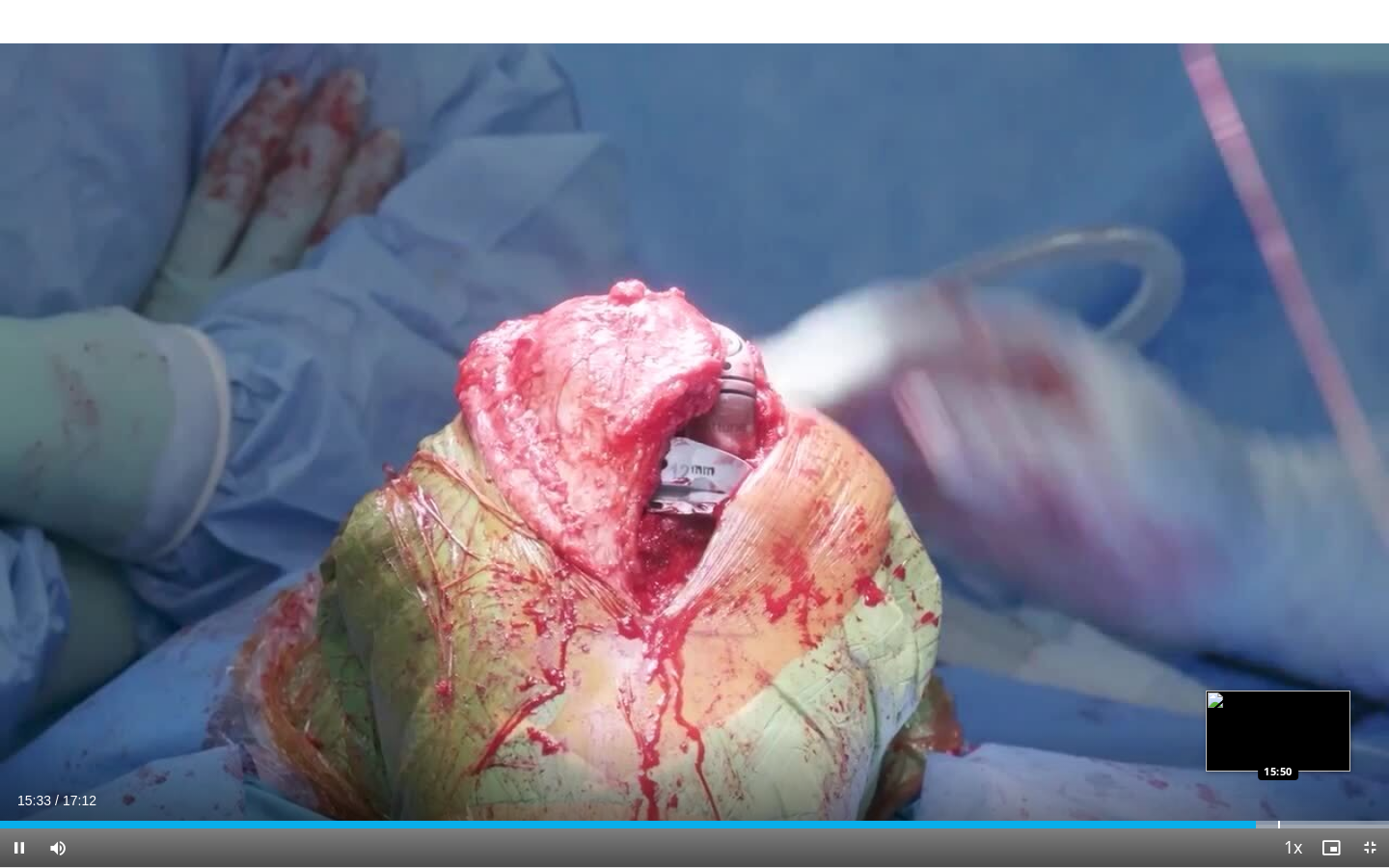 click at bounding box center [1279, 825] 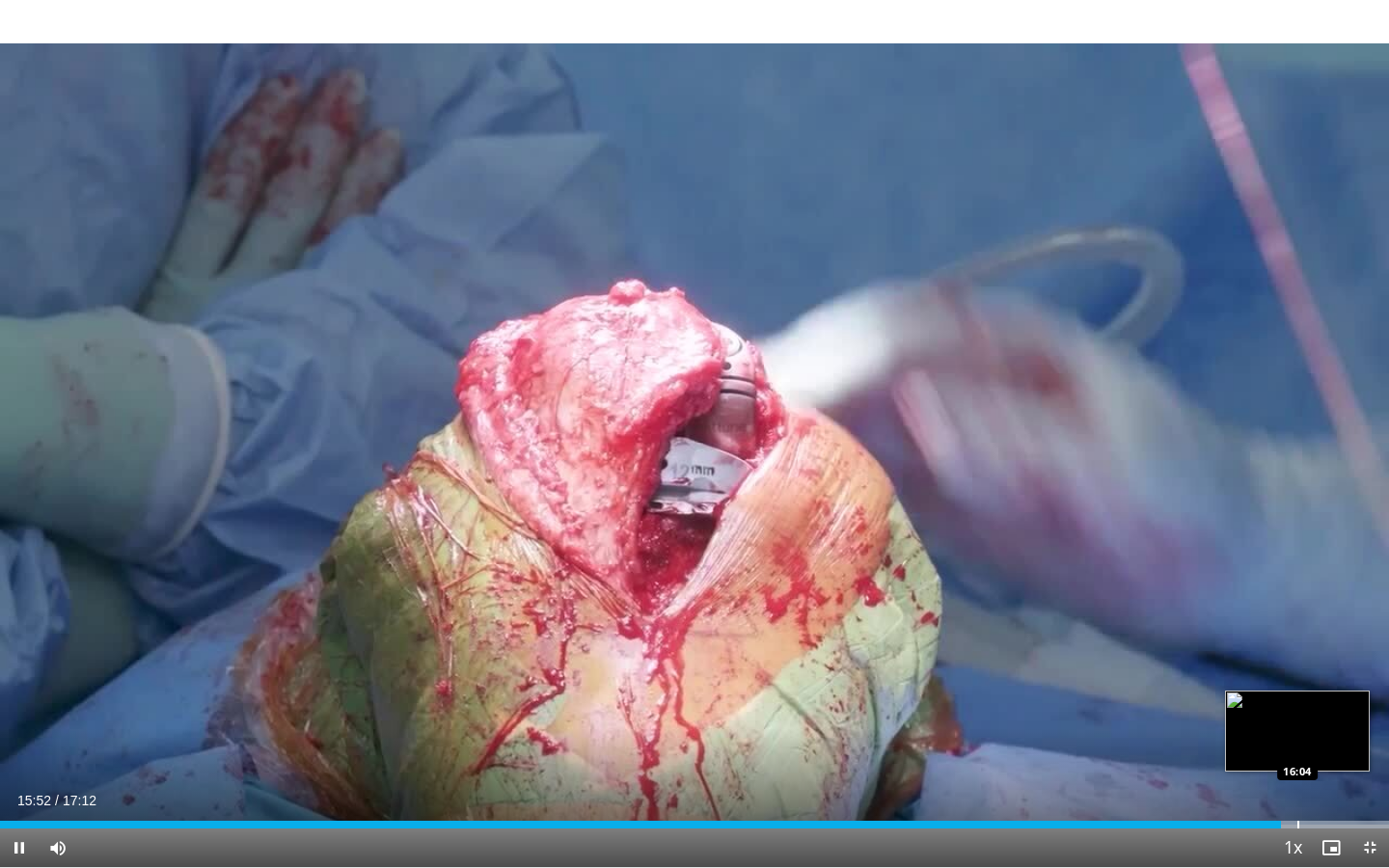click at bounding box center [1298, 825] 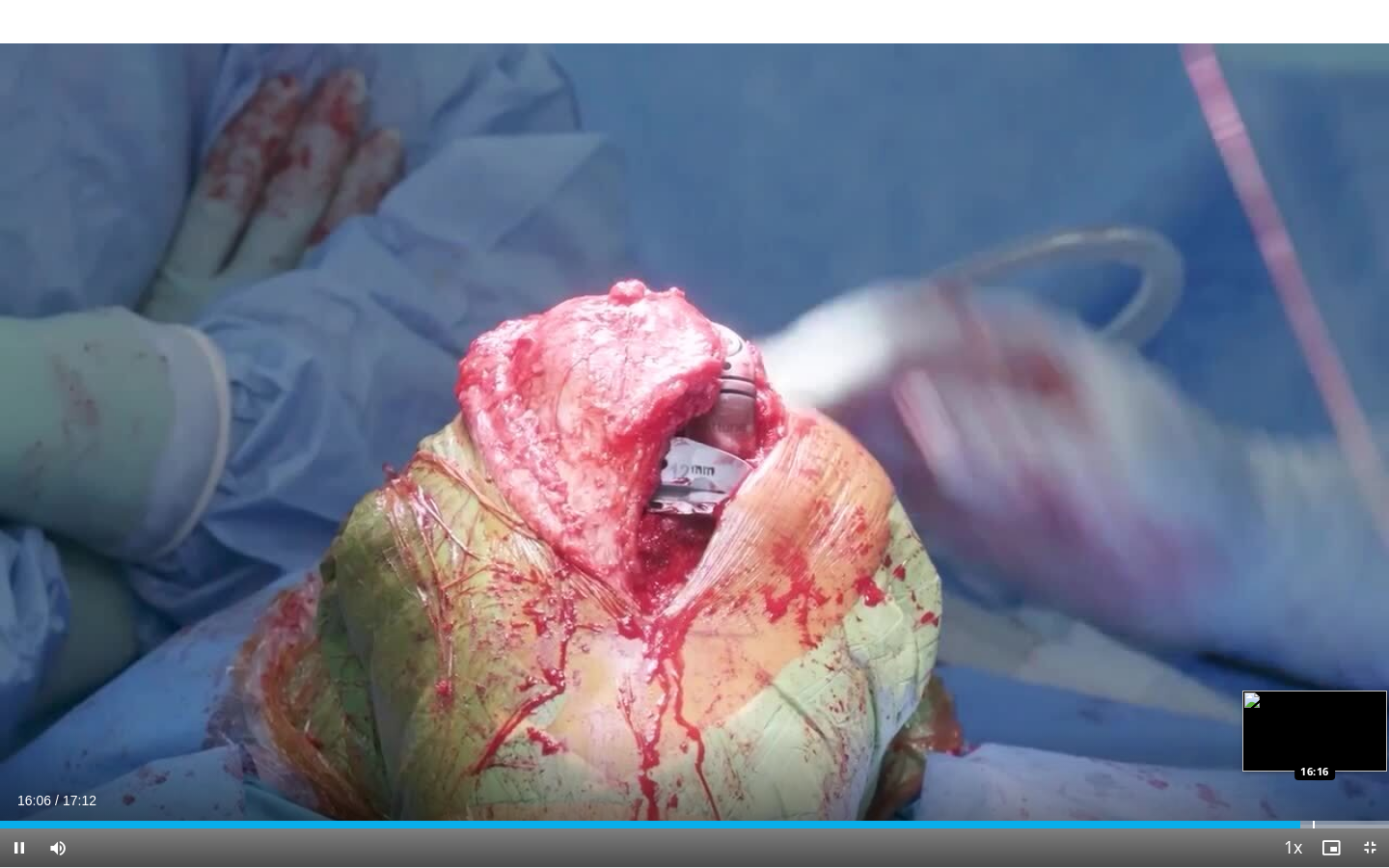 click at bounding box center (1314, 825) 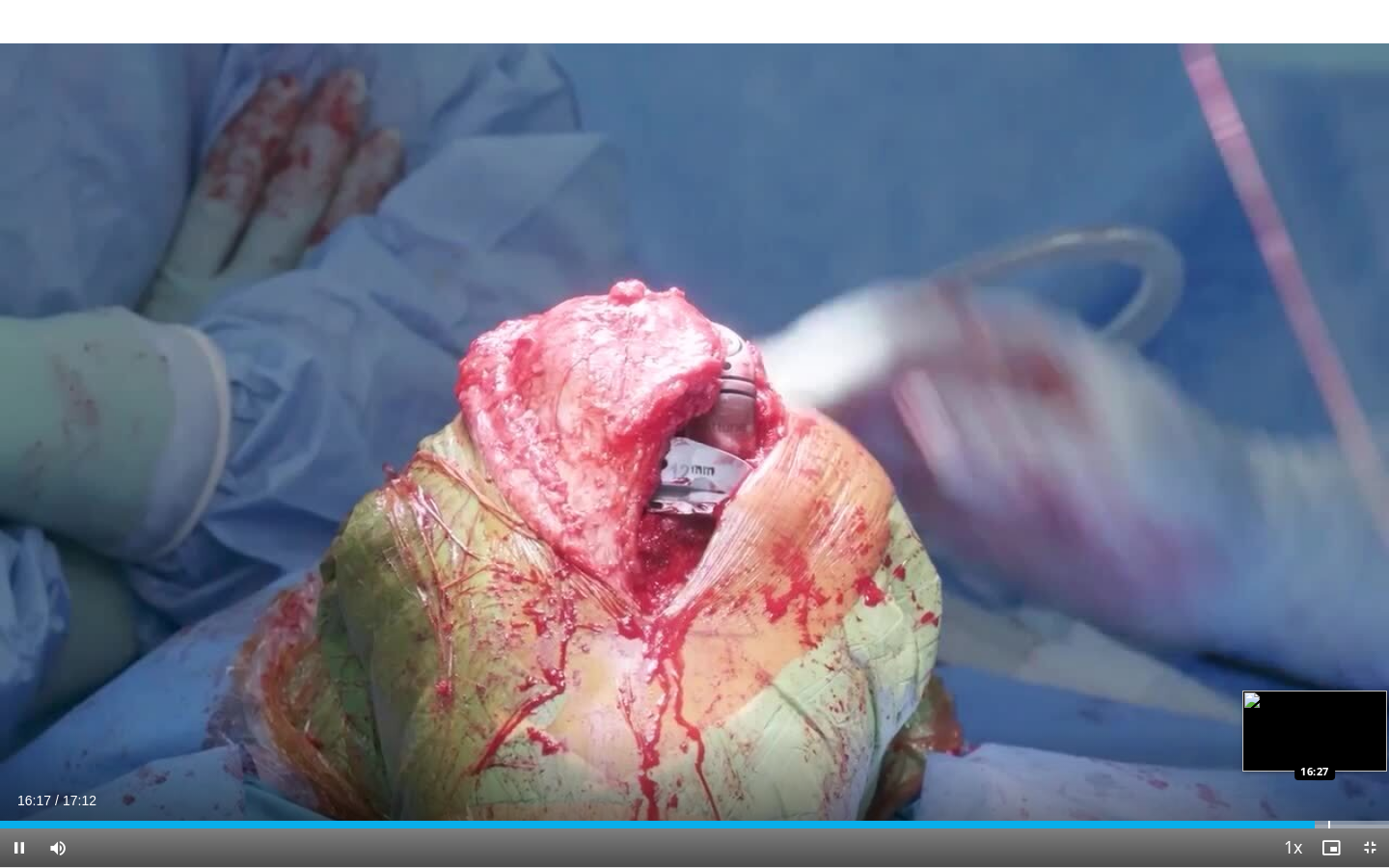 click at bounding box center [1329, 825] 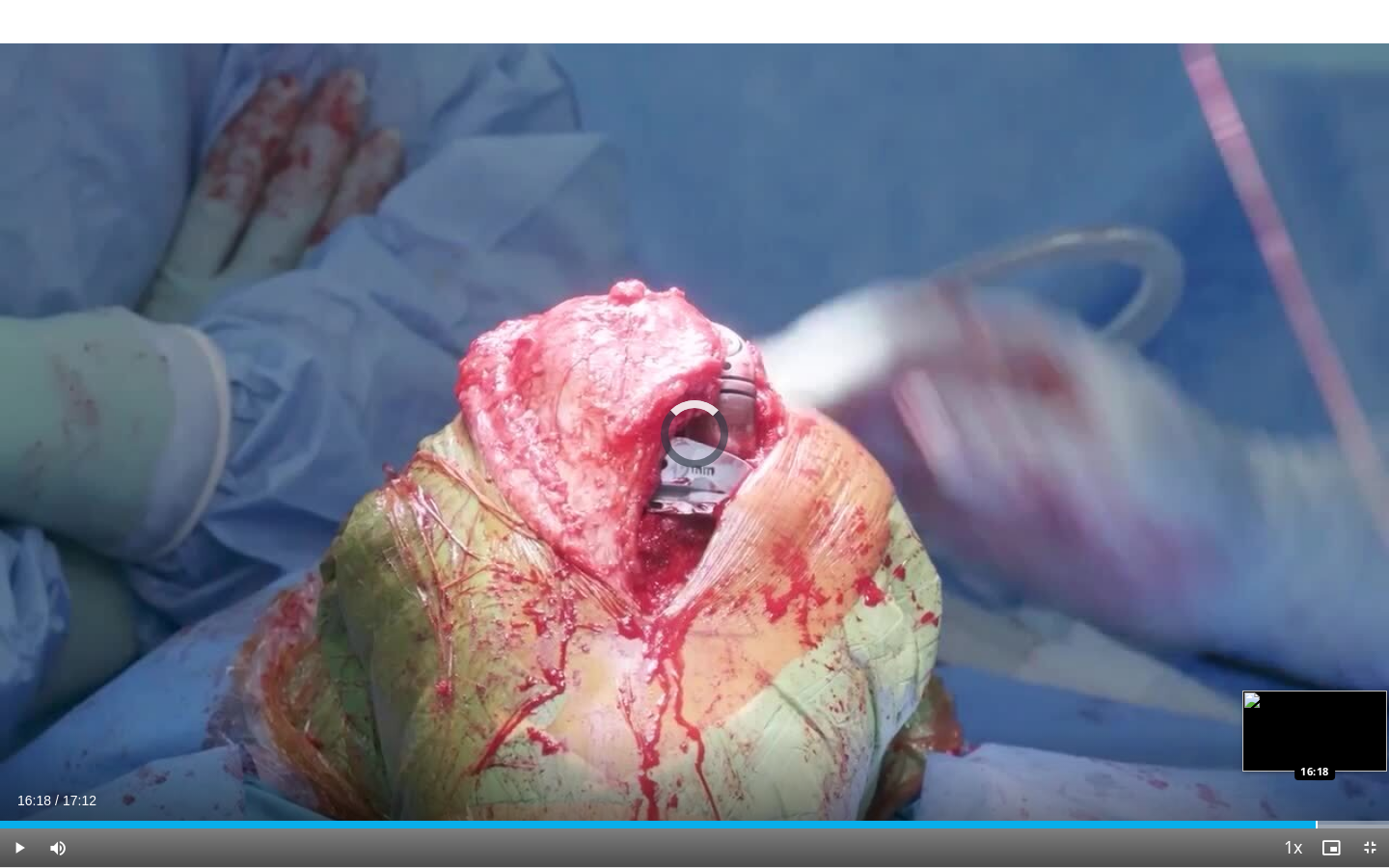 click at bounding box center [1317, 825] 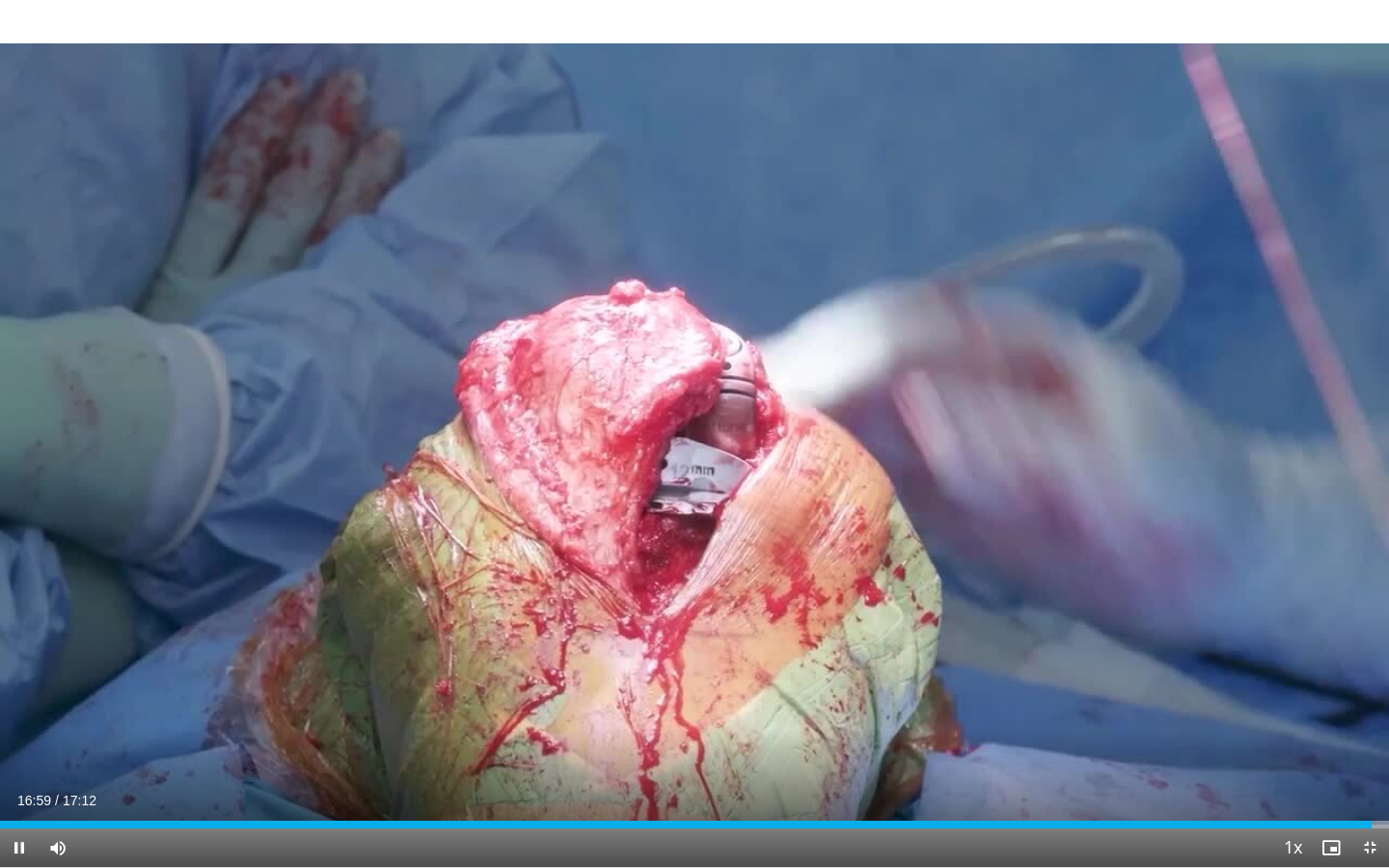 click at bounding box center [1370, 848] 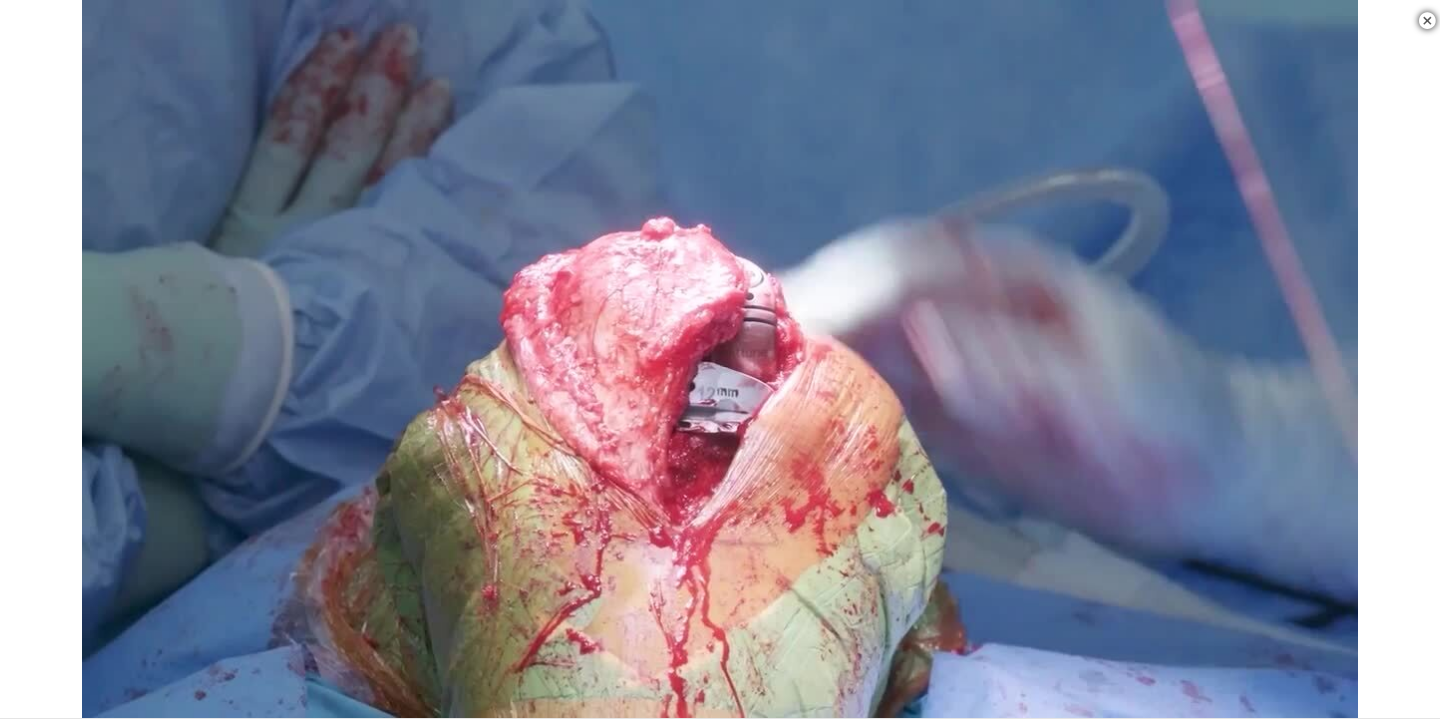 scroll, scrollTop: 908, scrollLeft: 0, axis: vertical 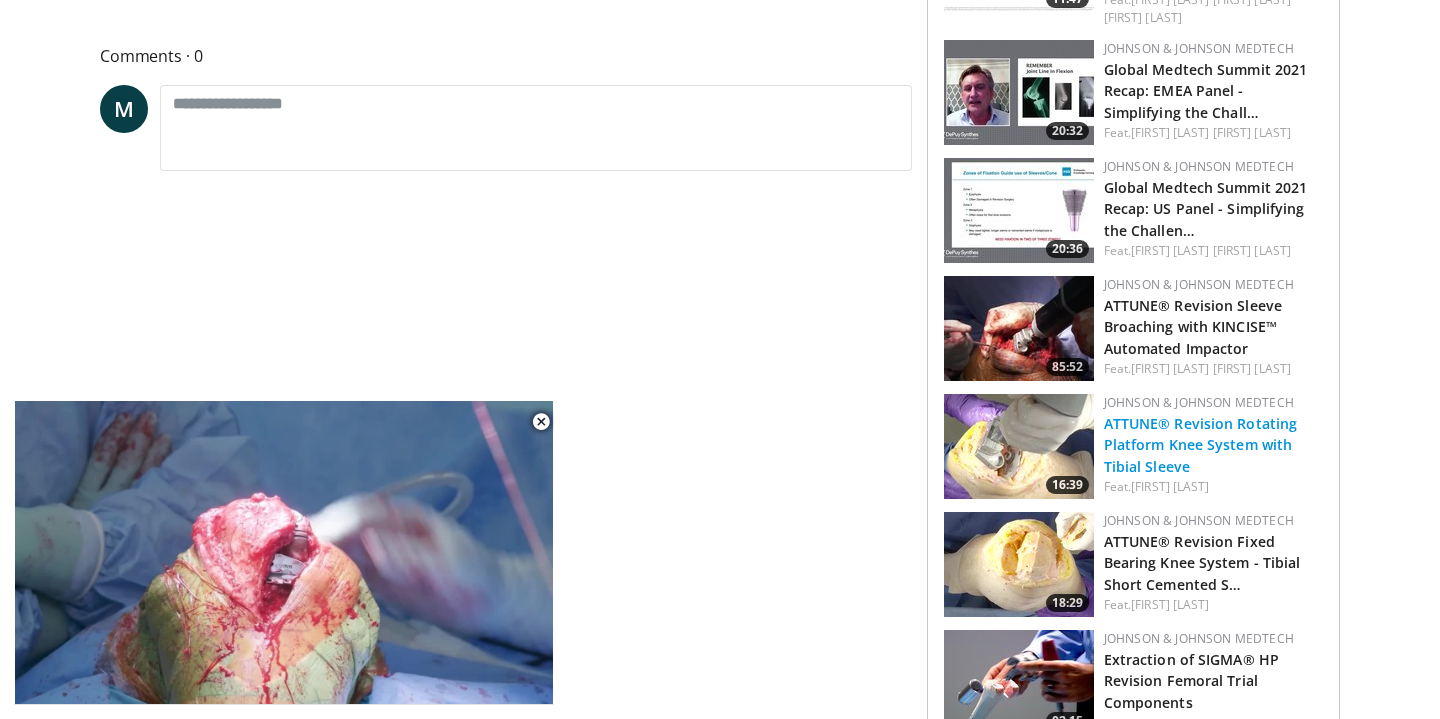 click on "ATTUNE® Revision Rotating Platform Knee System with Tibial Sleeve" at bounding box center (1201, 444) 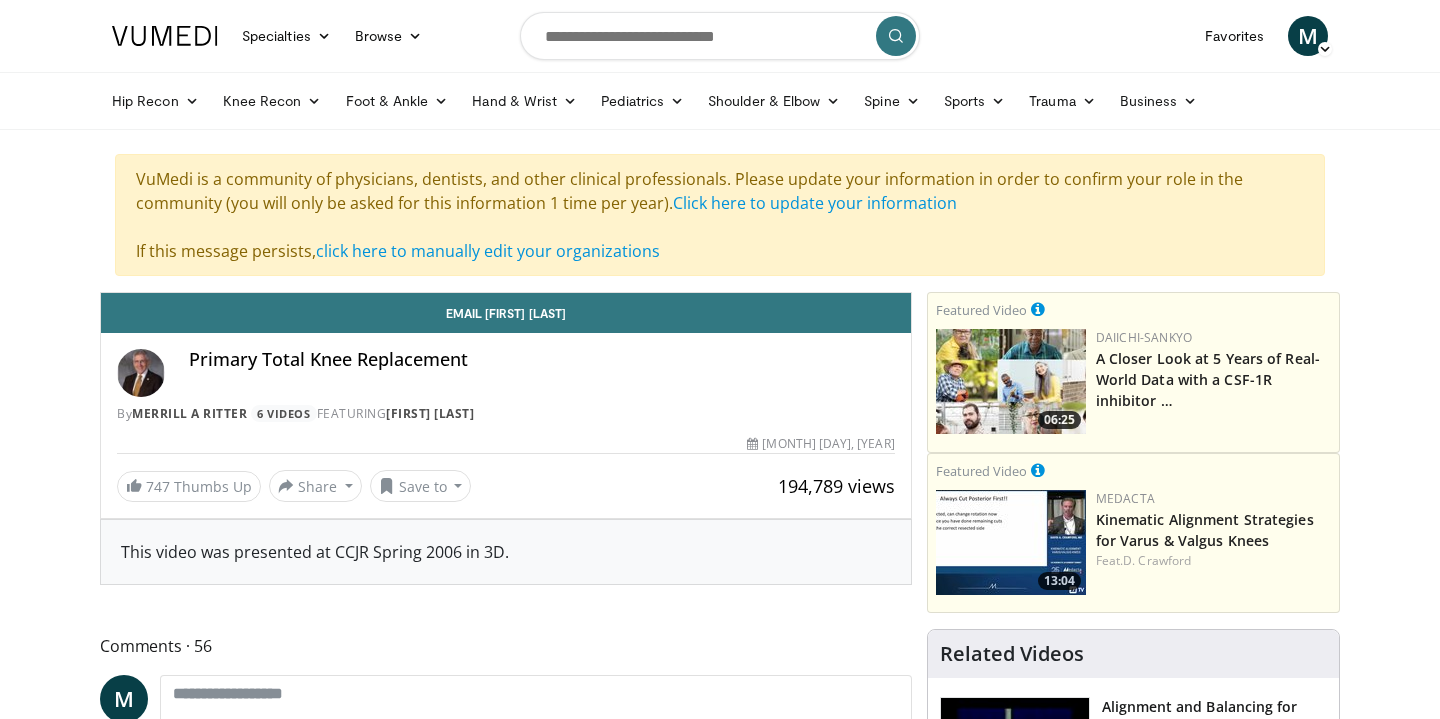 scroll, scrollTop: 0, scrollLeft: 0, axis: both 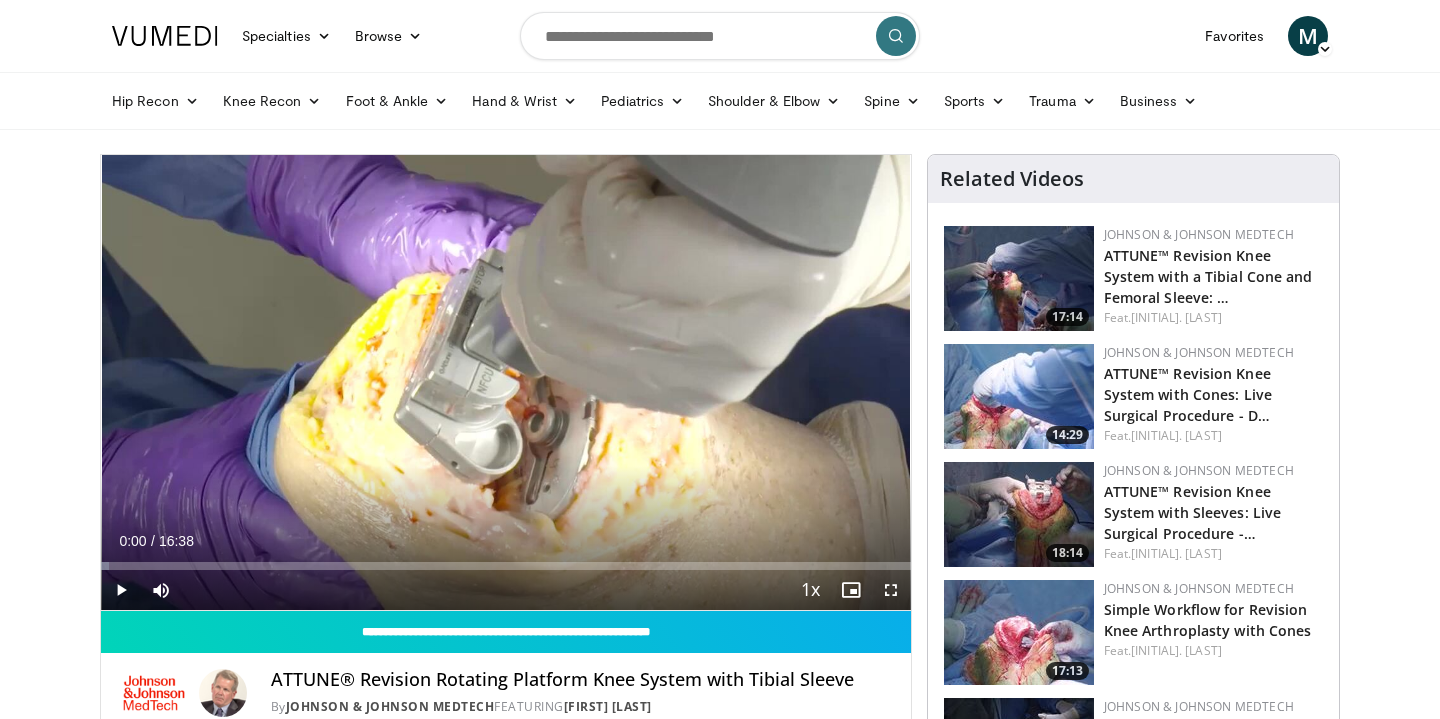 click at bounding box center (121, 590) 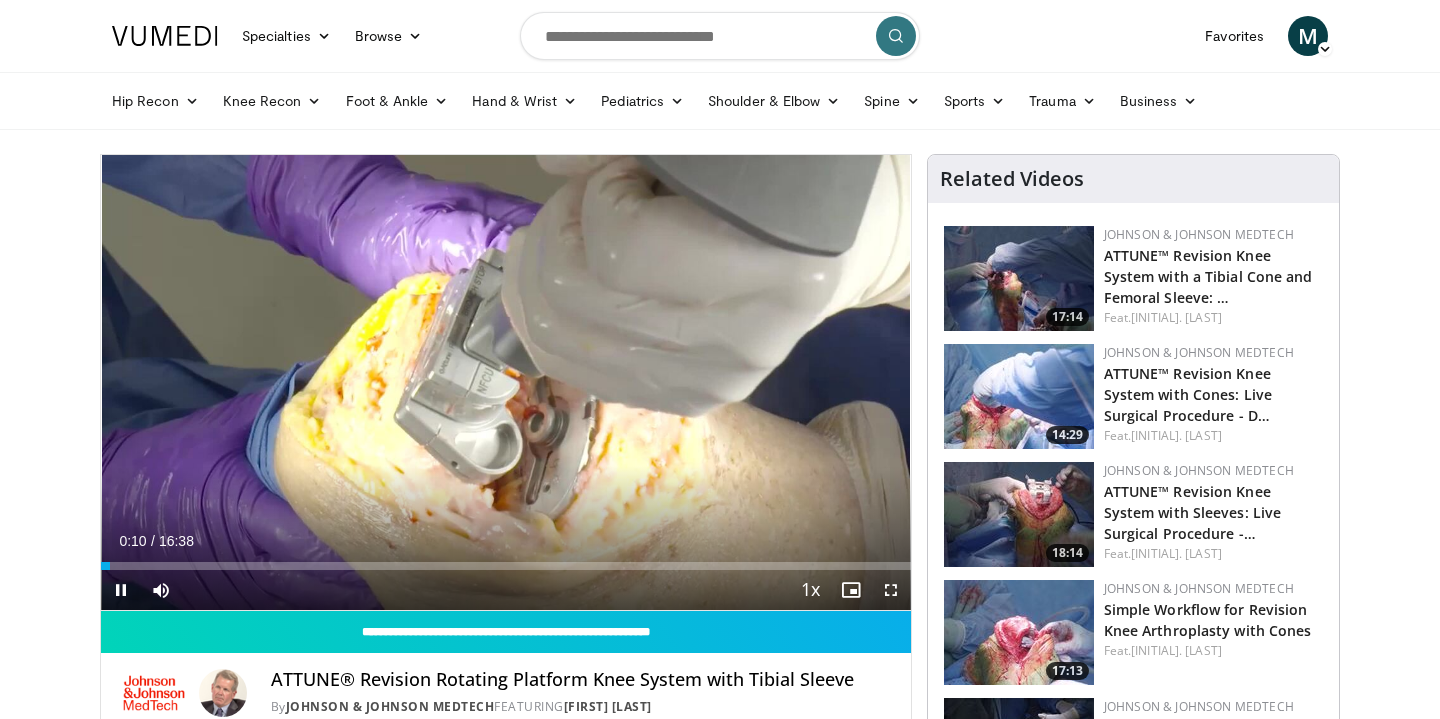 click at bounding box center [891, 590] 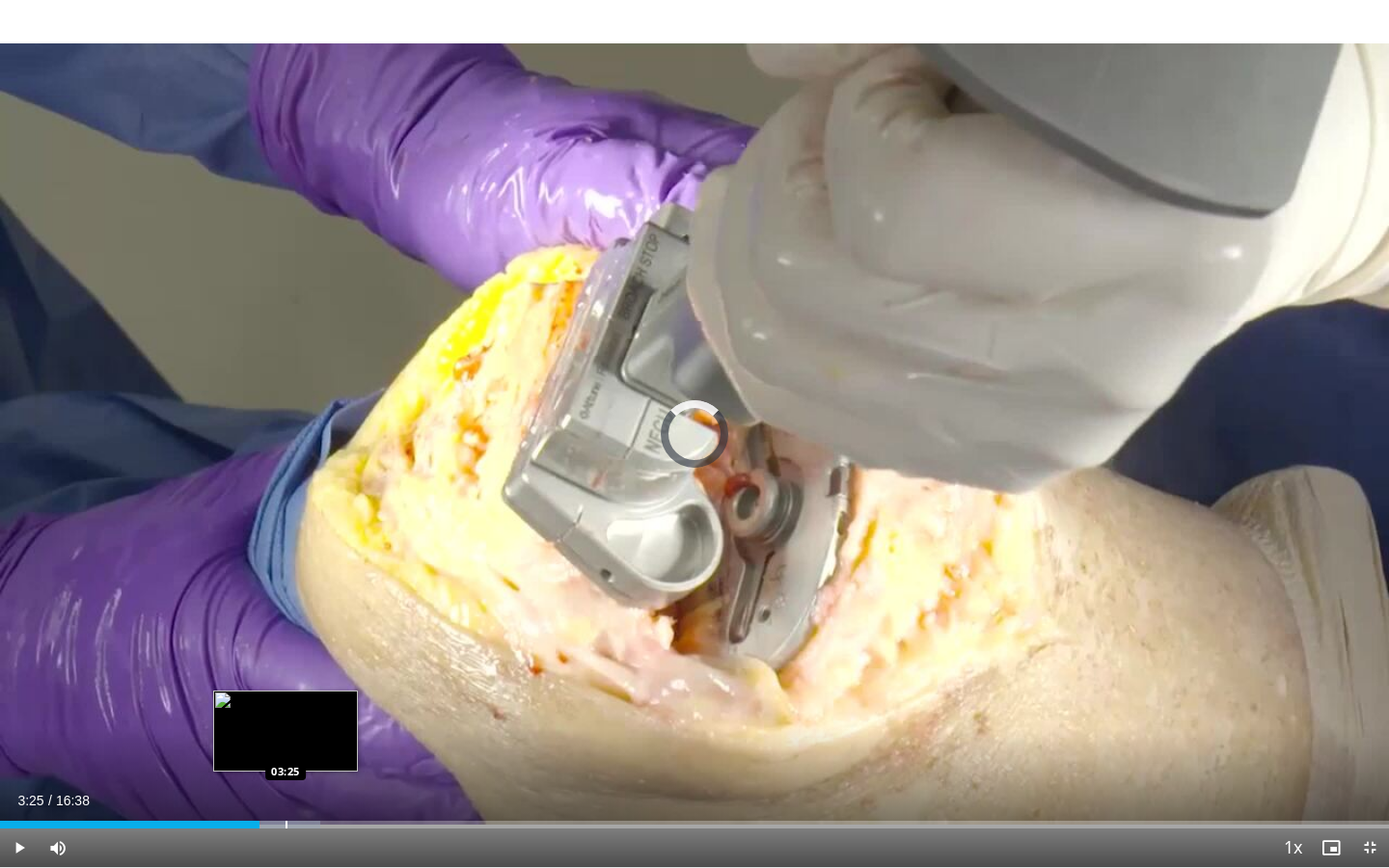 click at bounding box center (286, 825) 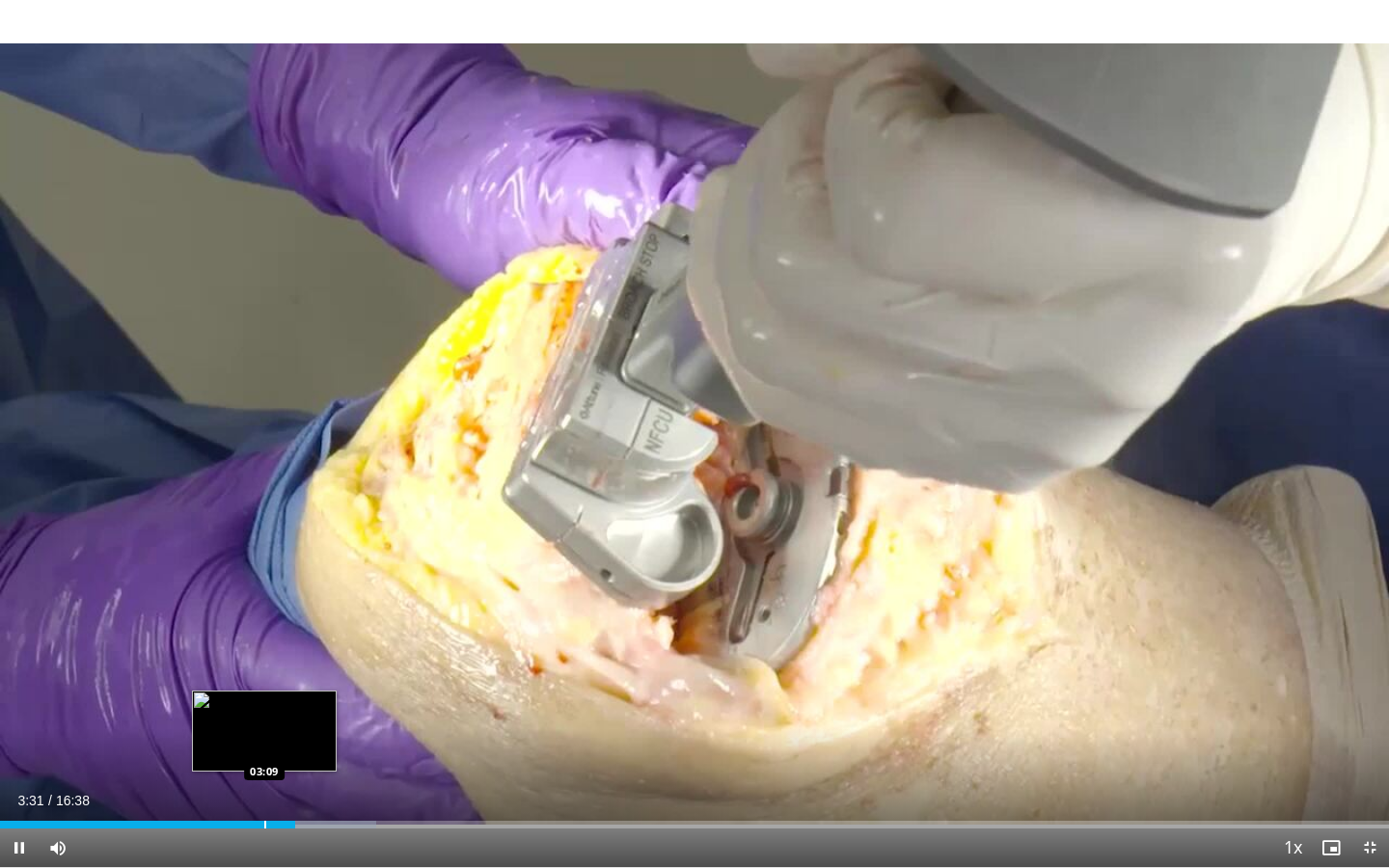 click at bounding box center [265, 825] 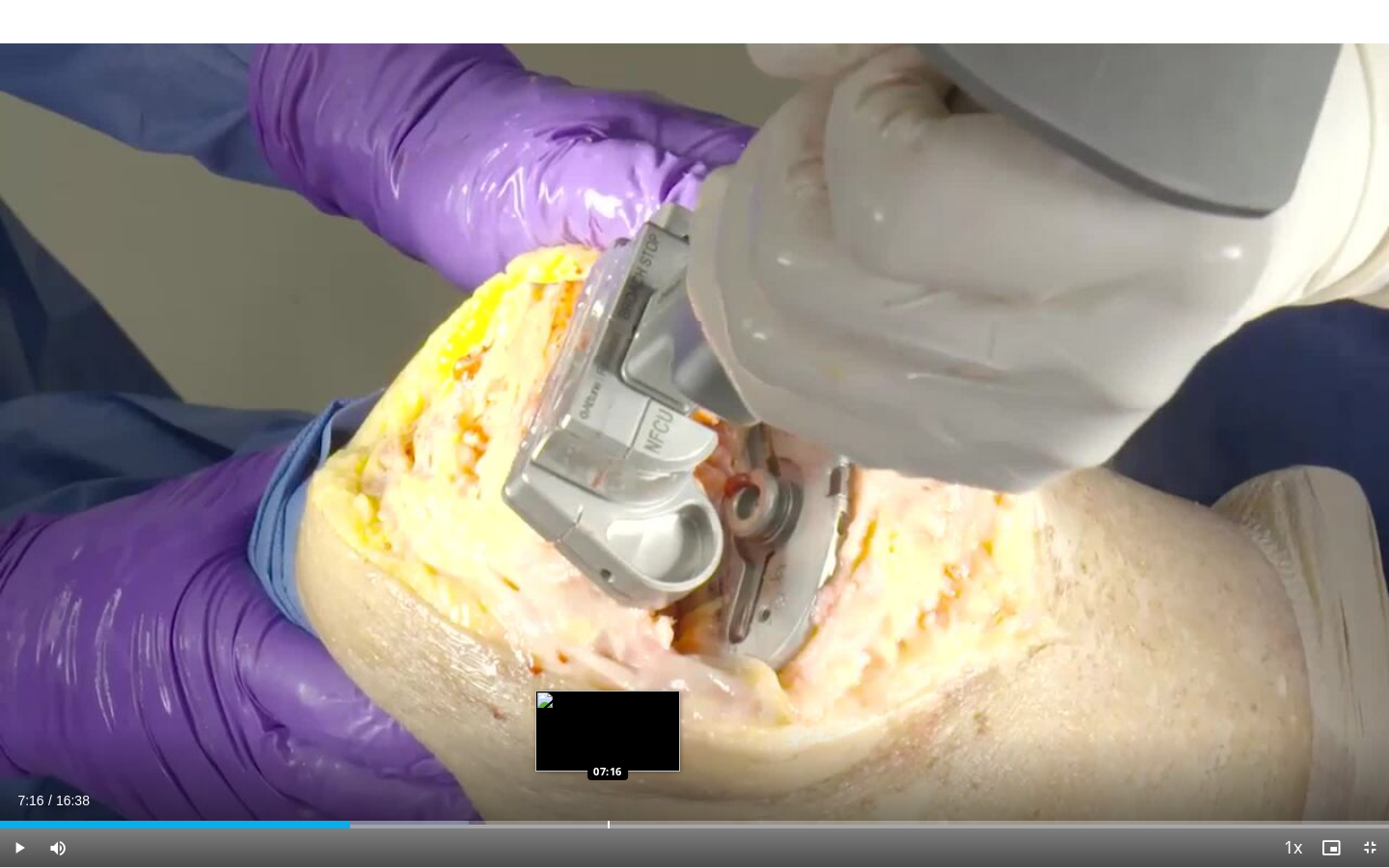 click at bounding box center (609, 825) 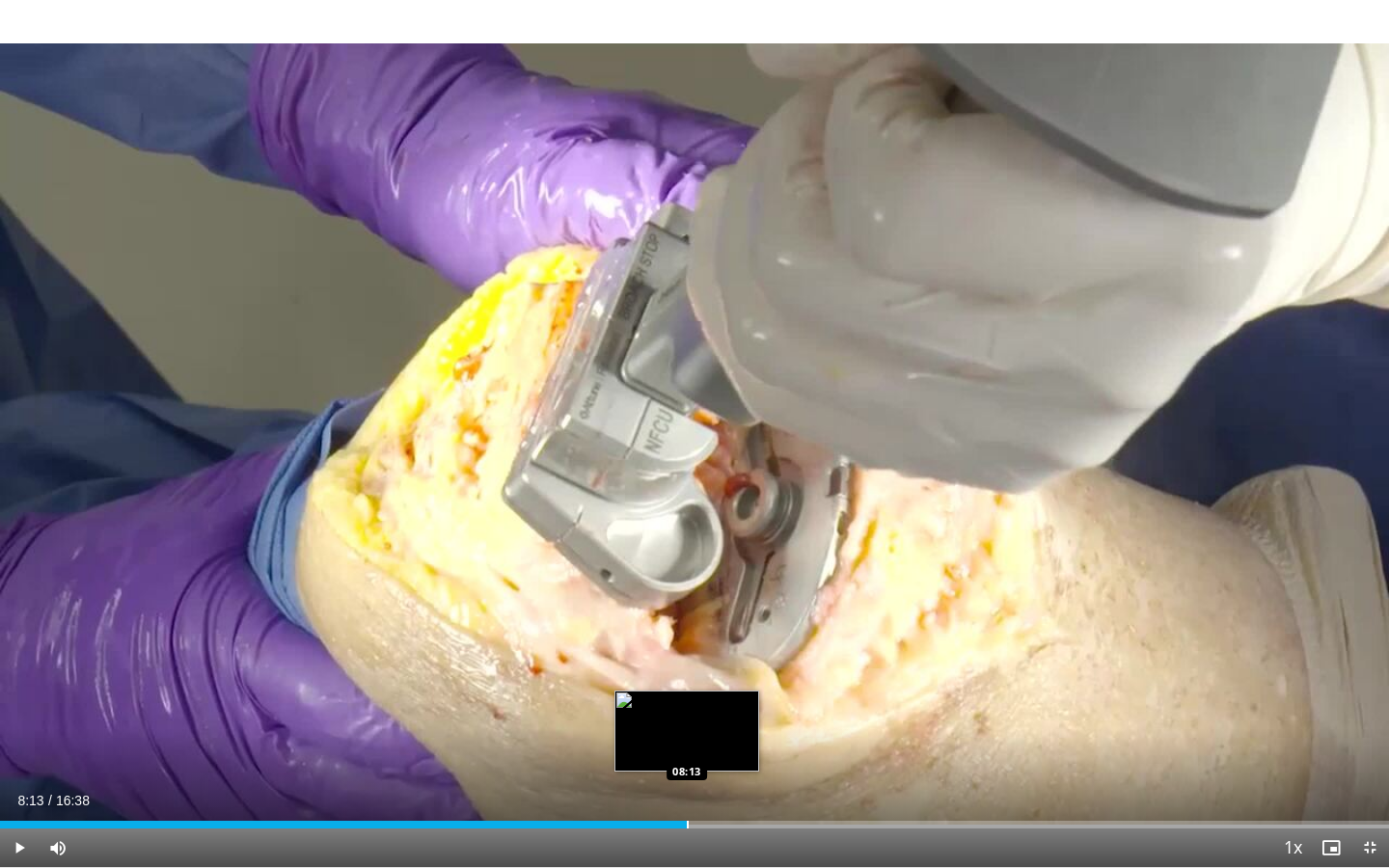 click at bounding box center [688, 825] 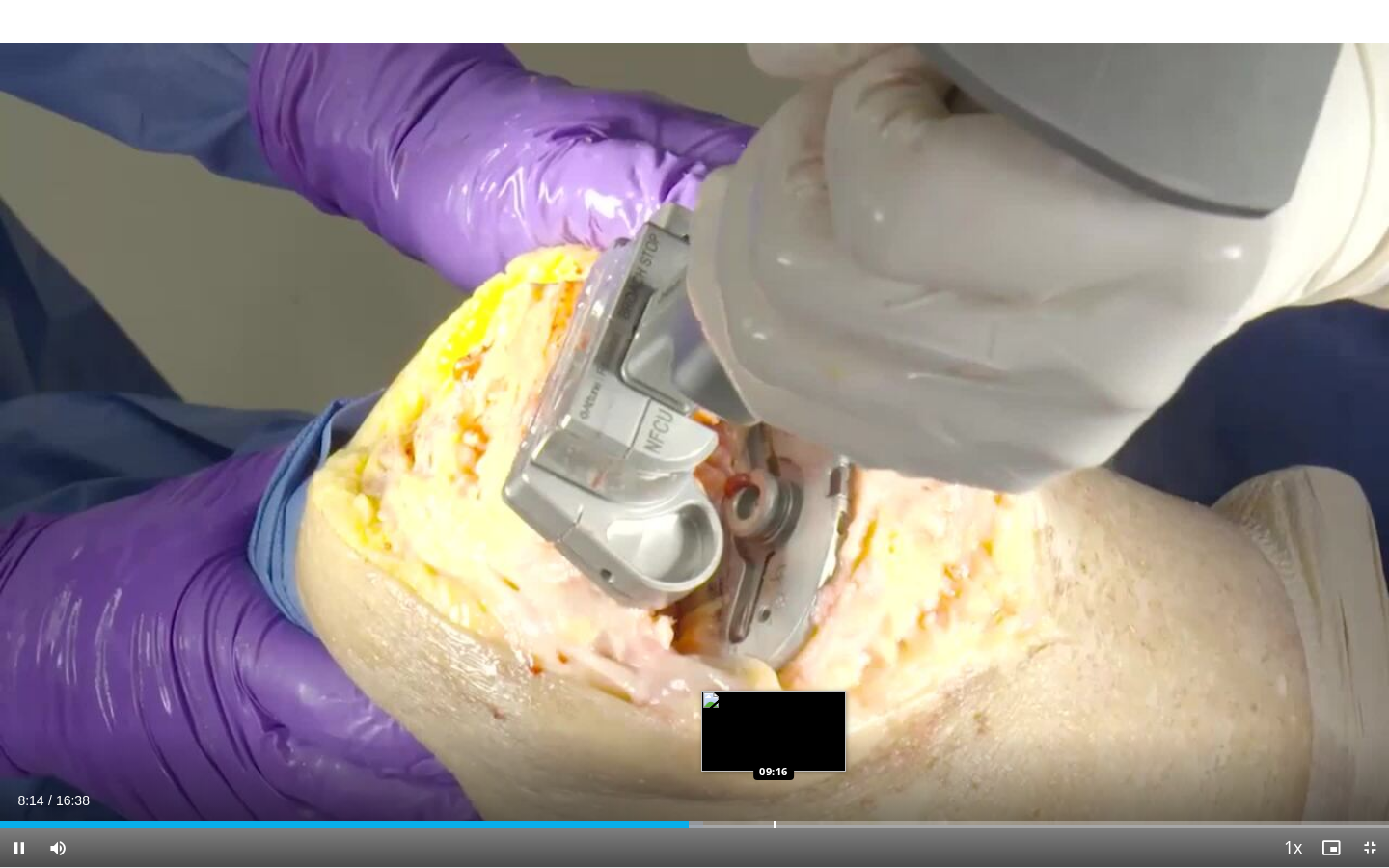 click at bounding box center [775, 825] 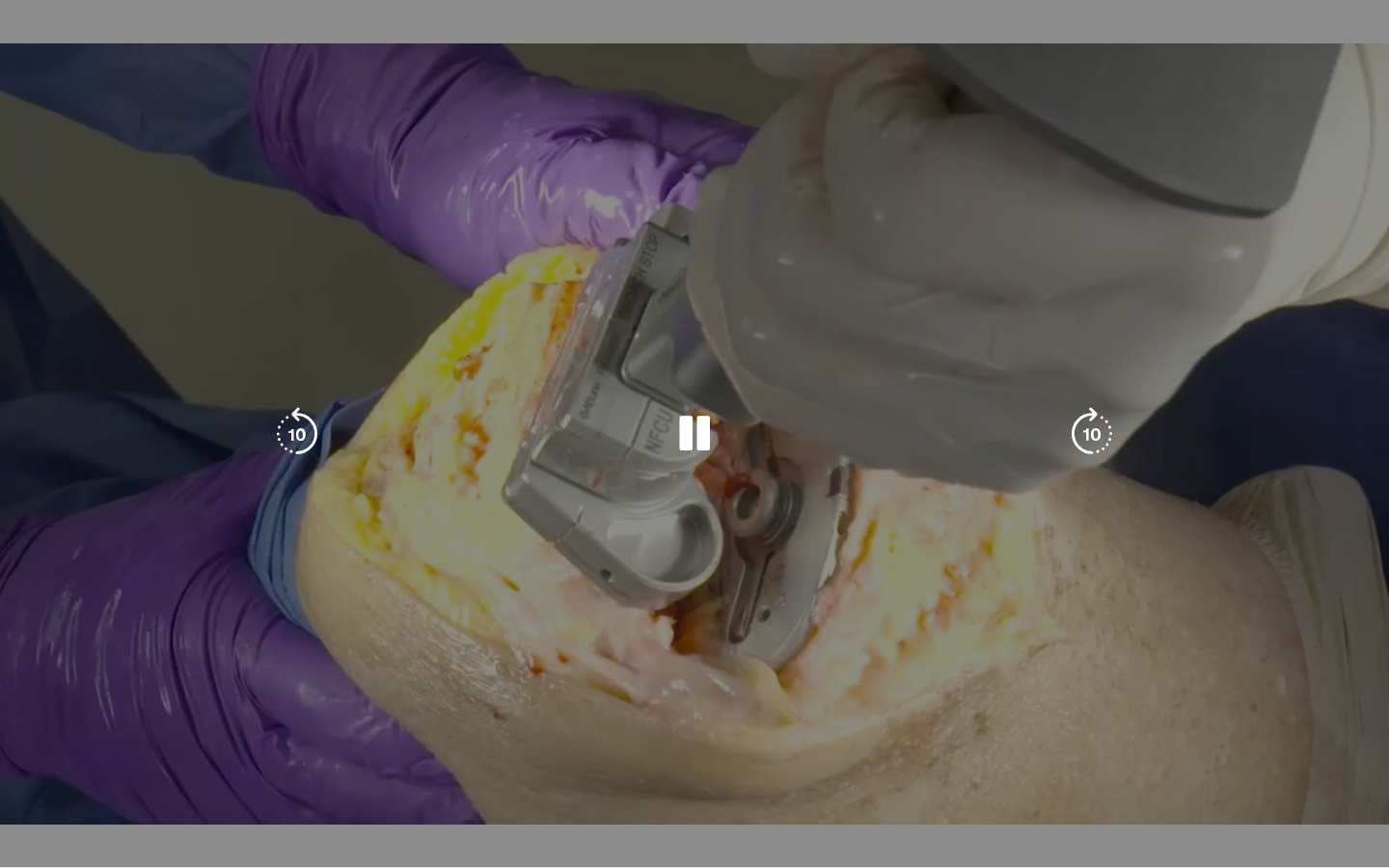 click on "10 seconds
Tap to unmute" at bounding box center [694, 433] 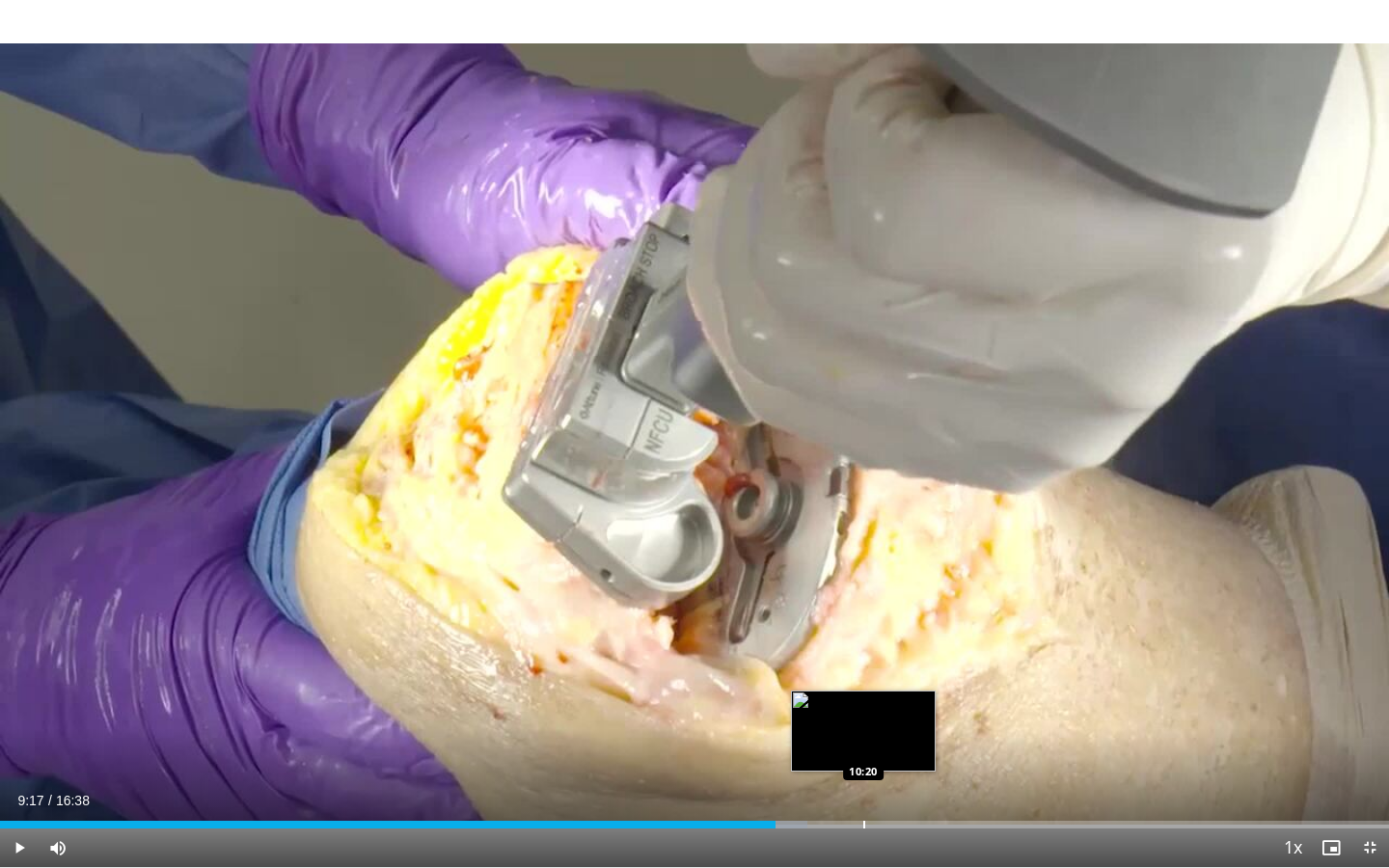 click at bounding box center [864, 825] 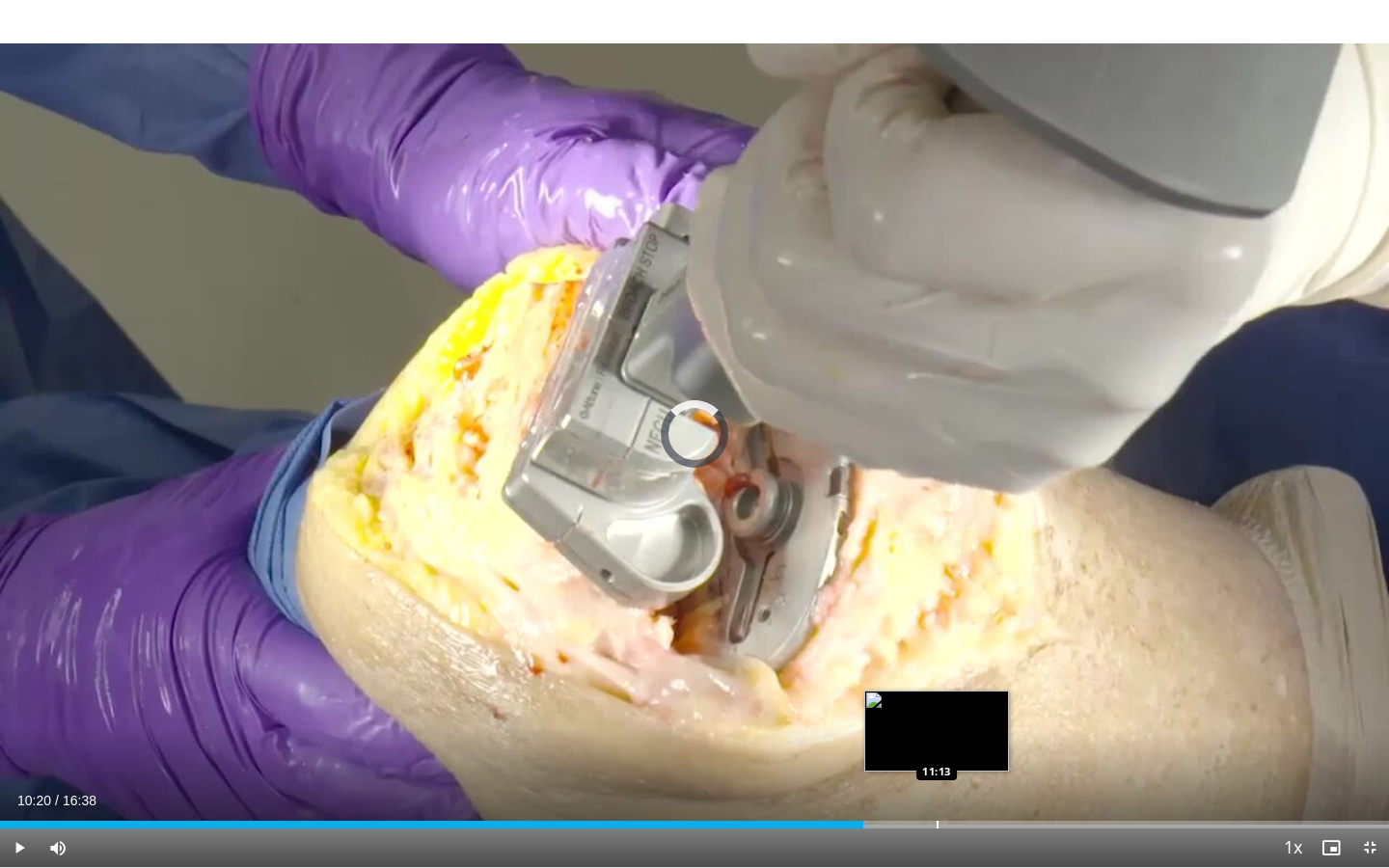 click at bounding box center [938, 825] 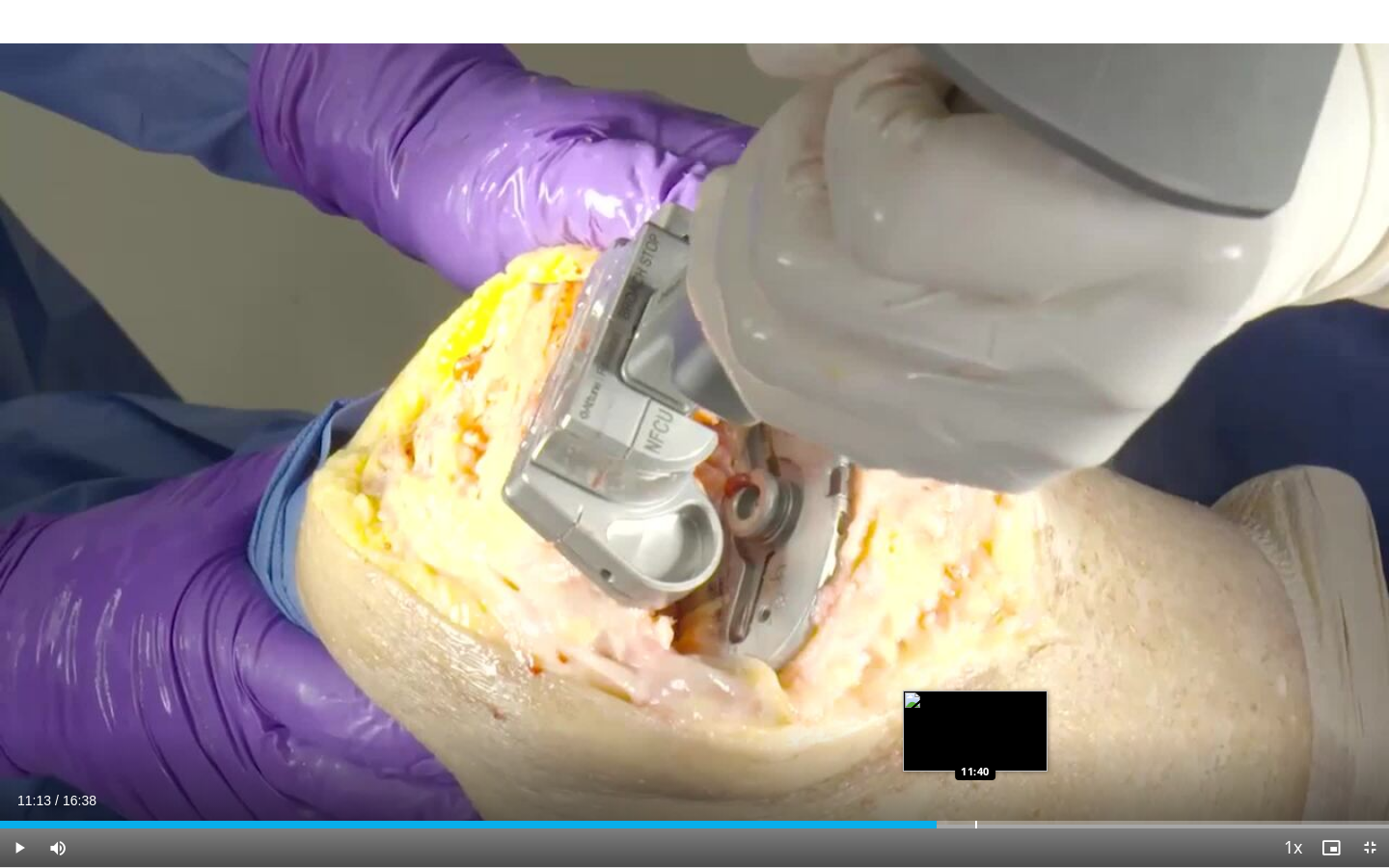 click at bounding box center (976, 825) 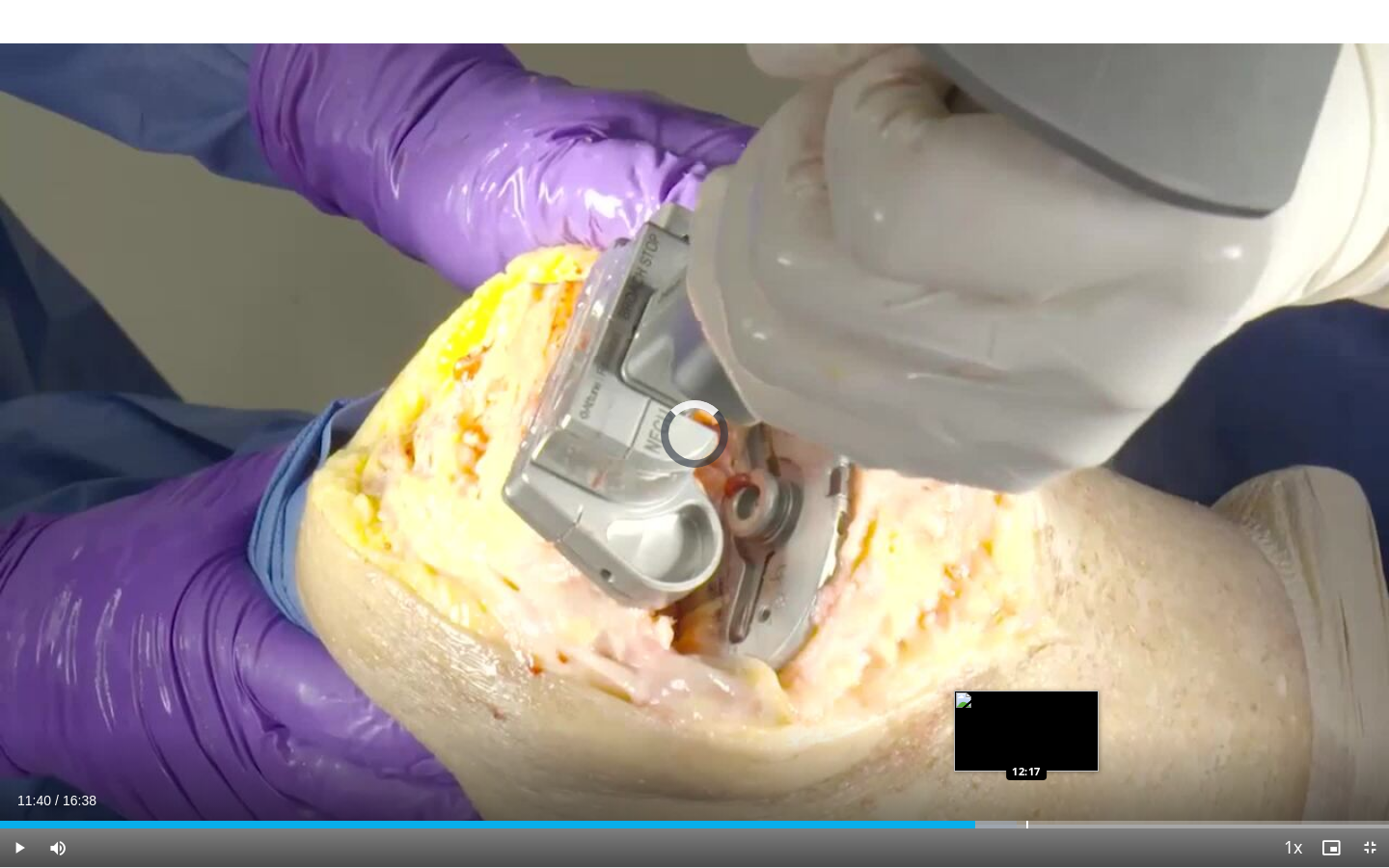 click at bounding box center [1027, 825] 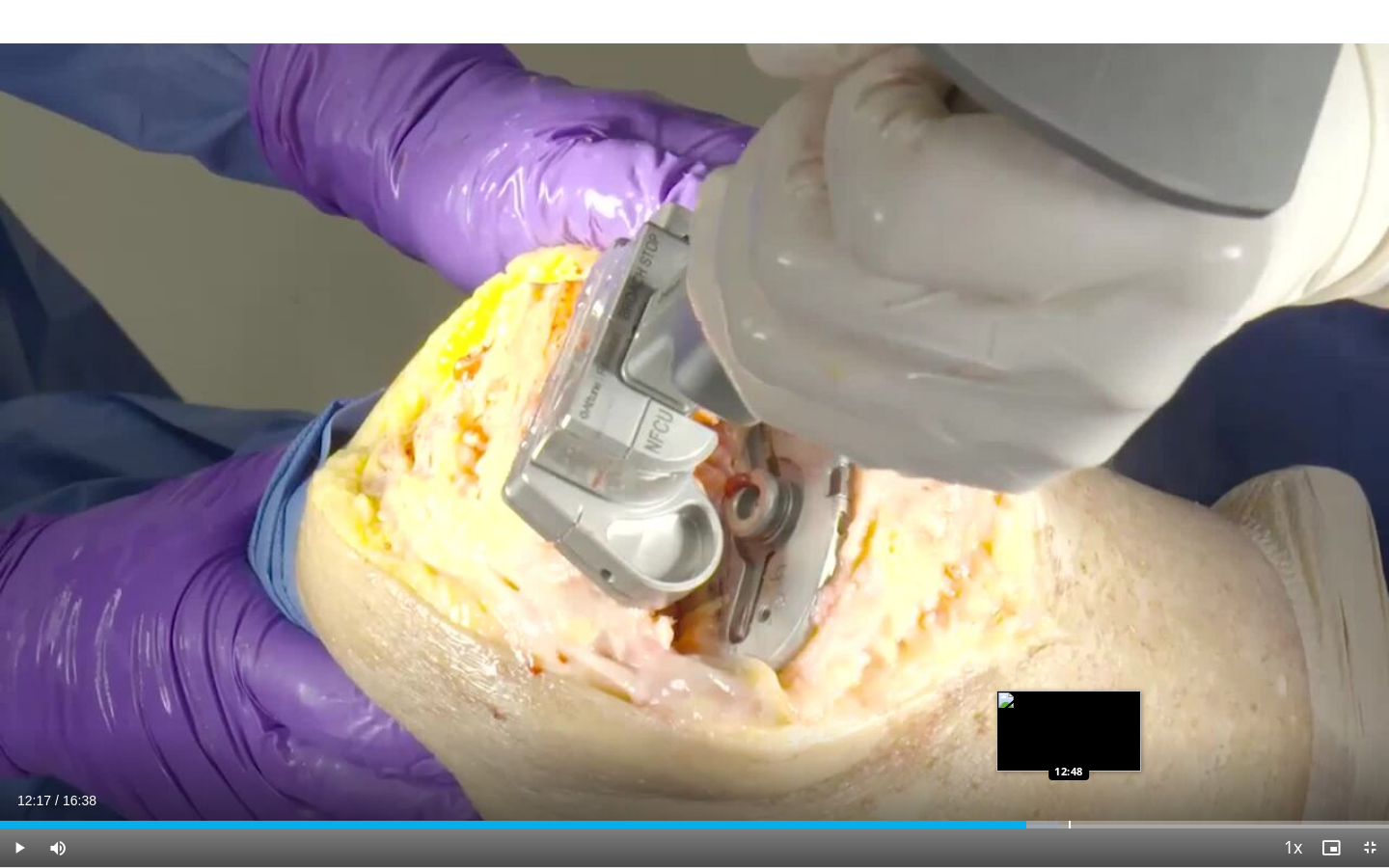 click at bounding box center [1070, 825] 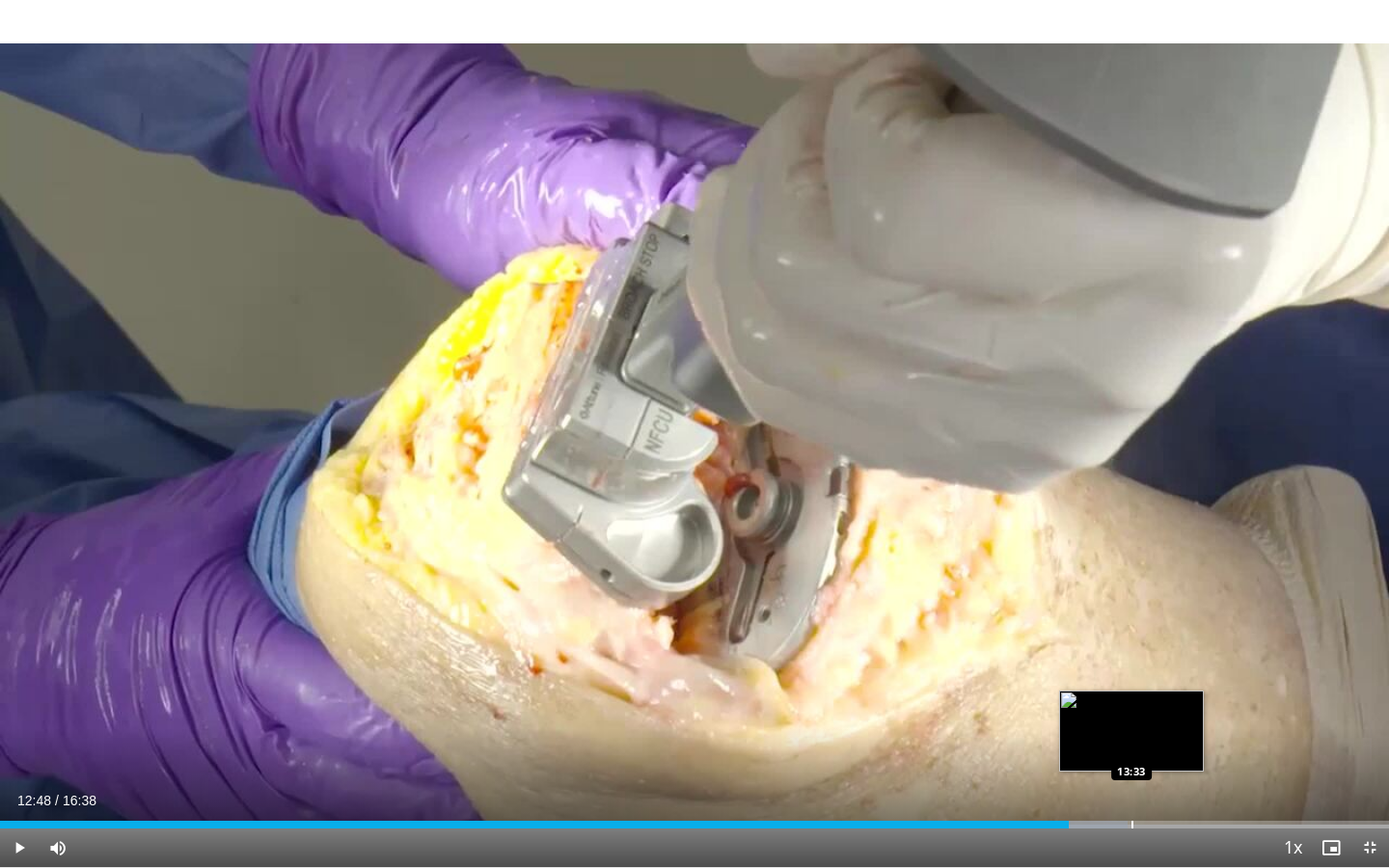 click at bounding box center (1132, 825) 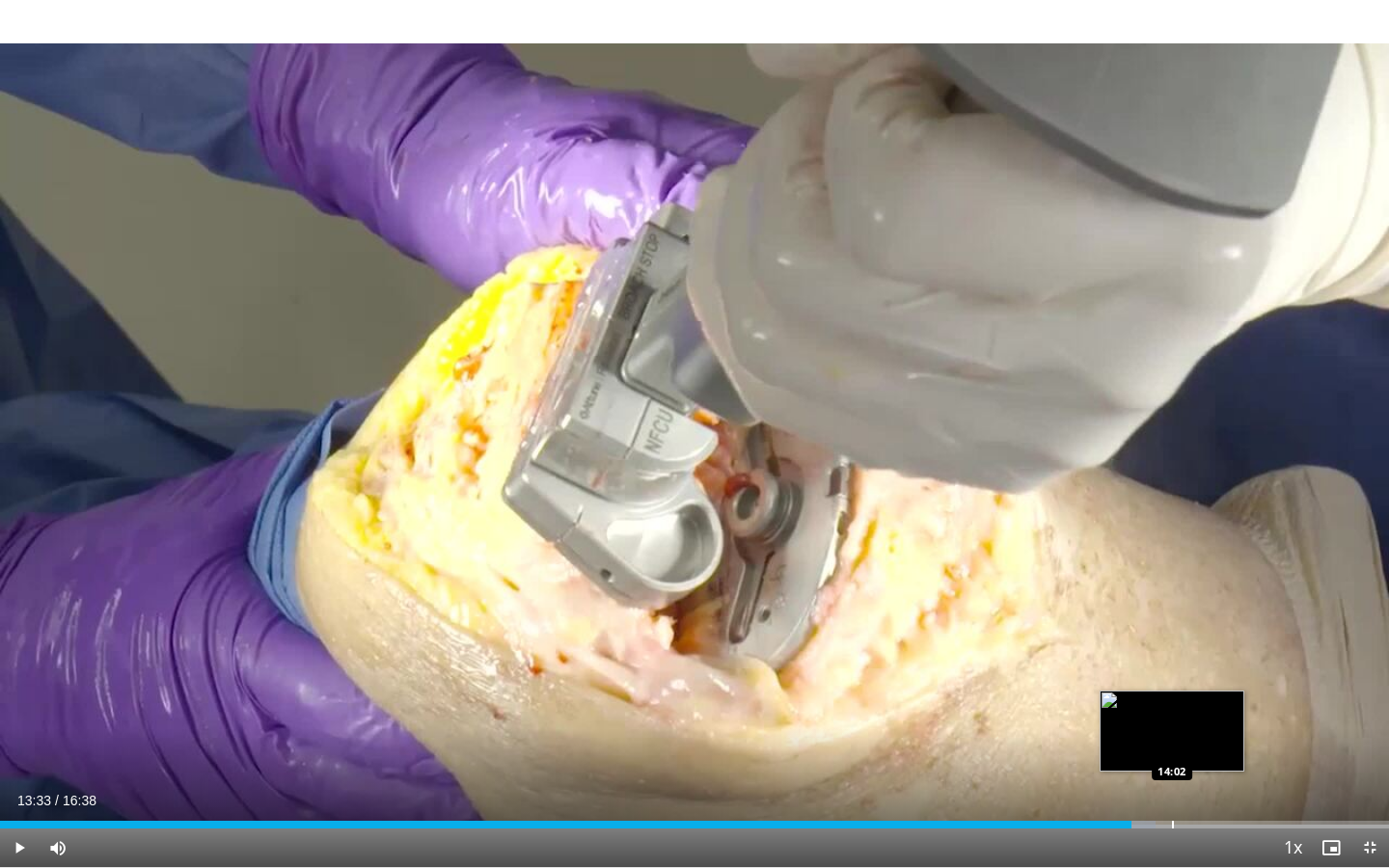 click at bounding box center [1173, 825] 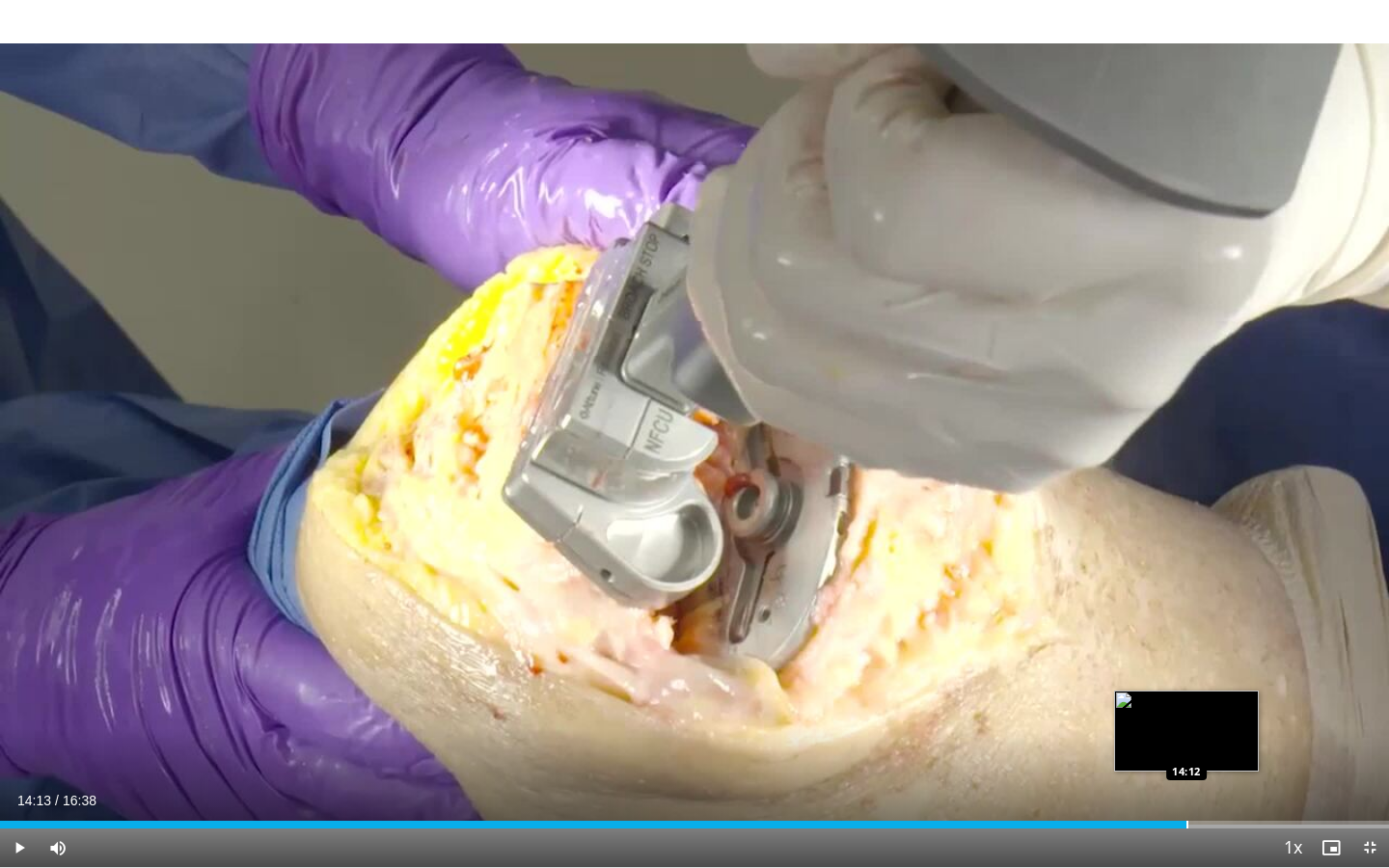 click at bounding box center [1187, 825] 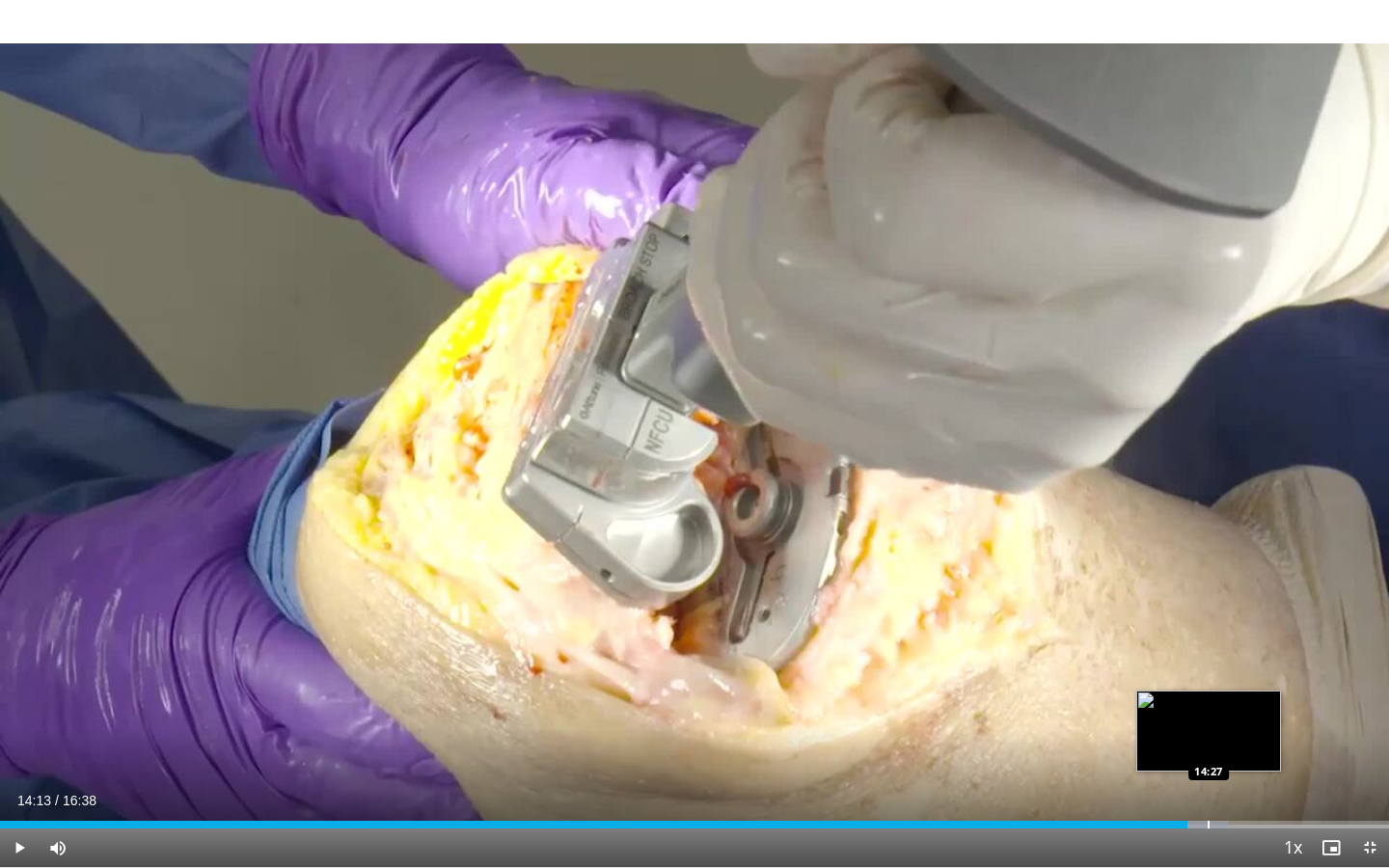 click at bounding box center (1209, 825) 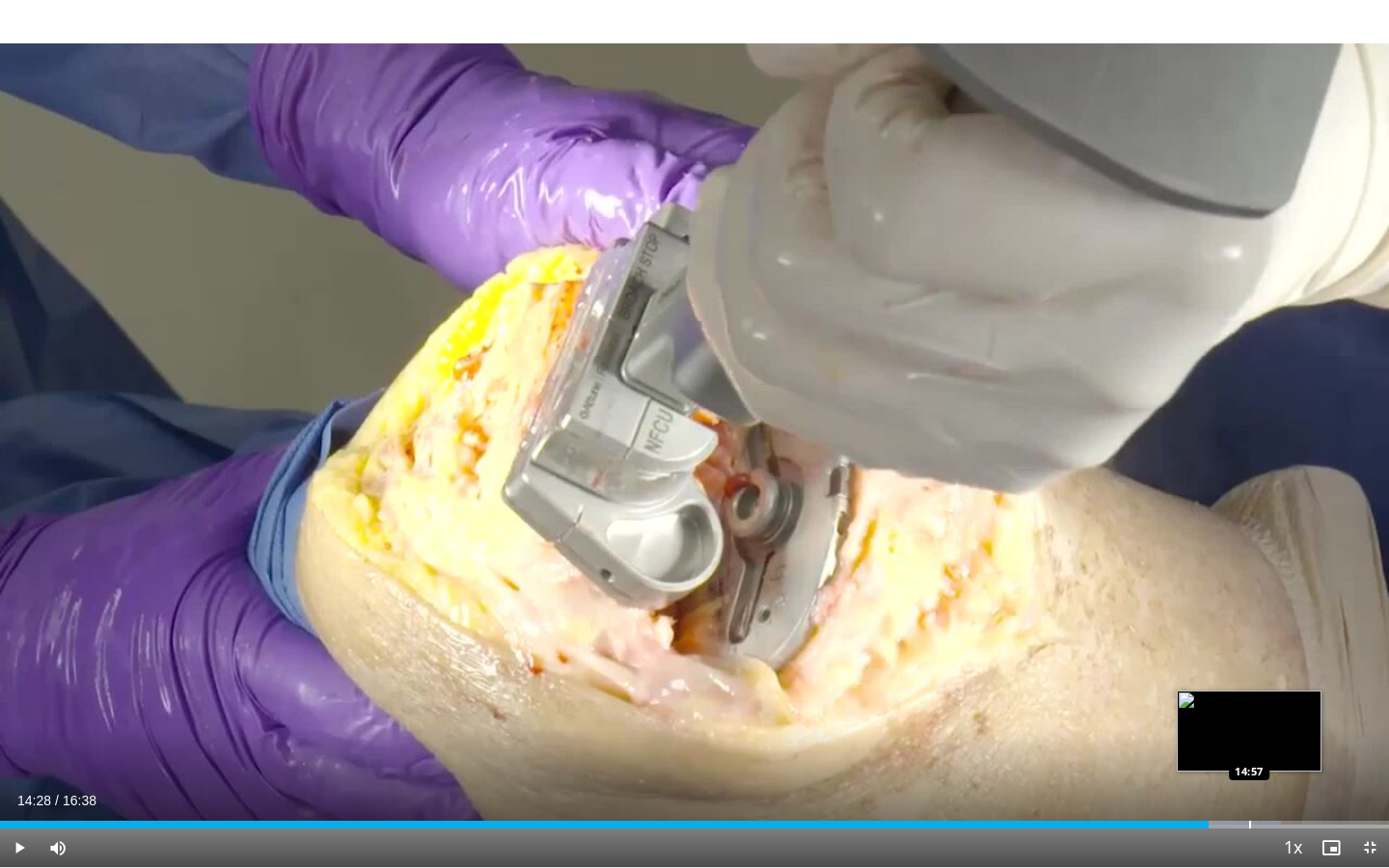 click at bounding box center [1250, 825] 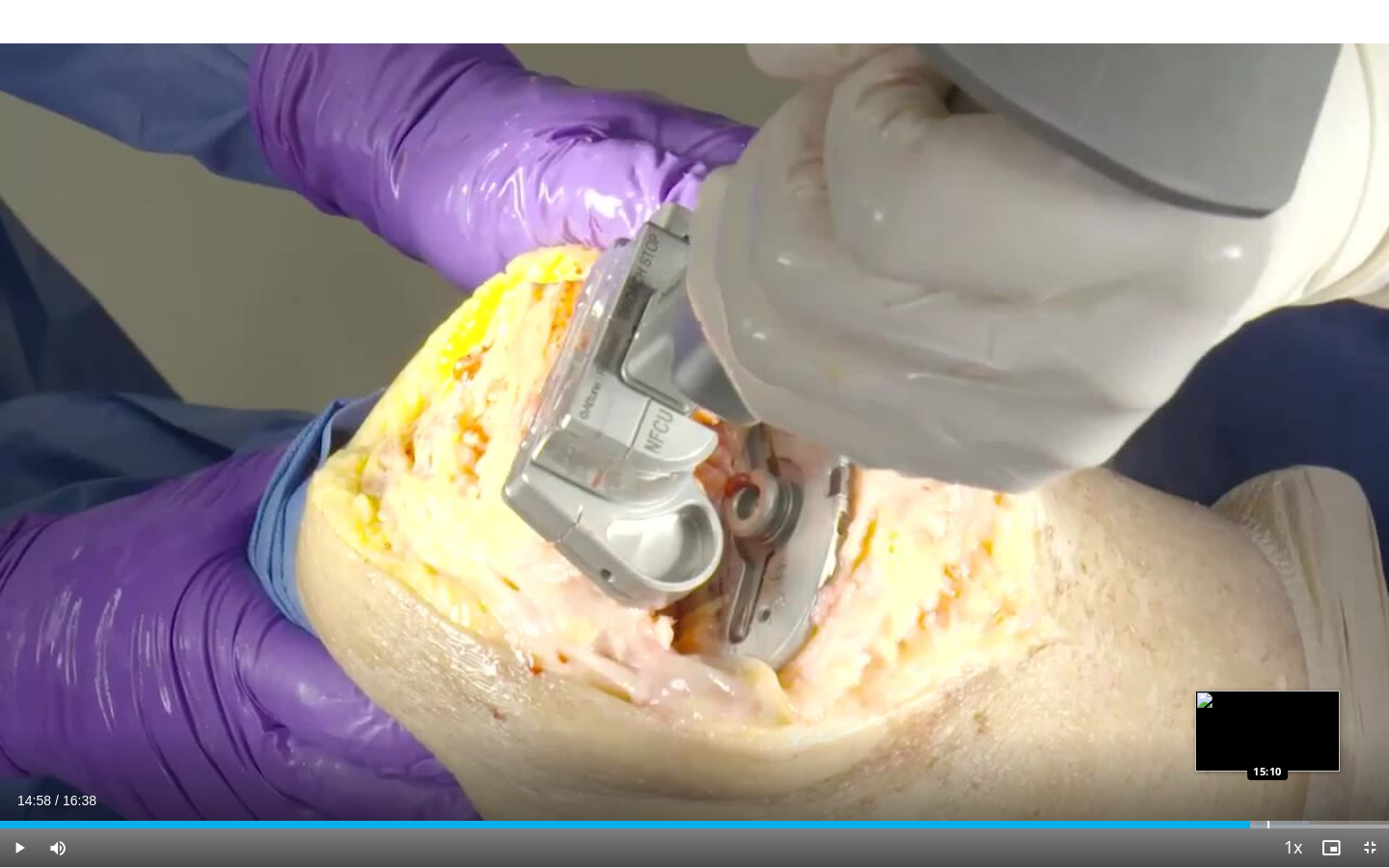 click at bounding box center [1268, 825] 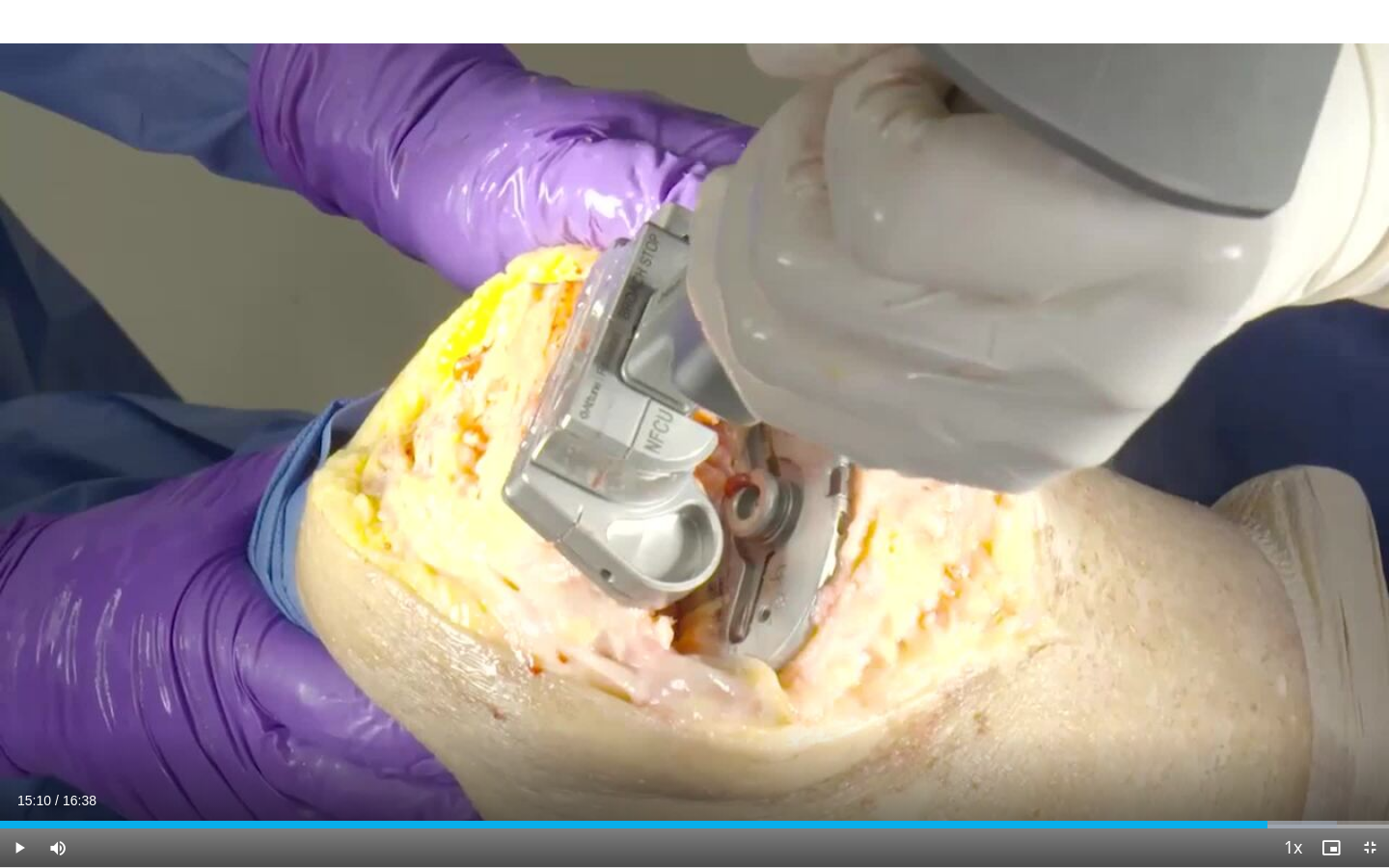 click at bounding box center [0, 0] 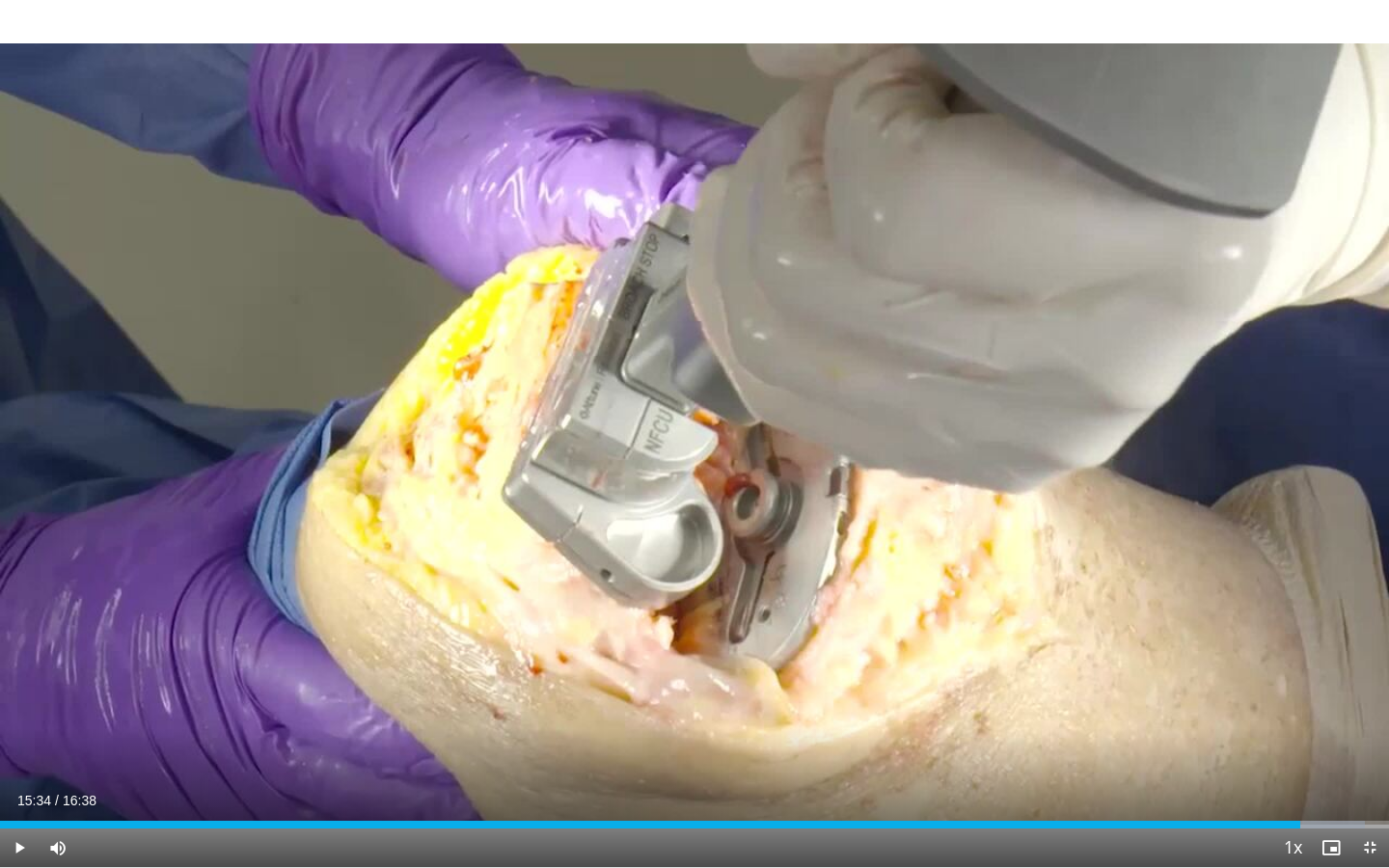 click on "Current Time  15:34 / Duration  16:38 Play Skip Backward Skip Forward Mute Loaded :  98.25% 15:34 15:34 Stream Type  LIVE Seek to live, currently behind live LIVE   1x Playback Rate 0.5x 0.75x 1x , selected 1.25x 1.5x 1.75x 2x Chapters Chapters Descriptions descriptions off , selected Captions captions off , selected Audio Track en (Main) , selected Exit Fullscreen Enable picture-in-picture mode" at bounding box center [694, 848] 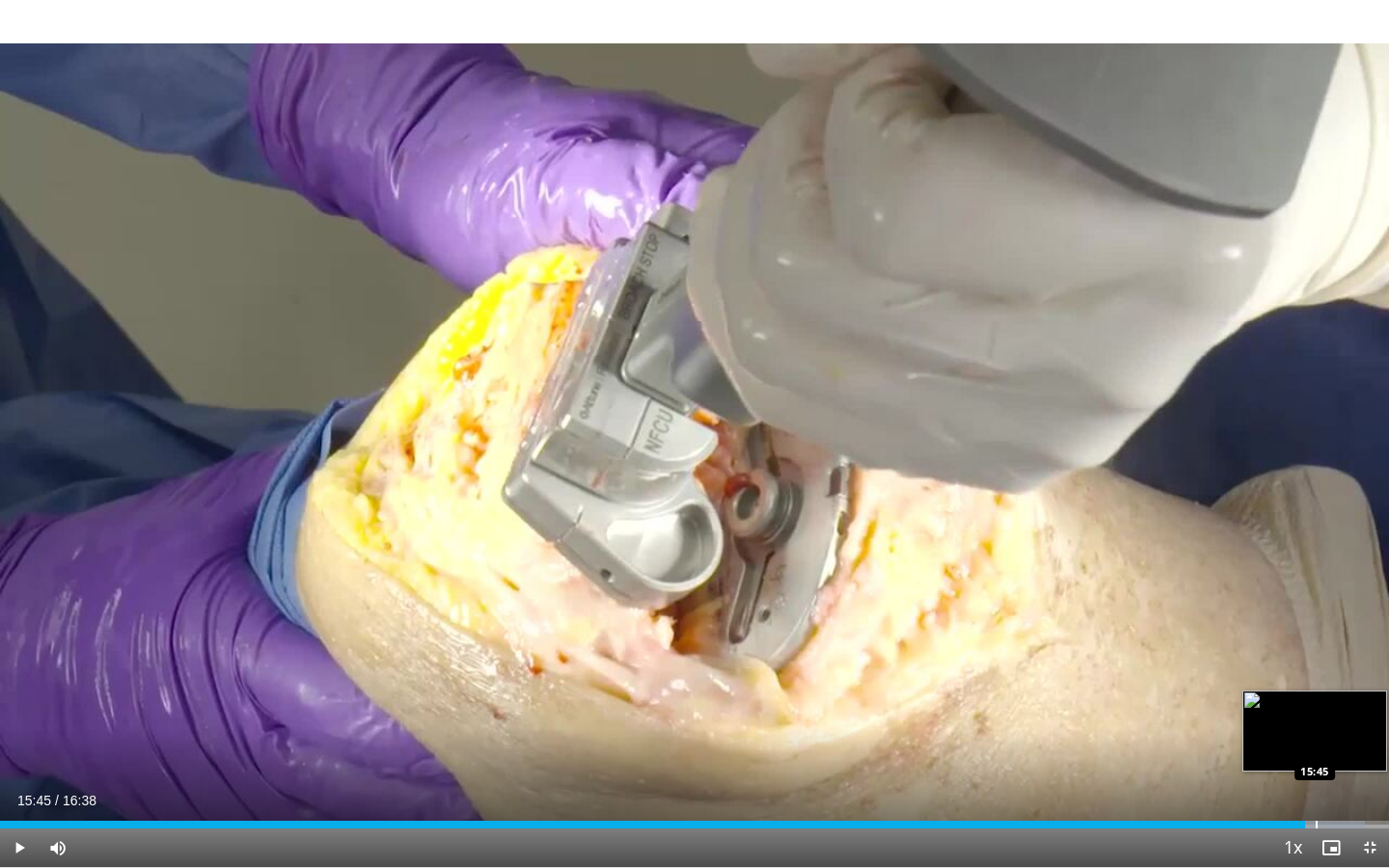 click at bounding box center (1317, 825) 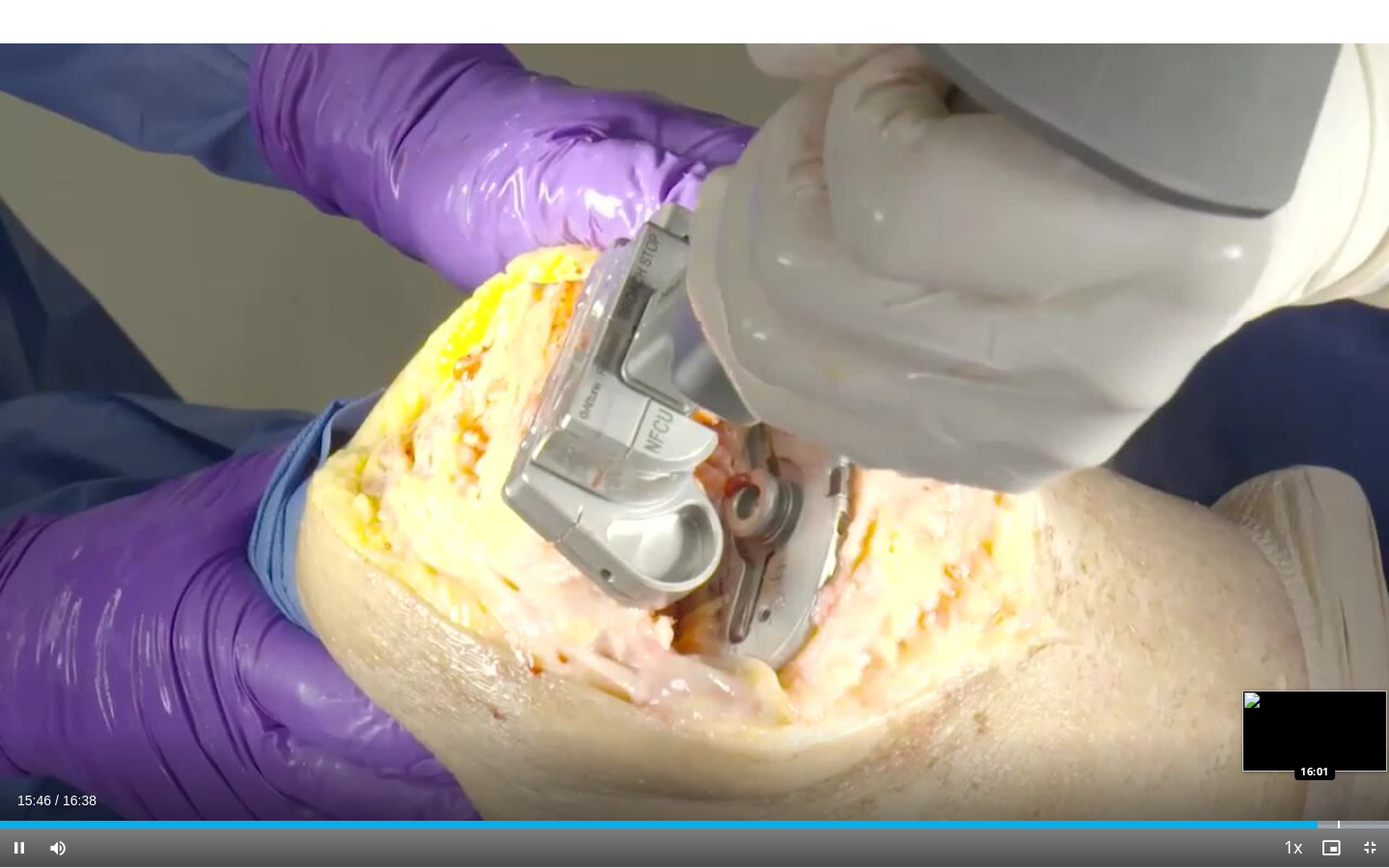 click at bounding box center [1339, 825] 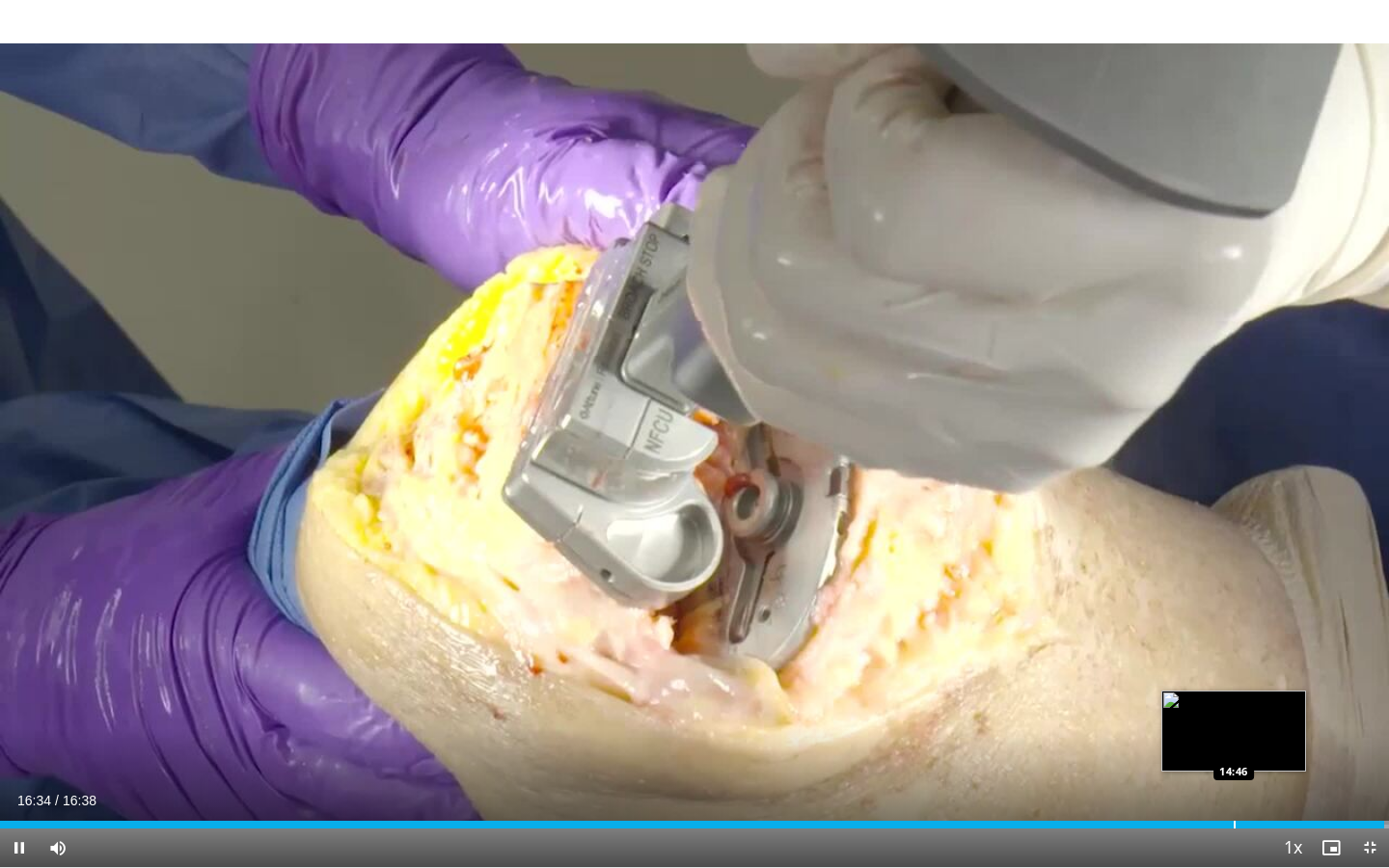 click at bounding box center (1235, 825) 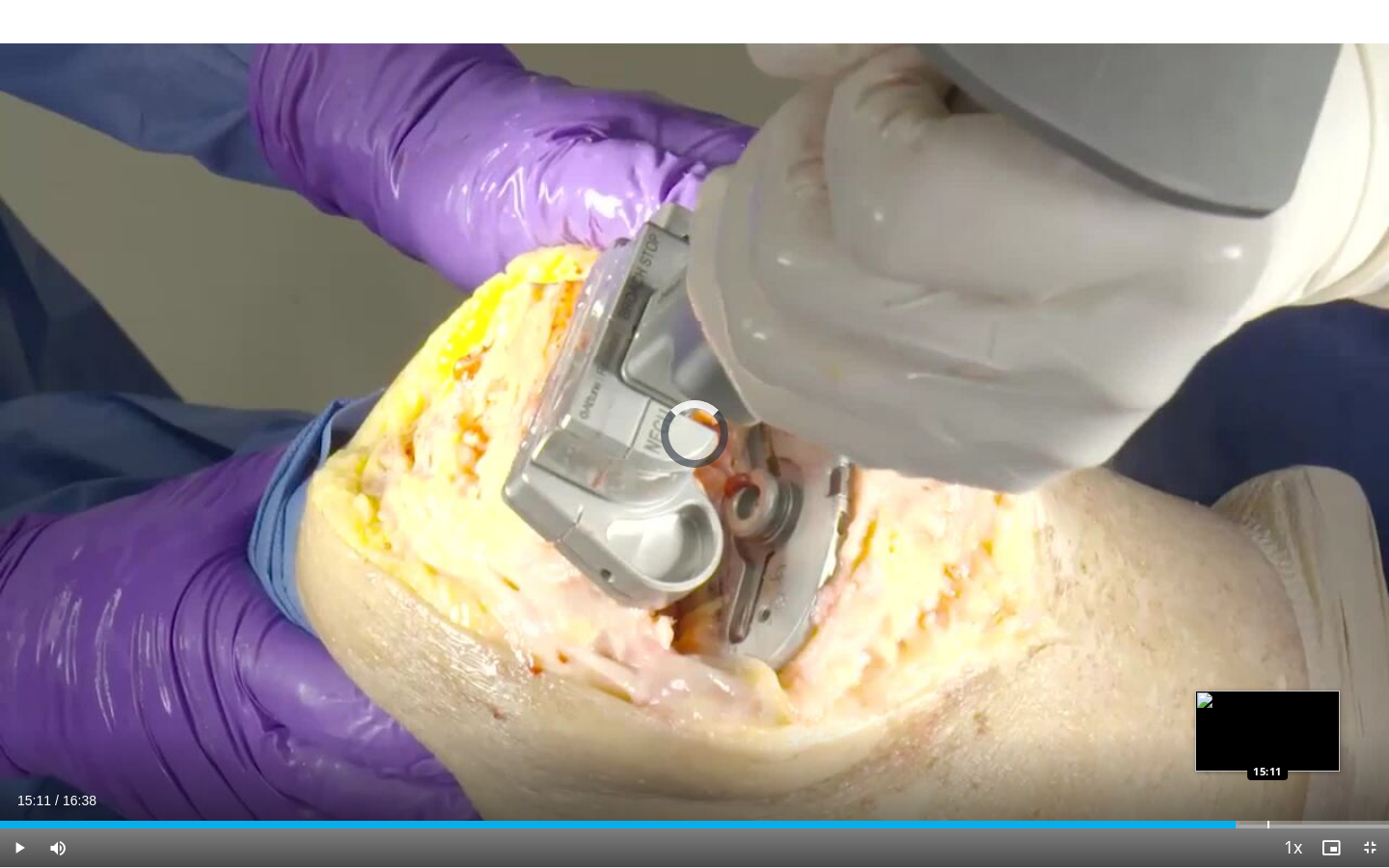 click at bounding box center (1268, 825) 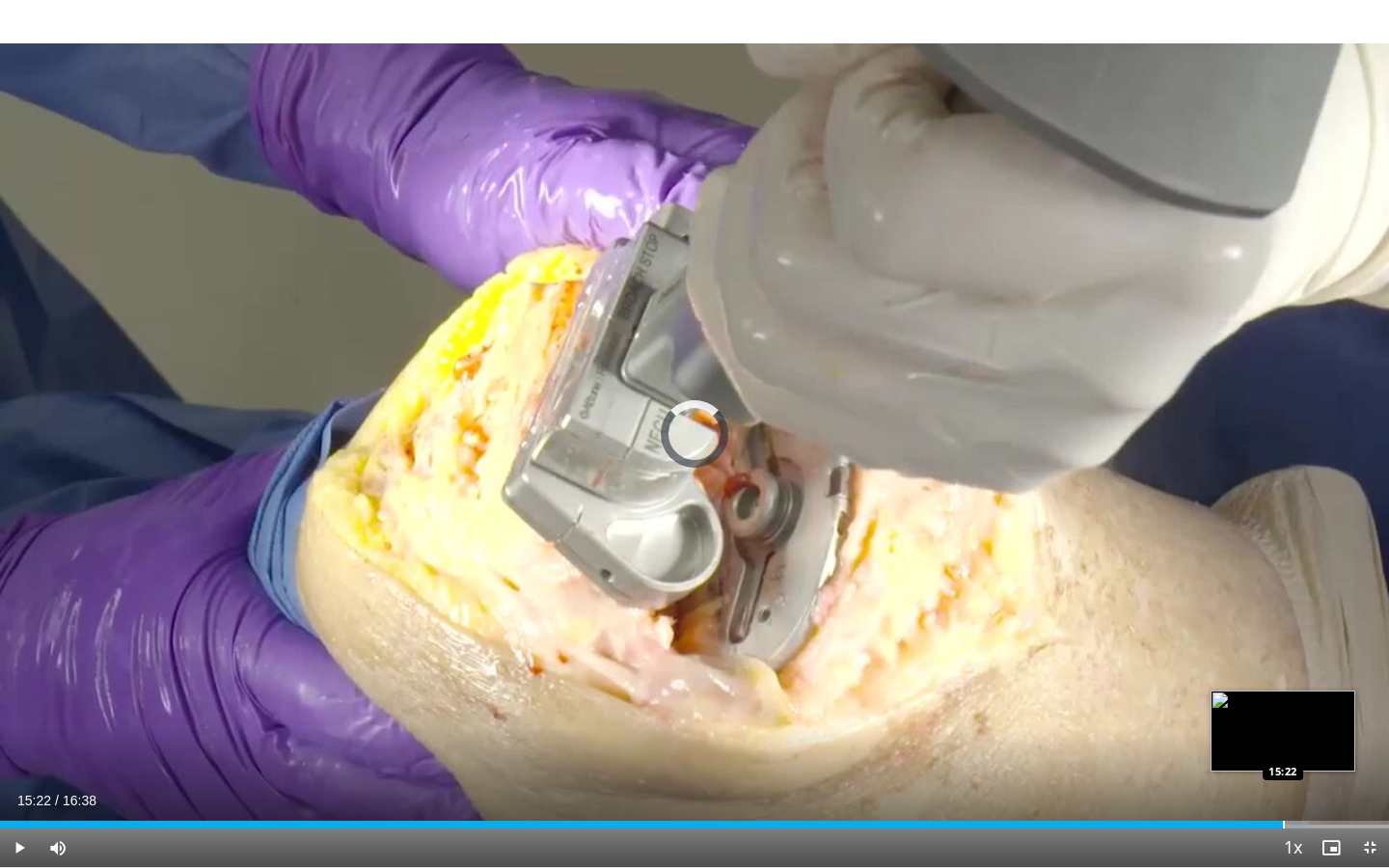 click at bounding box center (1284, 825) 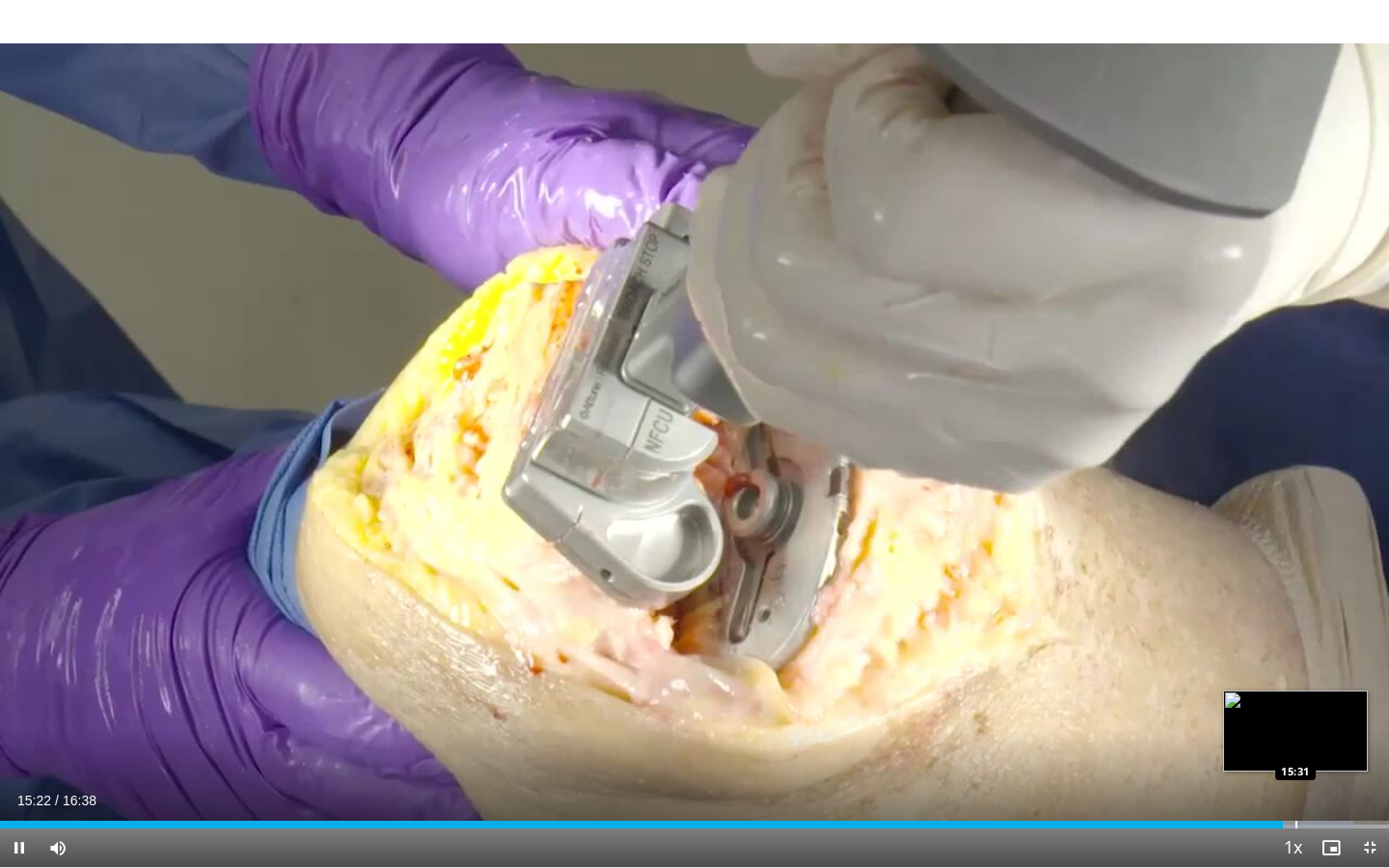 click at bounding box center [1296, 825] 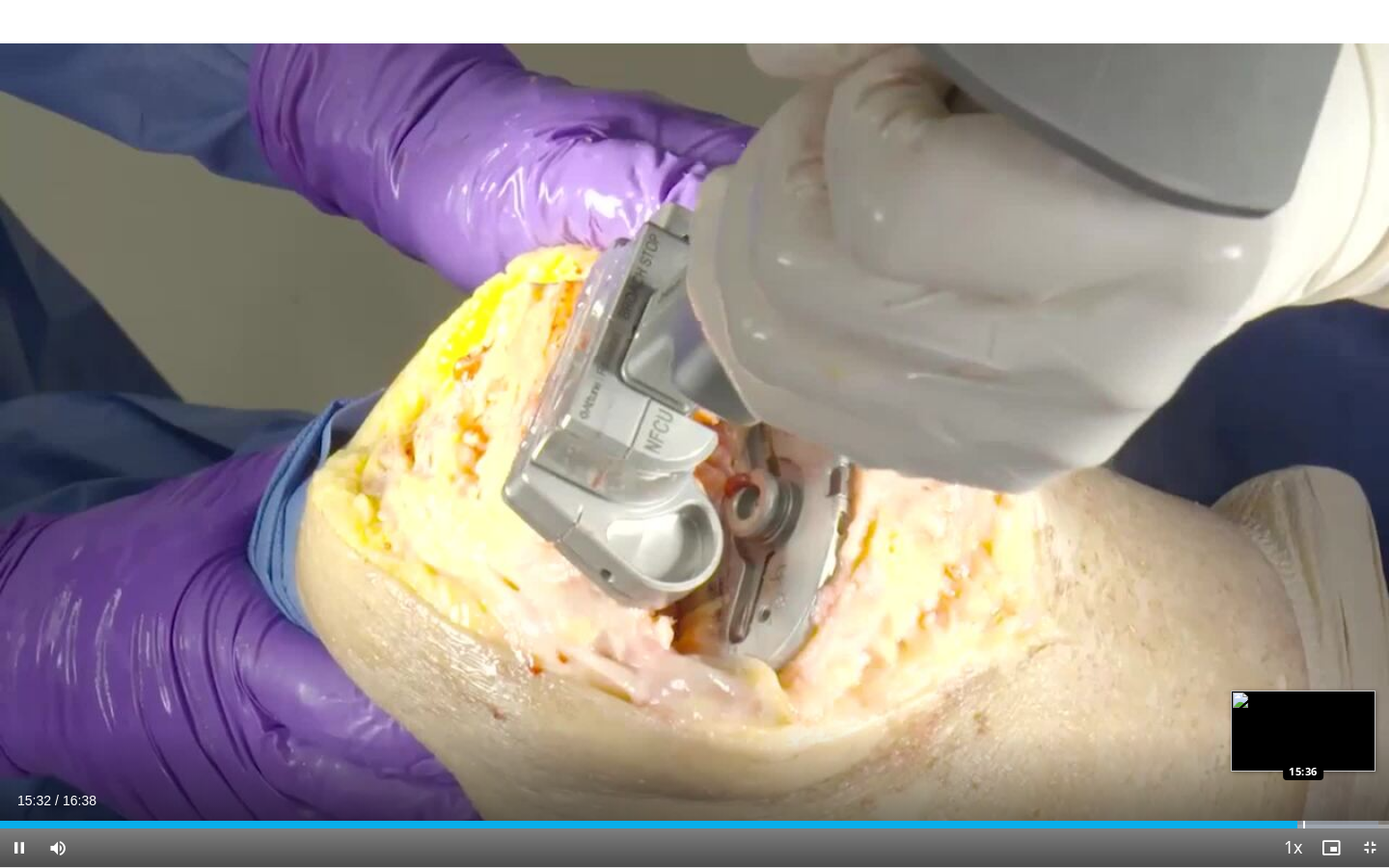 click at bounding box center [1304, 825] 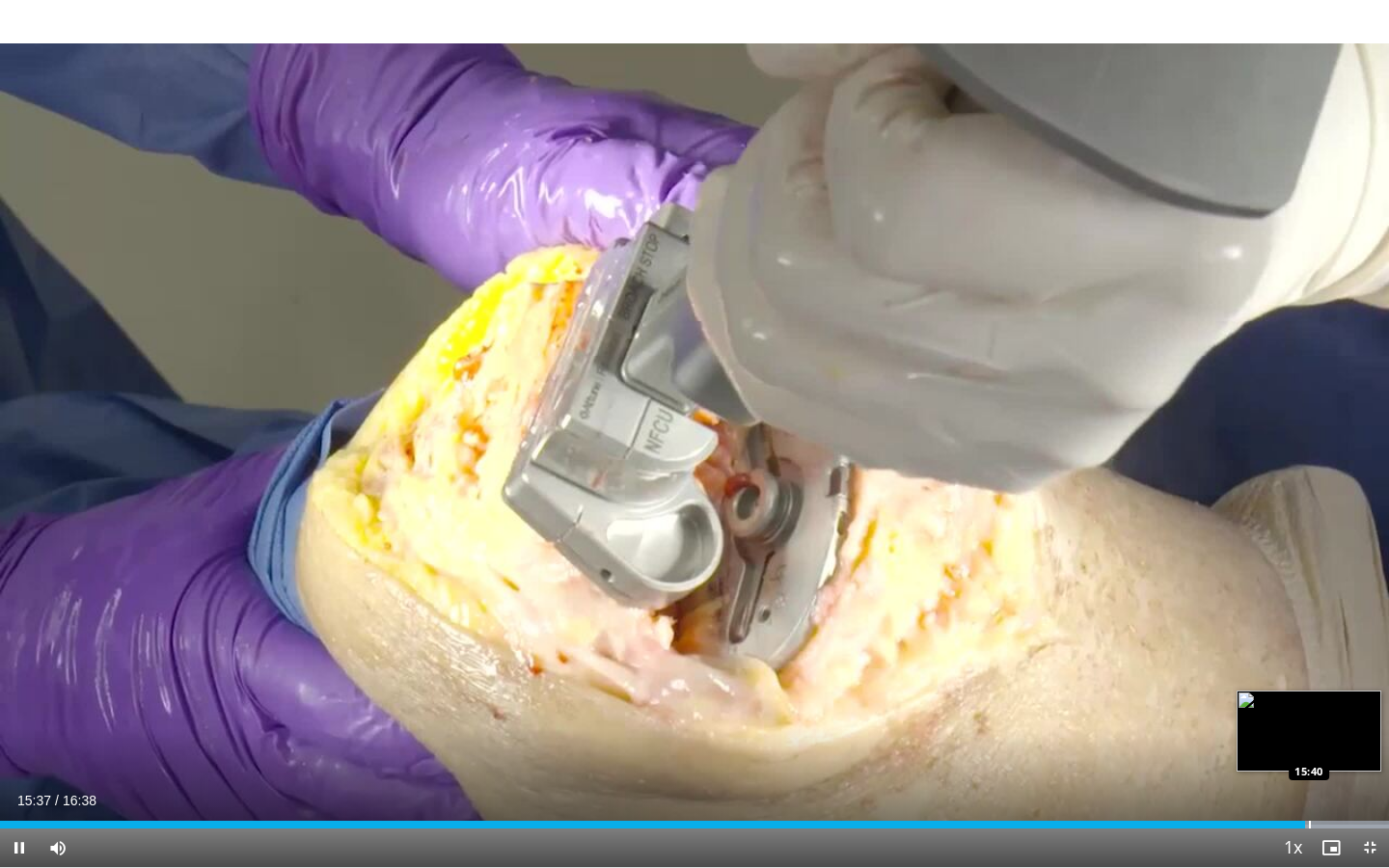 click at bounding box center [1310, 825] 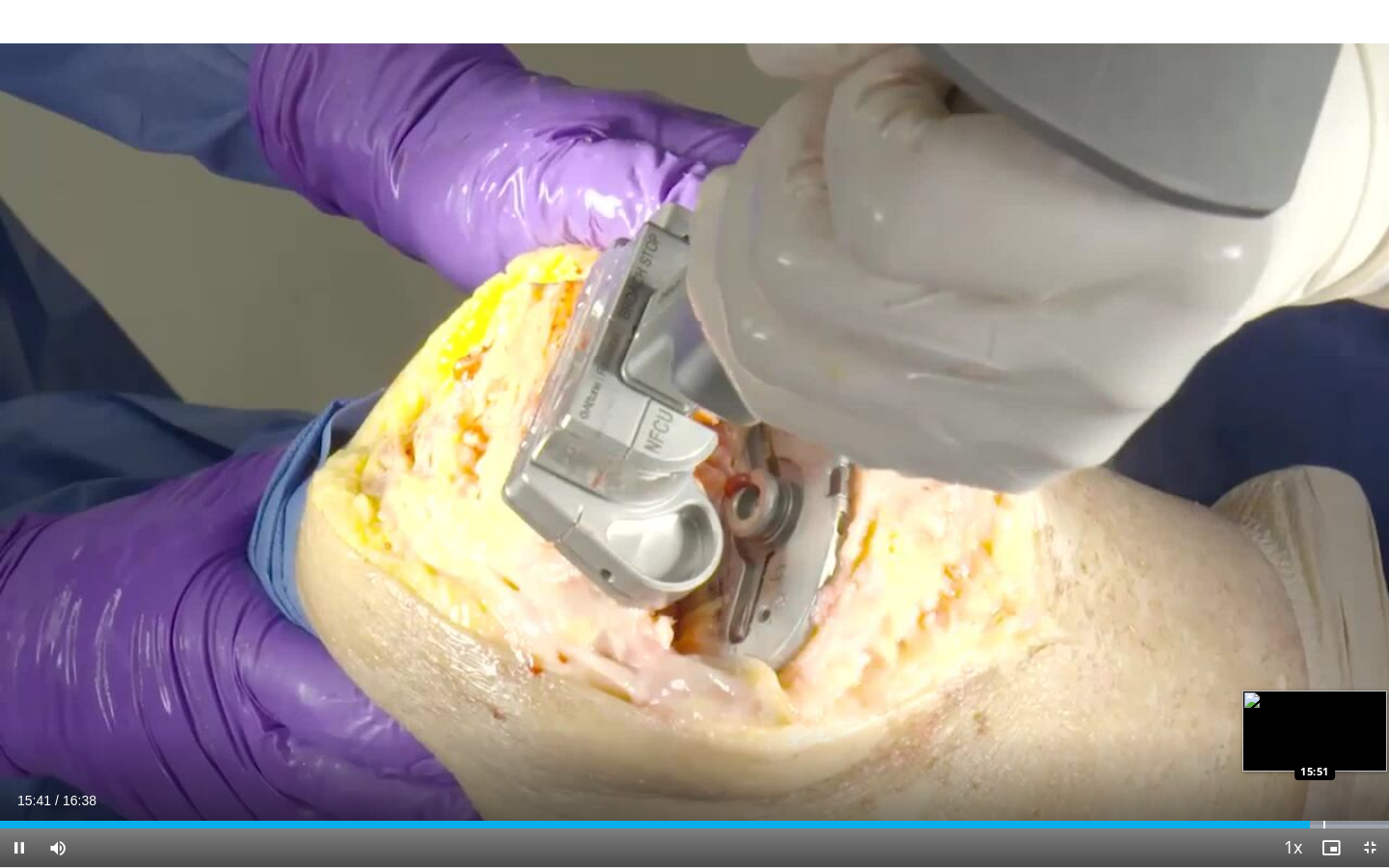 click at bounding box center (1324, 825) 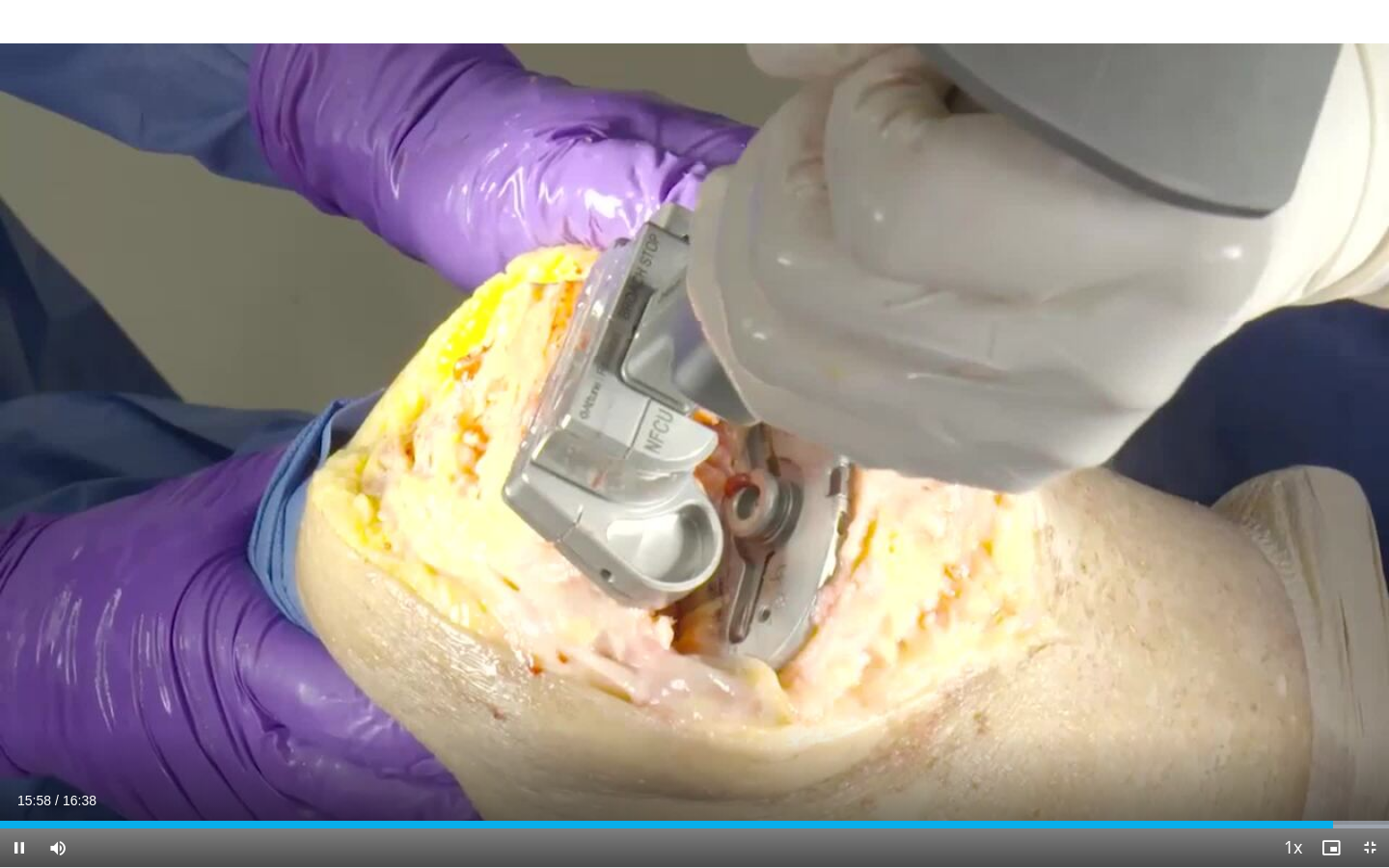 click at bounding box center [1370, 848] 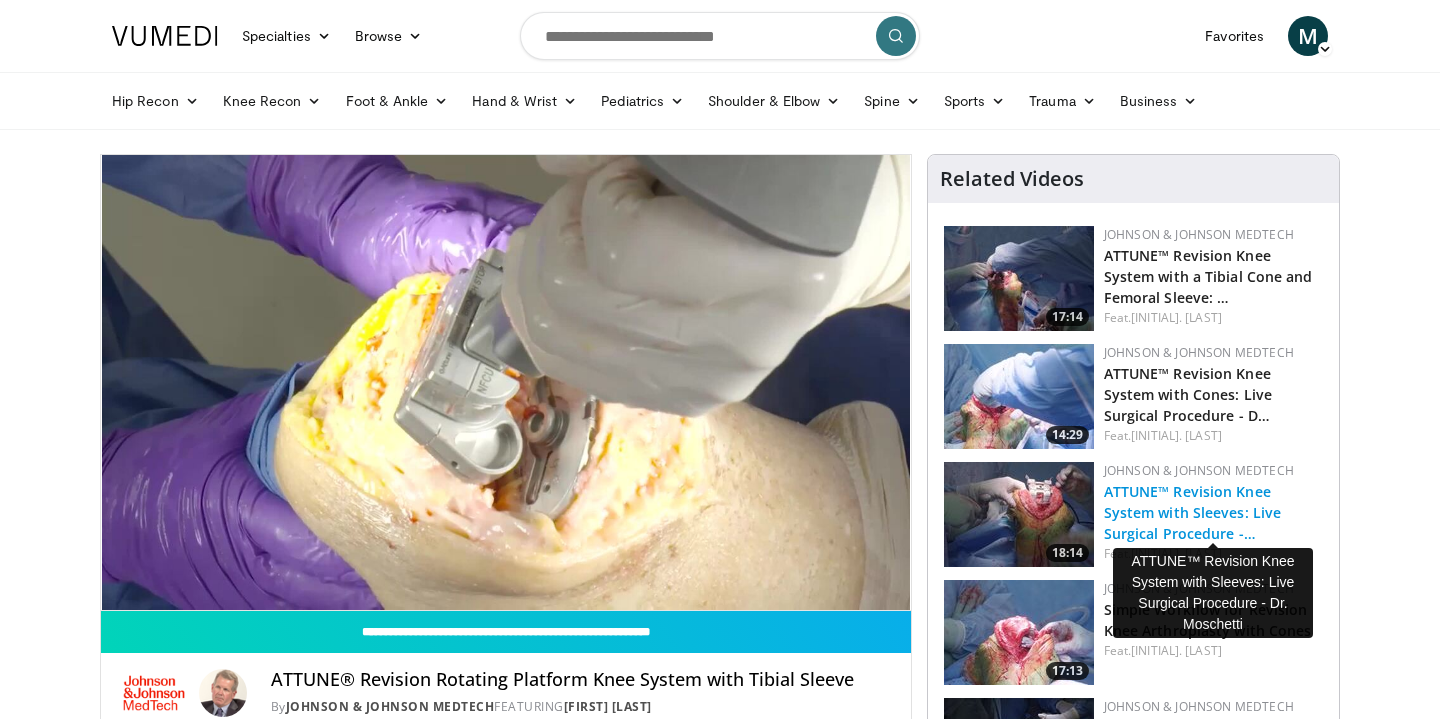 click on "ATTUNE™ Revision Knee System with Sleeves: Live Surgical Procedure -…" at bounding box center [1193, 512] 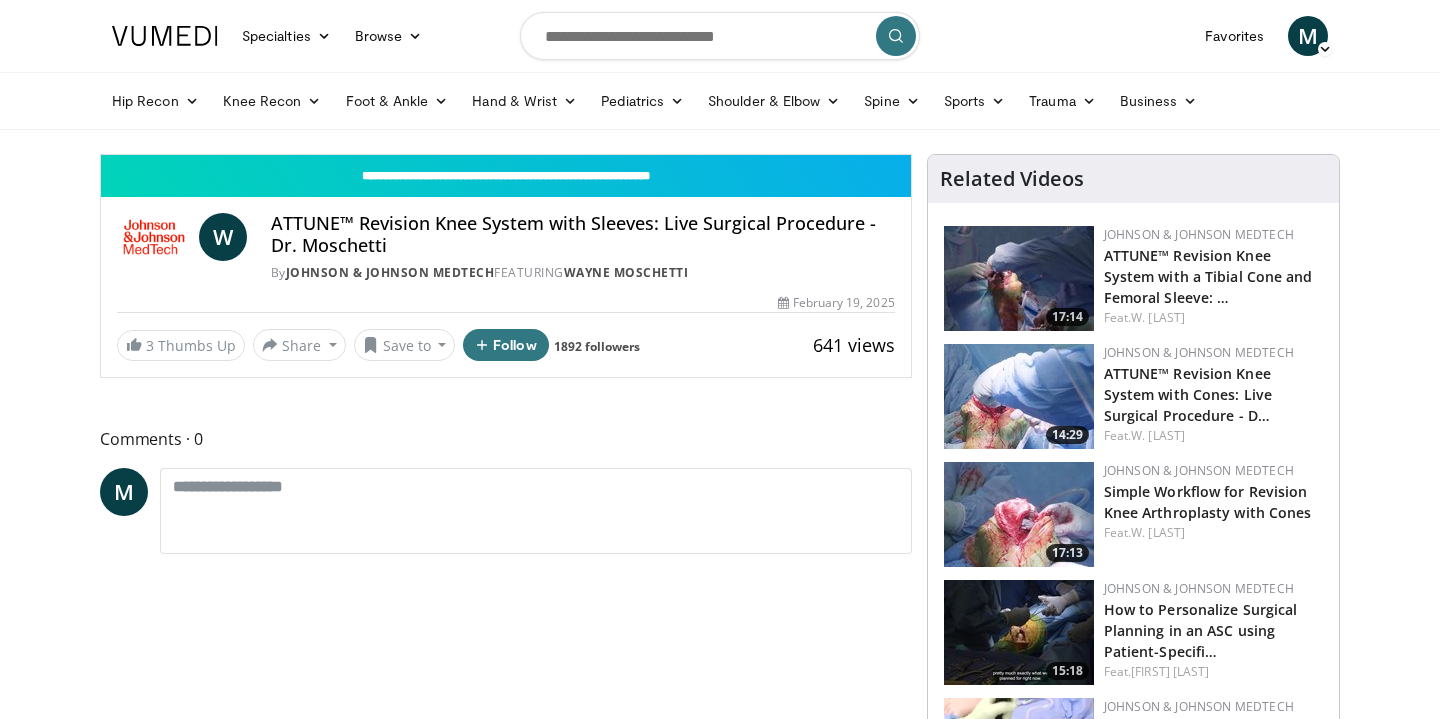 scroll, scrollTop: 0, scrollLeft: 0, axis: both 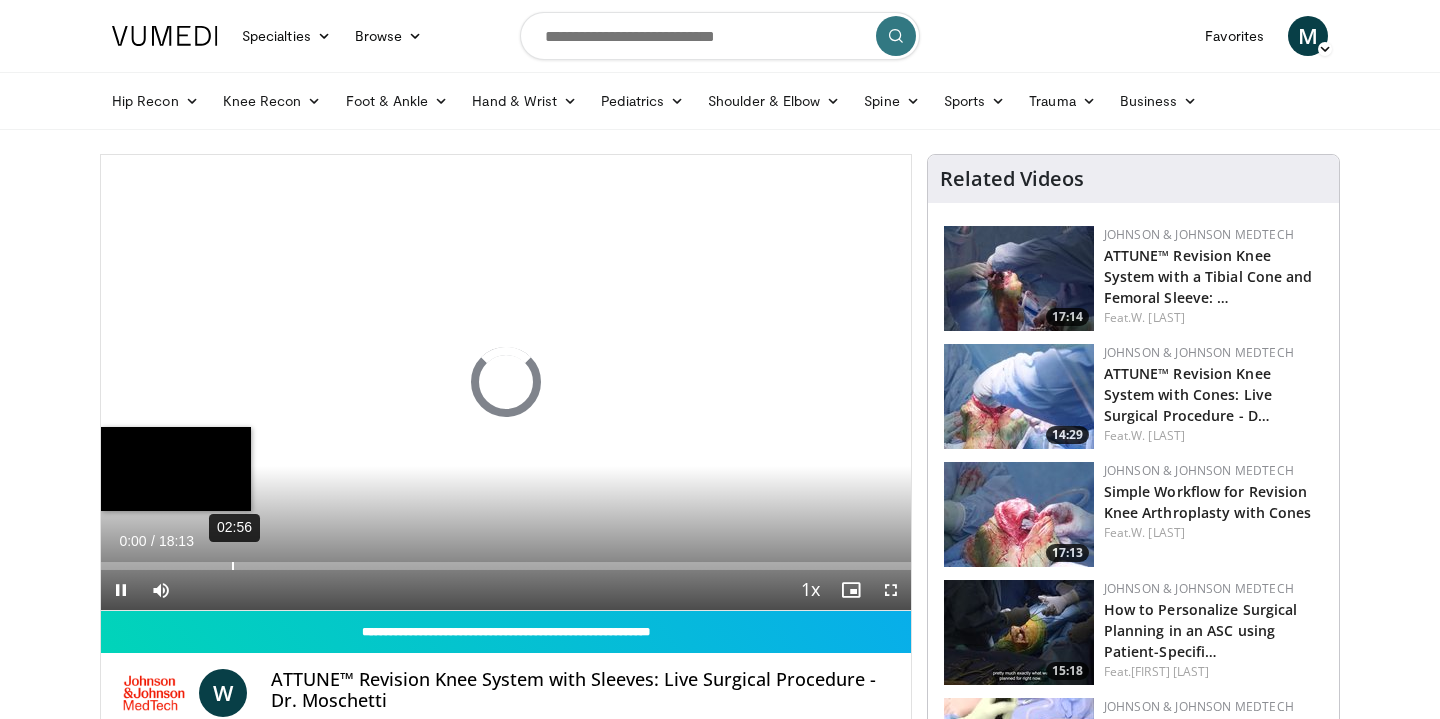 click on "02:56" at bounding box center (233, 566) 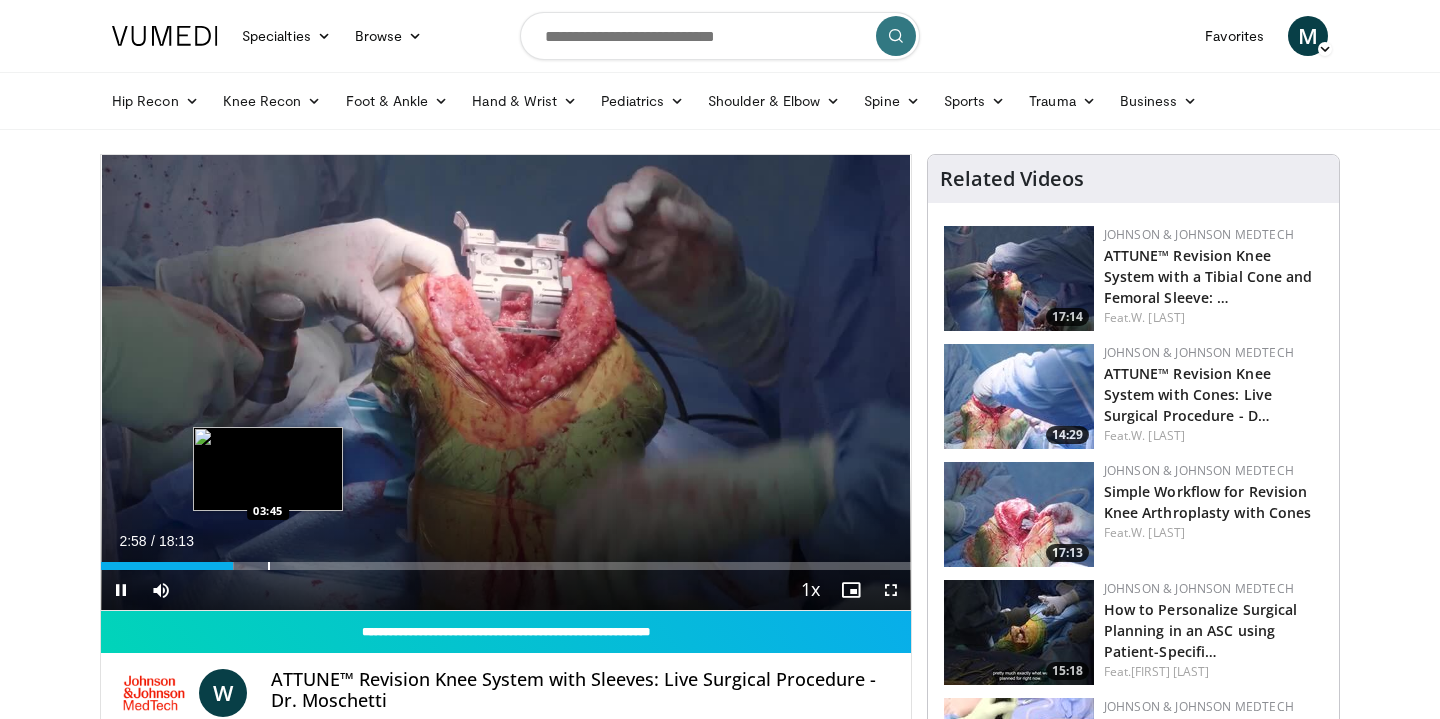 click at bounding box center [269, 566] 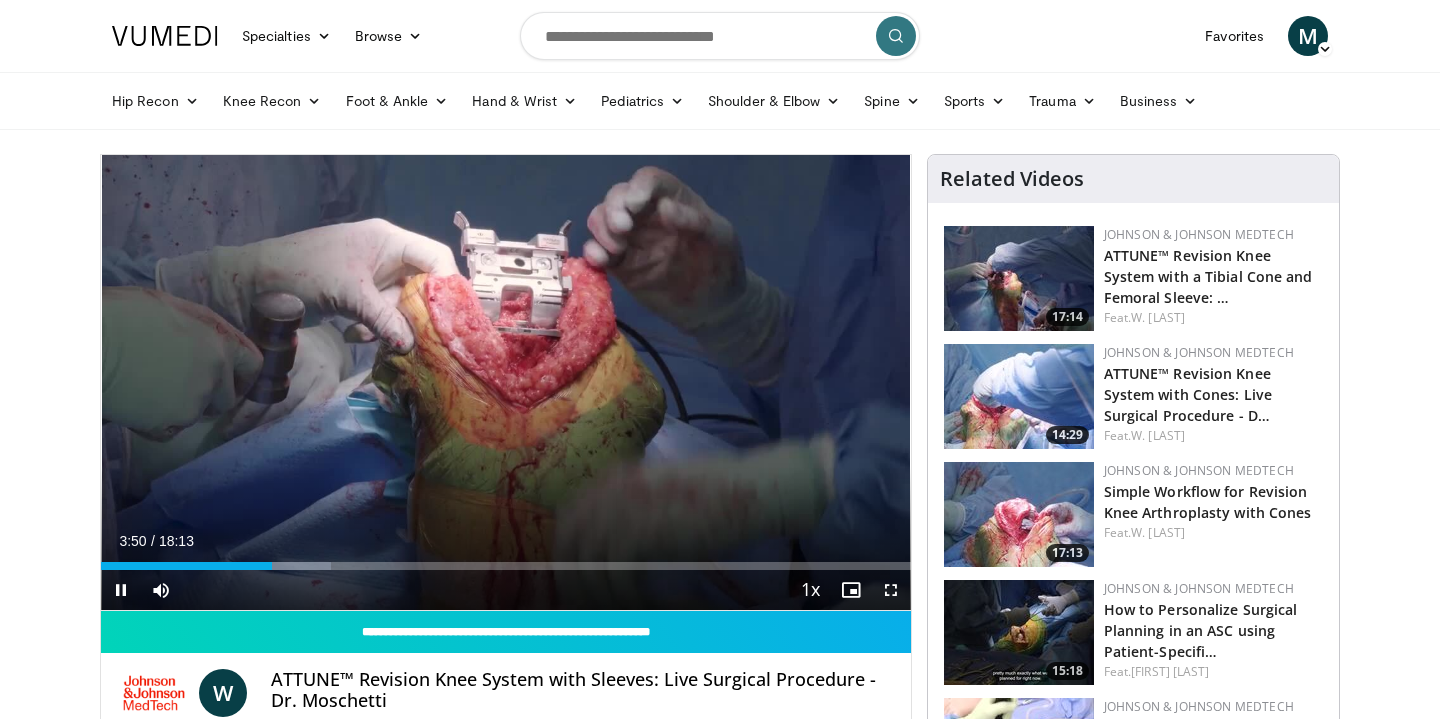 click on "Current Time  3:50 / Duration  18:13 Pause Skip Backward Skip Forward Mute Loaded :  28.38% 03:50 04:35 Stream Type  LIVE Seek to live, currently behind live LIVE   1x Playback Rate 0.5x 0.75x 1x , selected 1.25x 1.5x 1.75x 2x Chapters Chapters Descriptions descriptions off , selected Captions captions off , selected Audio Track en (Main) , selected Fullscreen Enable picture-in-picture mode" at bounding box center (506, 590) 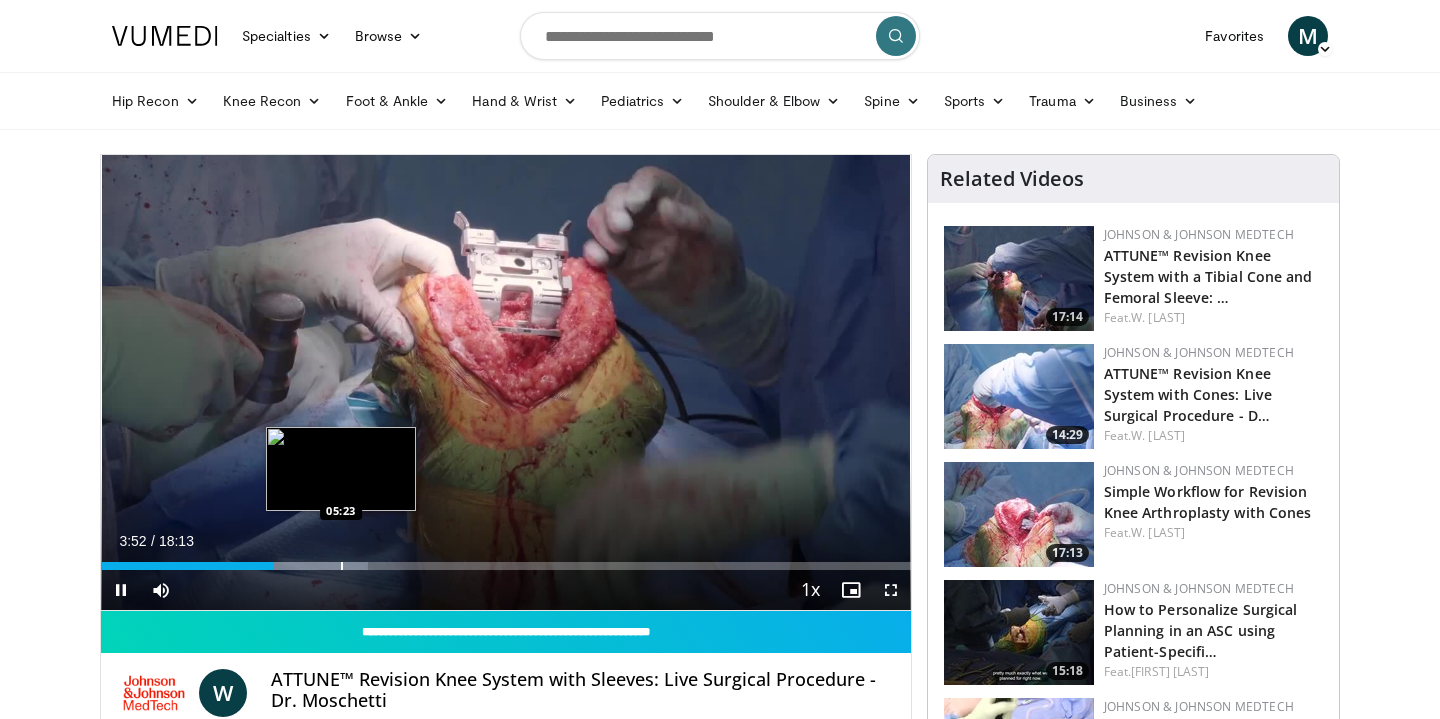 click at bounding box center [342, 566] 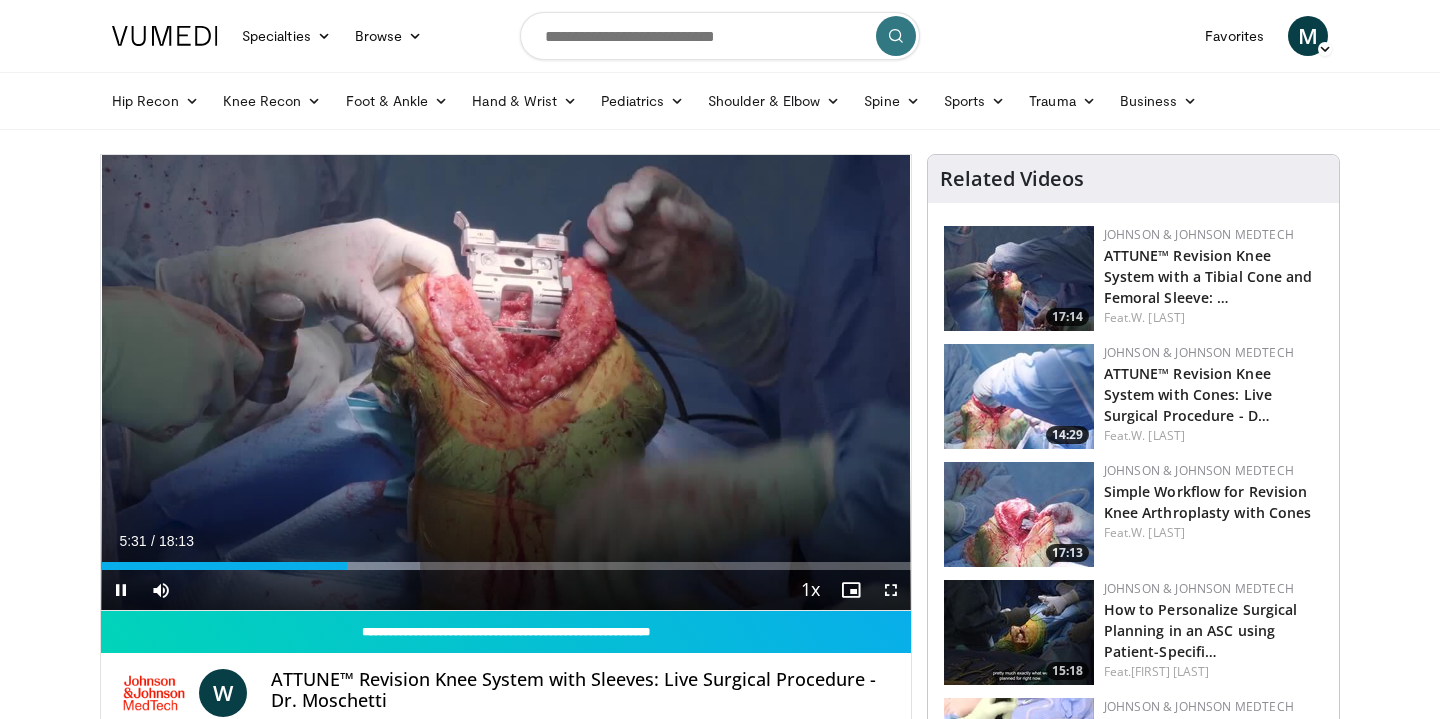 click on "Current Time  5:31 / Duration  18:13 Pause Skip Backward Skip Forward Mute Loaded :  39.37% 05:31 06:00 Stream Type  LIVE Seek to live, currently behind live LIVE   1x Playback Rate 0.5x 0.75x 1x , selected 1.25x 1.5x 1.75x 2x Chapters Chapters Descriptions descriptions off , selected Captions captions off , selected Audio Track en (Main) , selected Fullscreen Enable picture-in-picture mode" at bounding box center (506, 590) 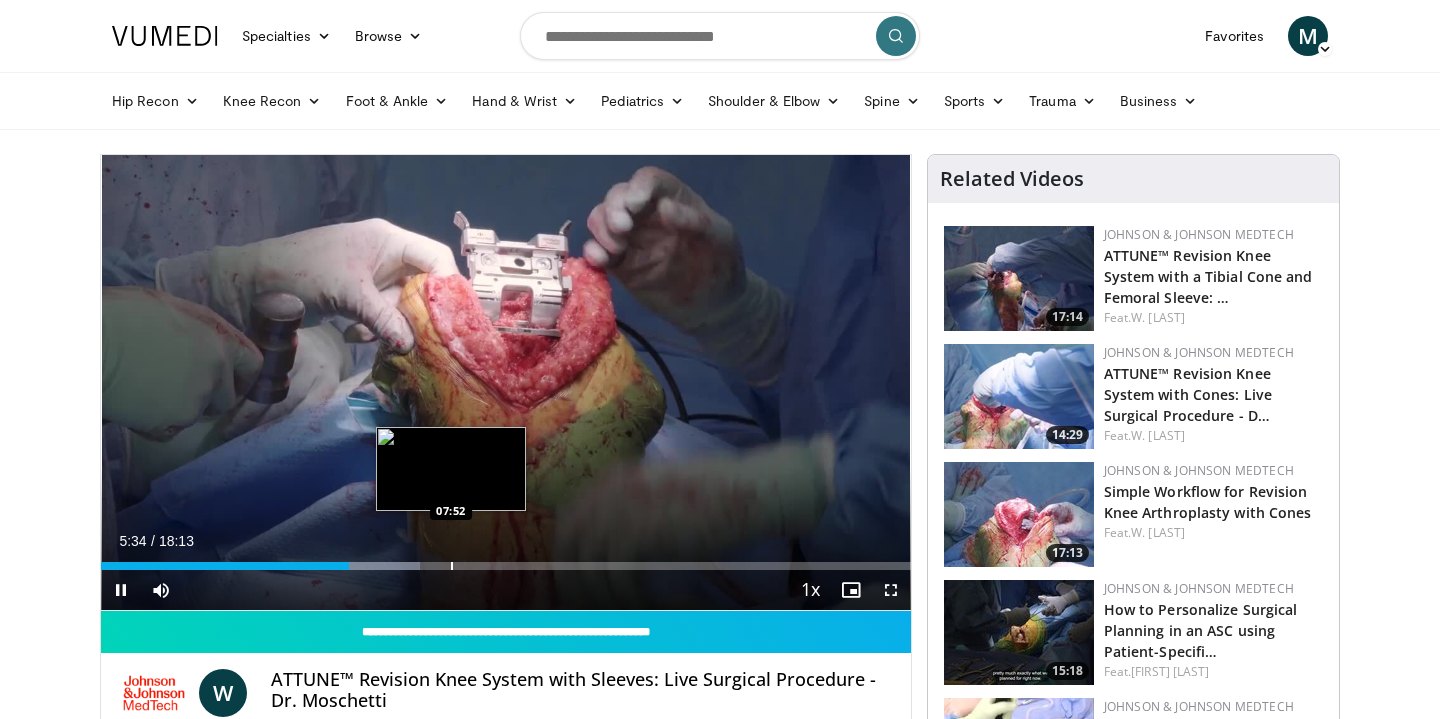 click at bounding box center (452, 566) 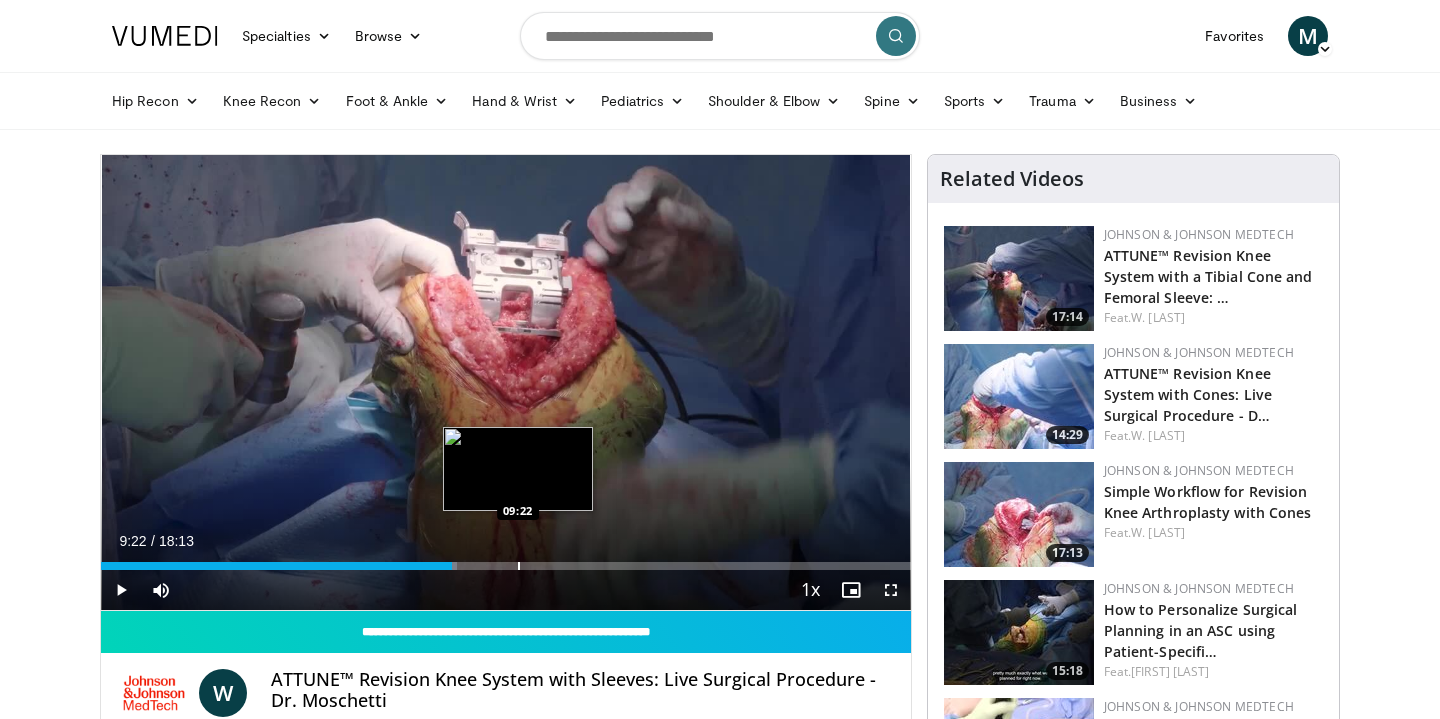 click at bounding box center (519, 566) 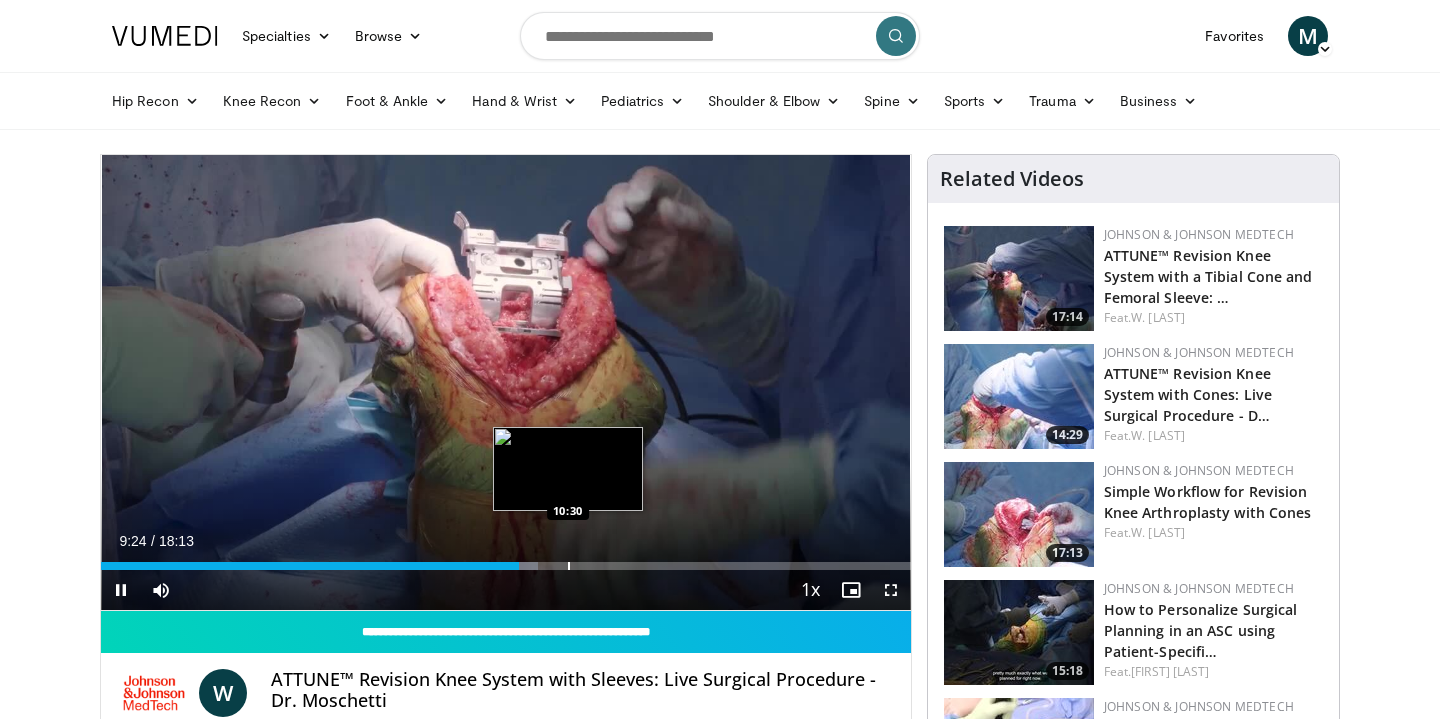 click at bounding box center [569, 566] 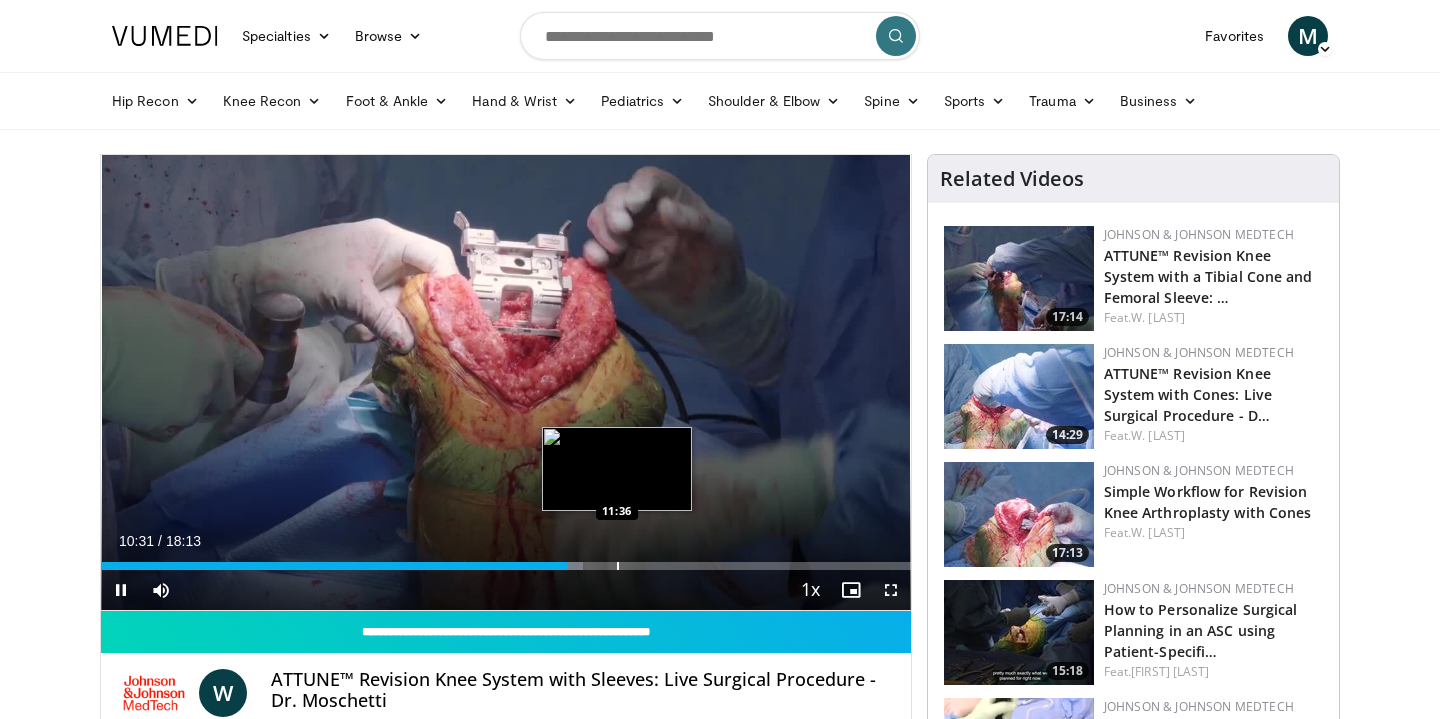 click at bounding box center [618, 566] 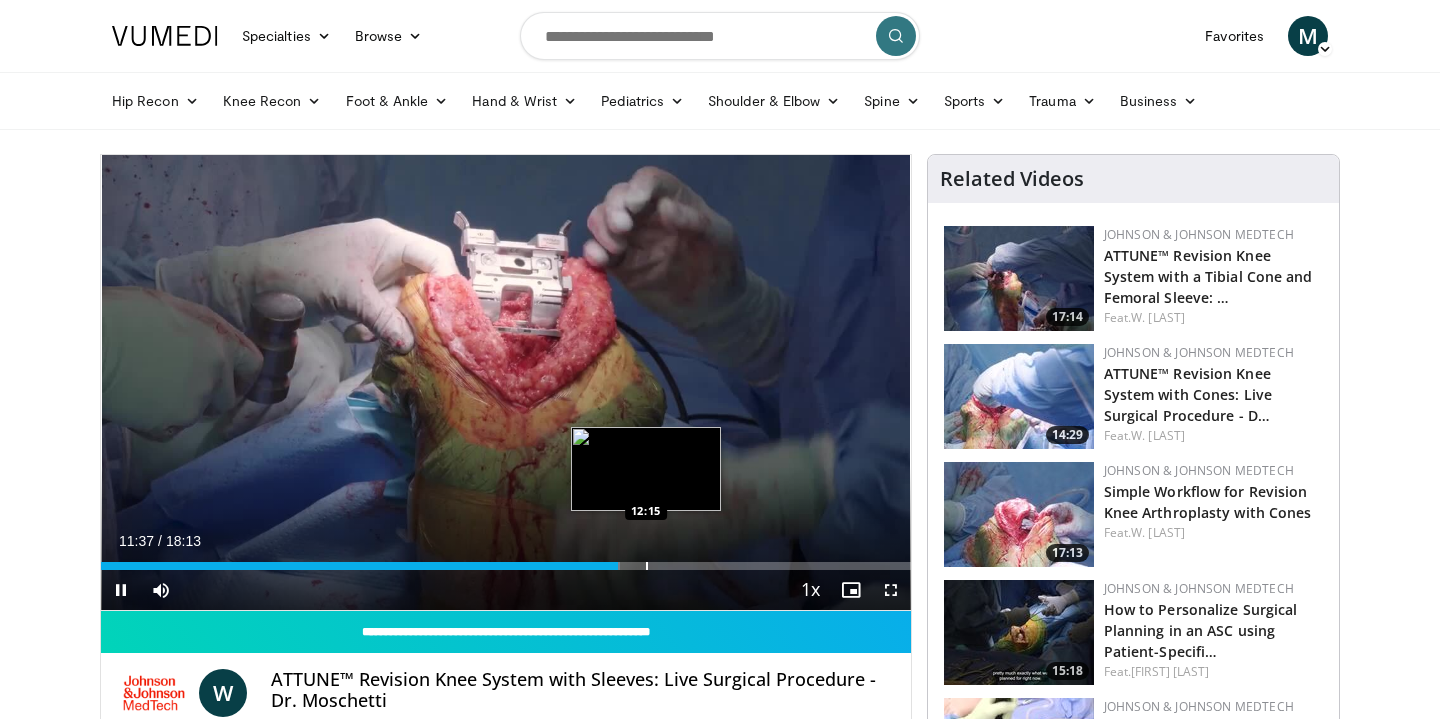 click at bounding box center (647, 566) 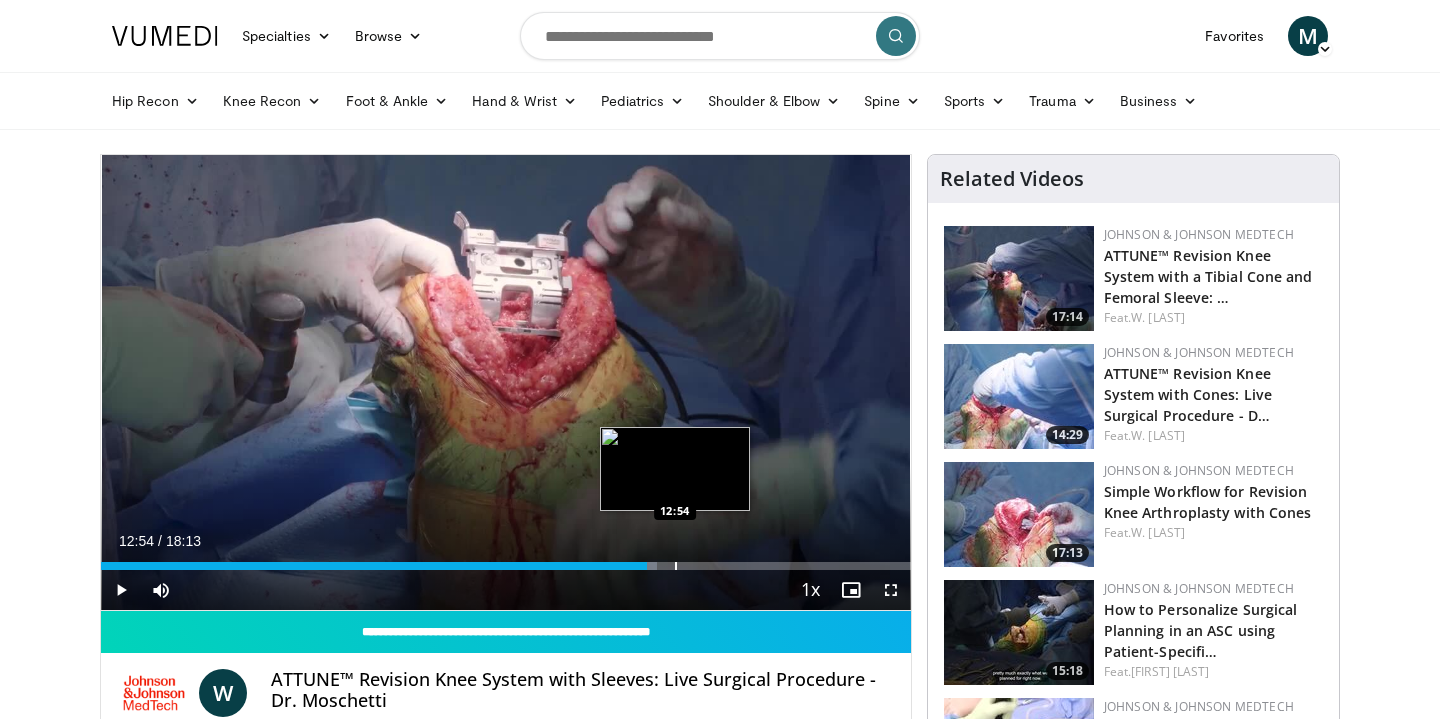 click at bounding box center (676, 566) 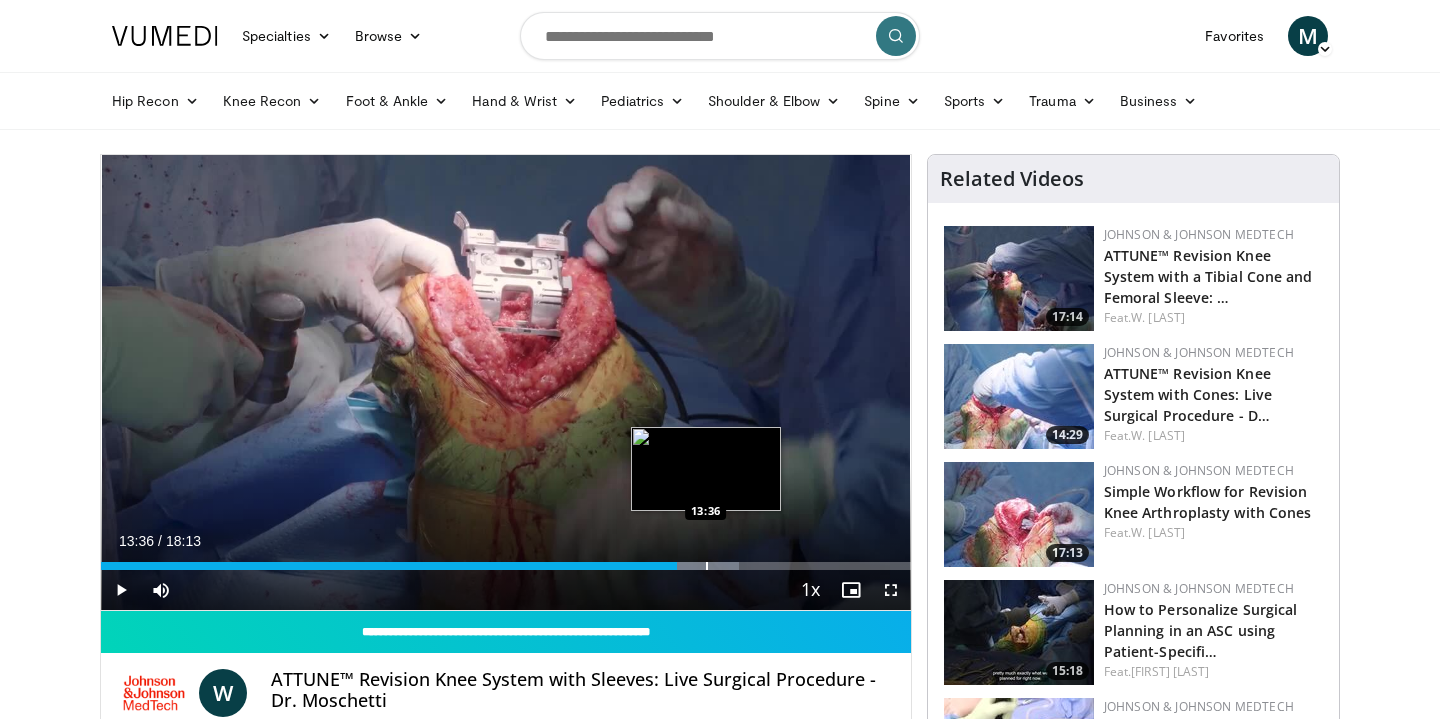 click at bounding box center [707, 566] 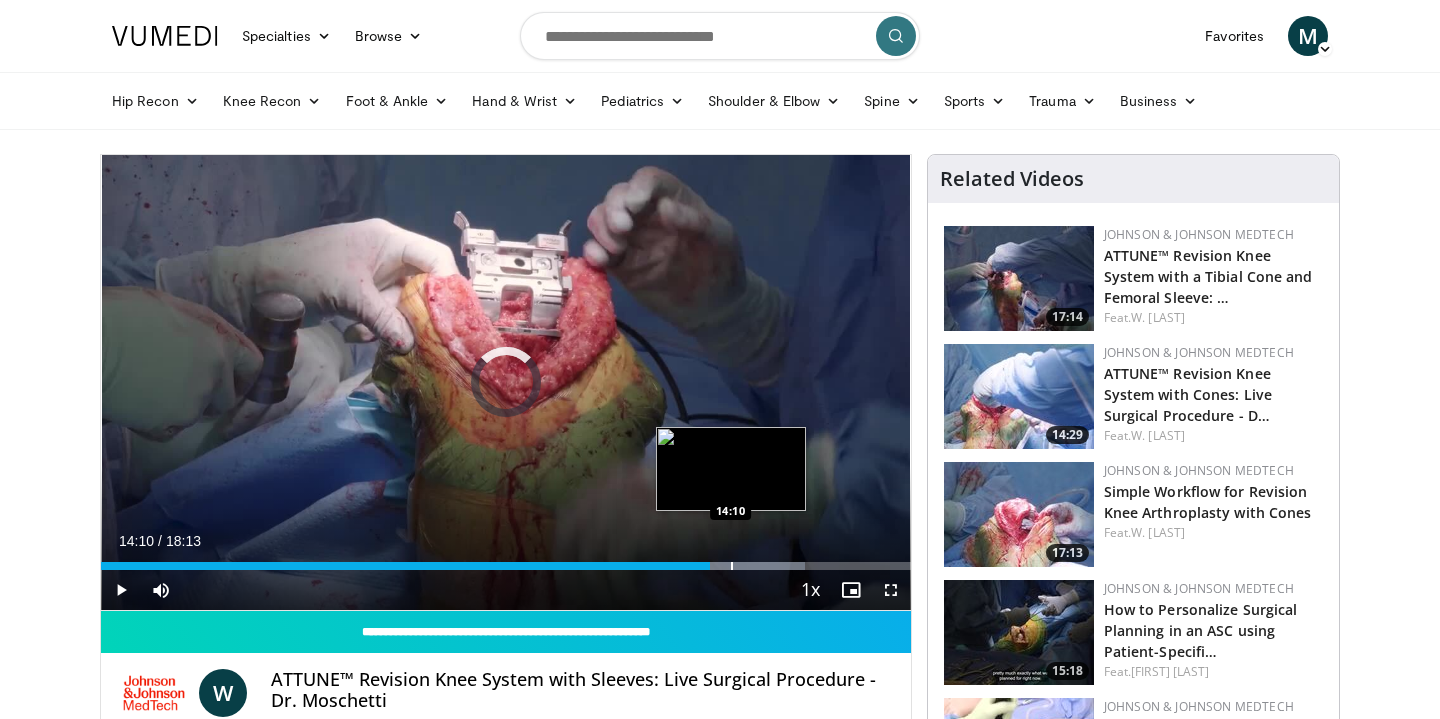 click at bounding box center [732, 566] 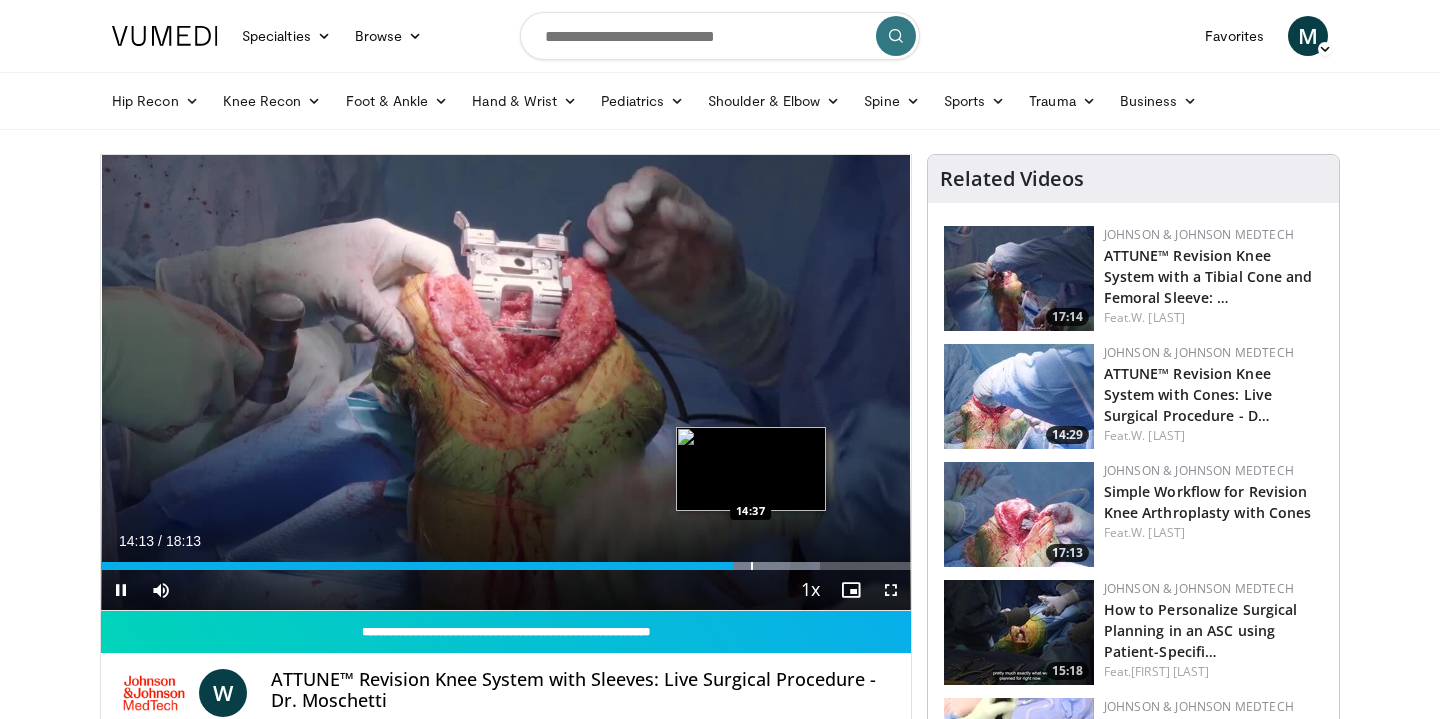 click at bounding box center [752, 566] 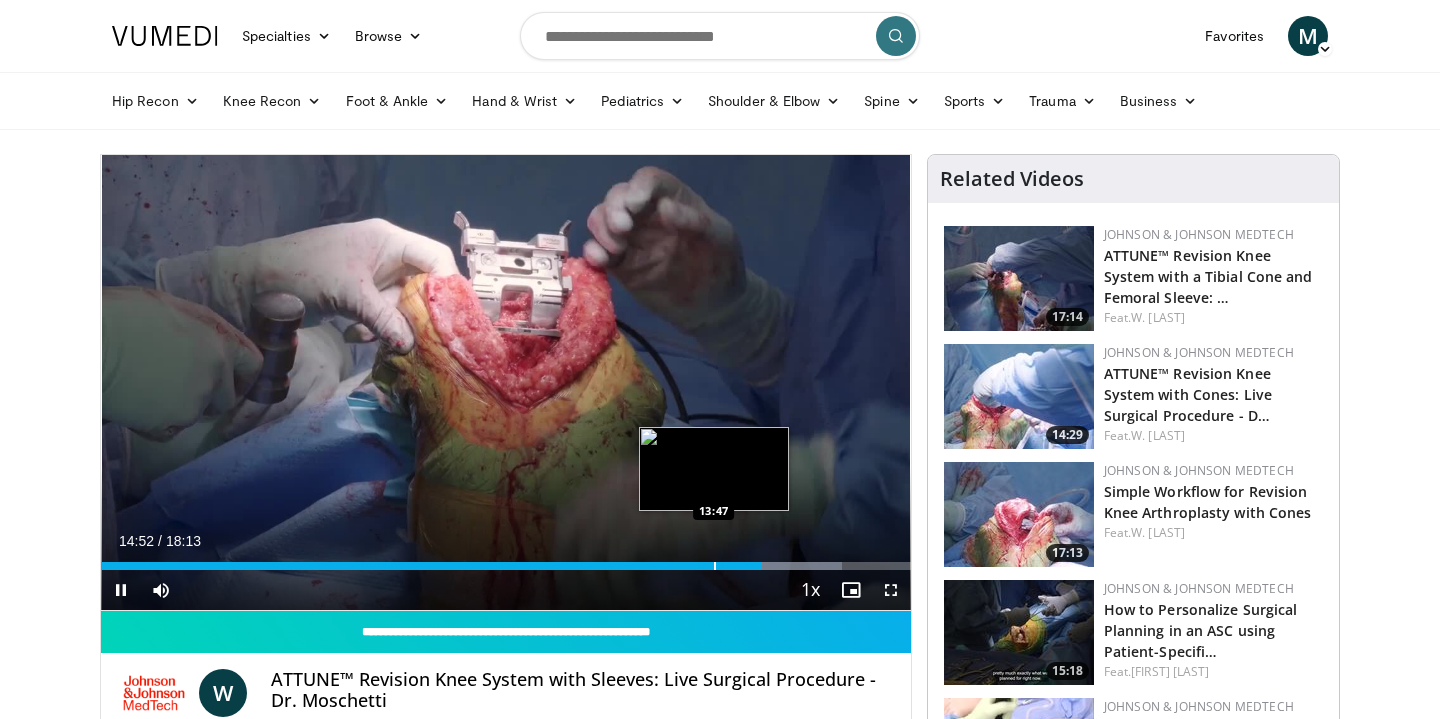 click at bounding box center [715, 566] 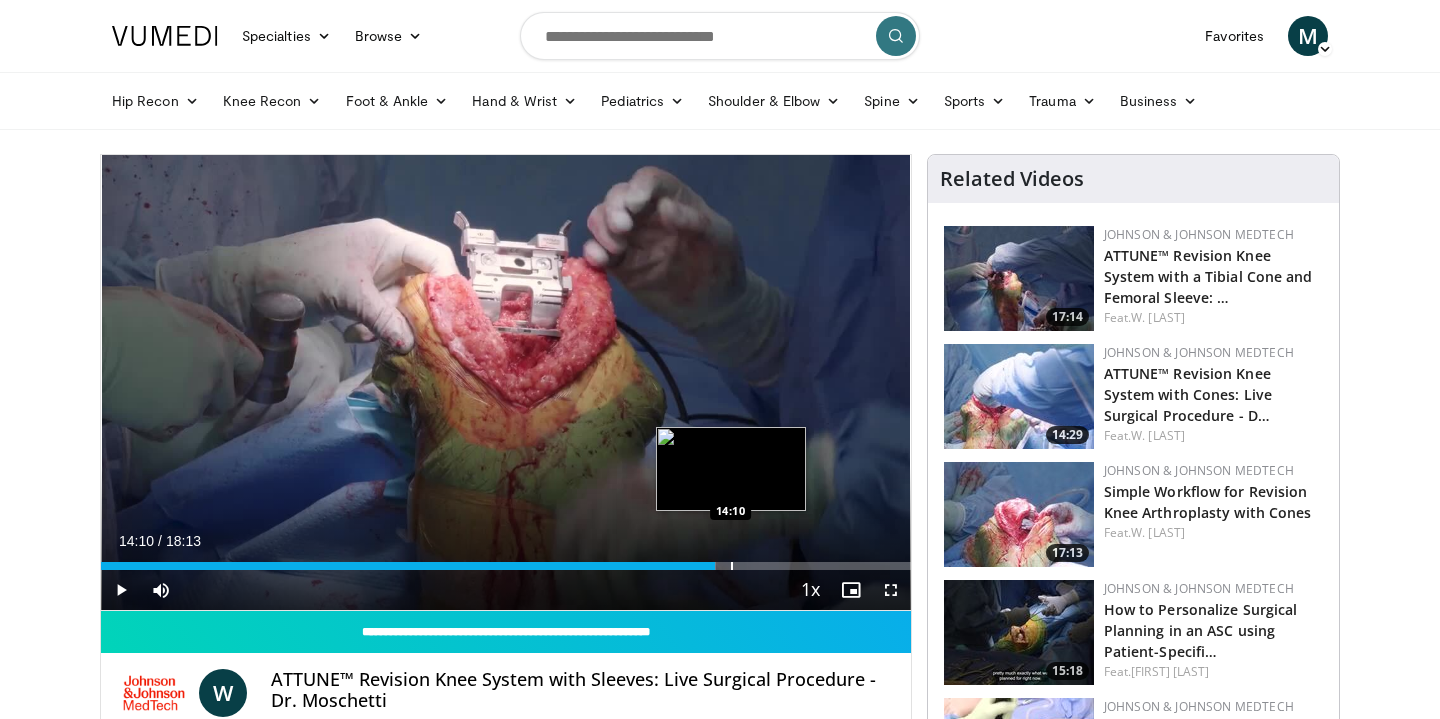 click at bounding box center [732, 566] 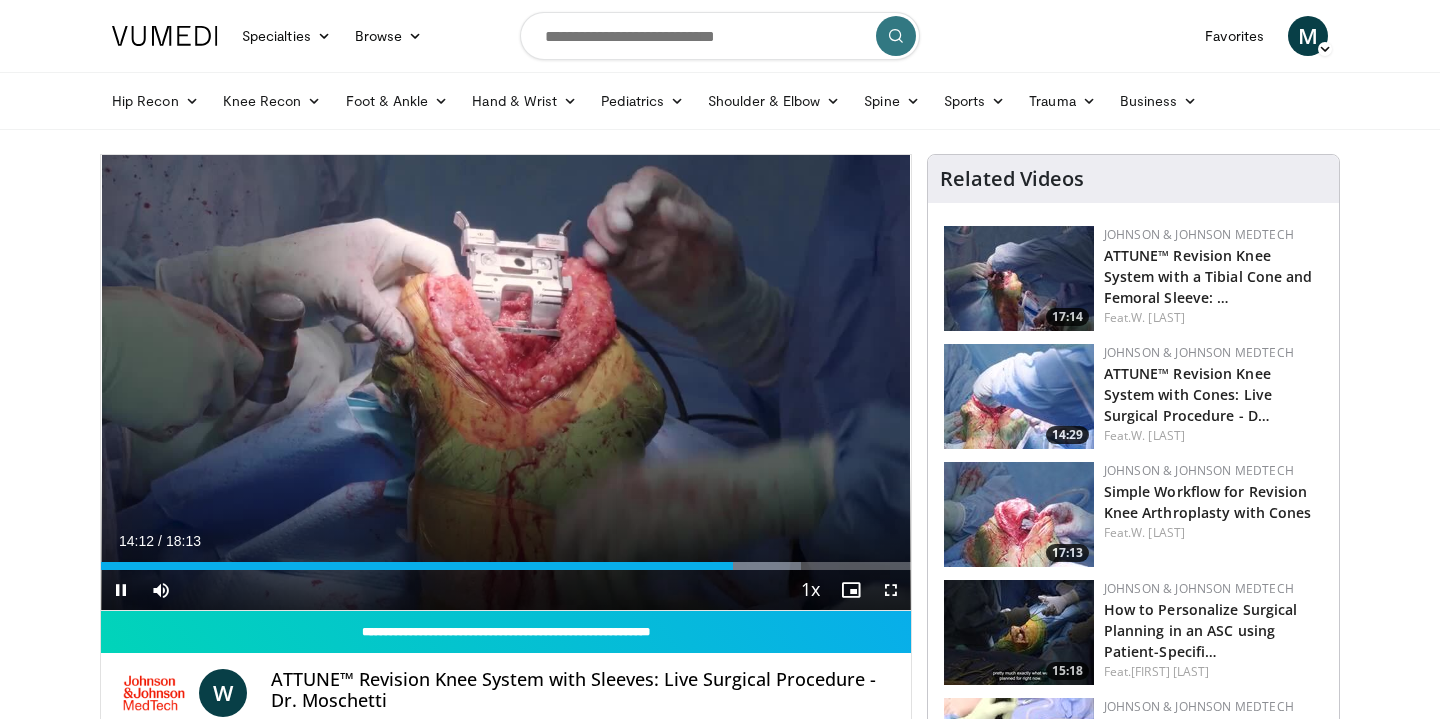 click at bounding box center (891, 590) 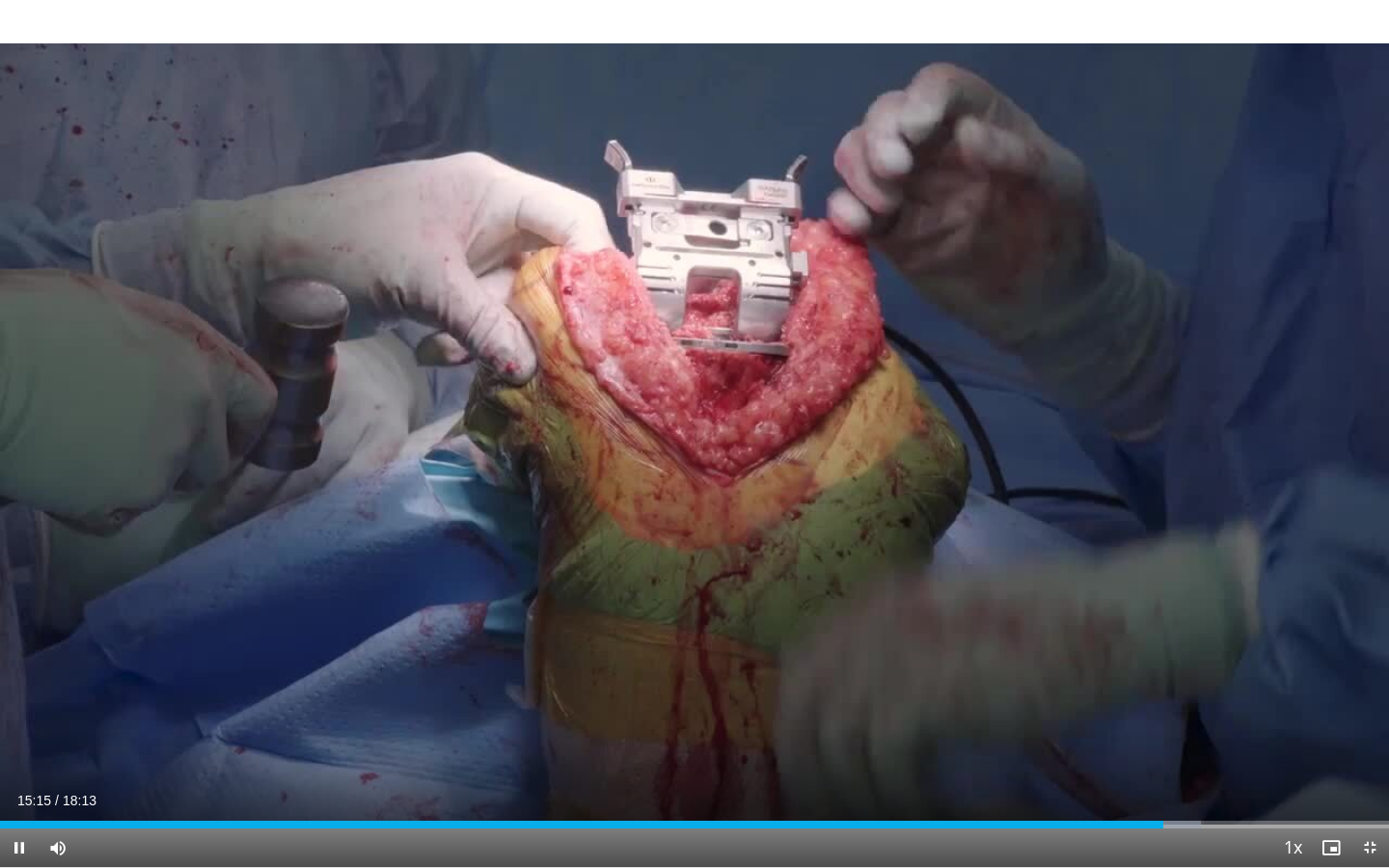 click at bounding box center [1370, 848] 